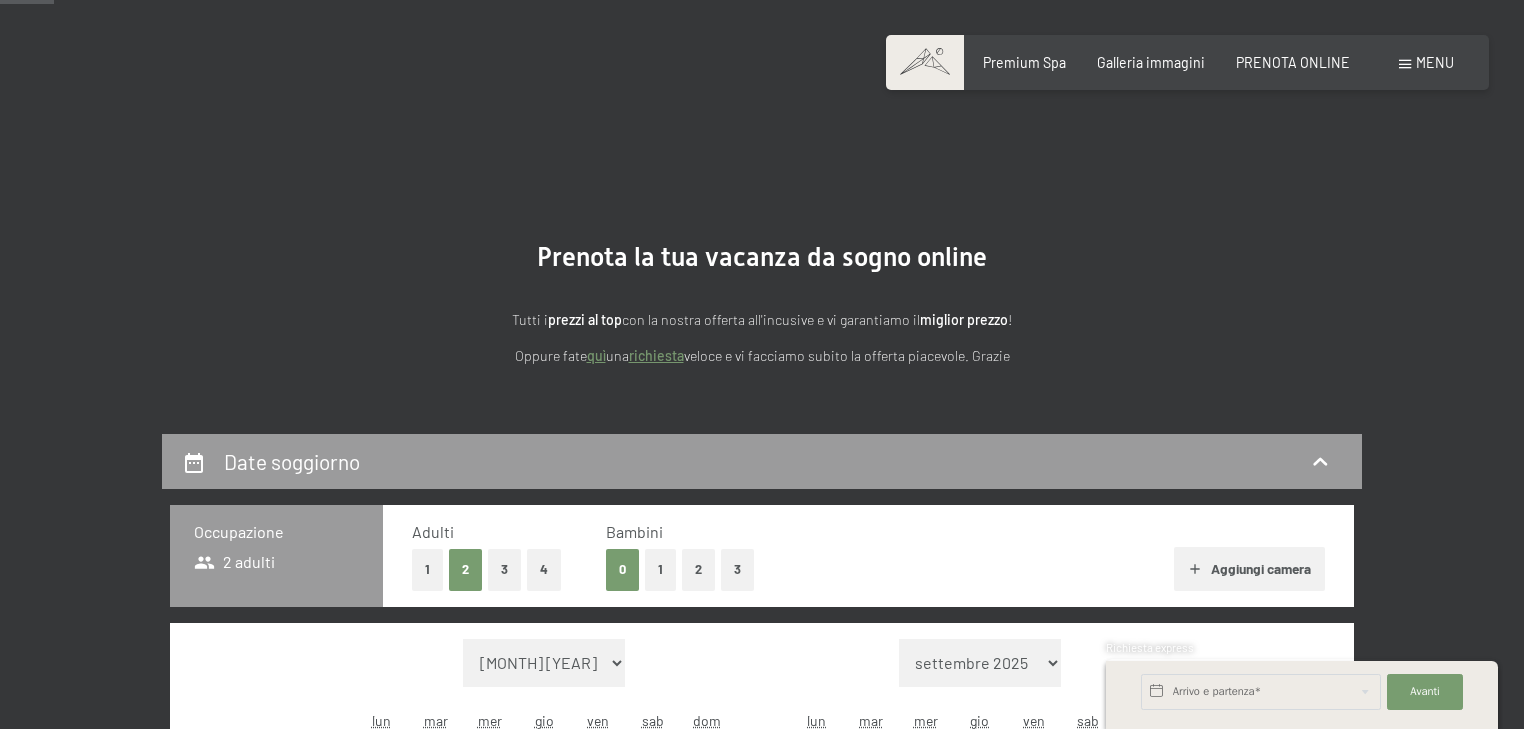 scroll, scrollTop: 240, scrollLeft: 0, axis: vertical 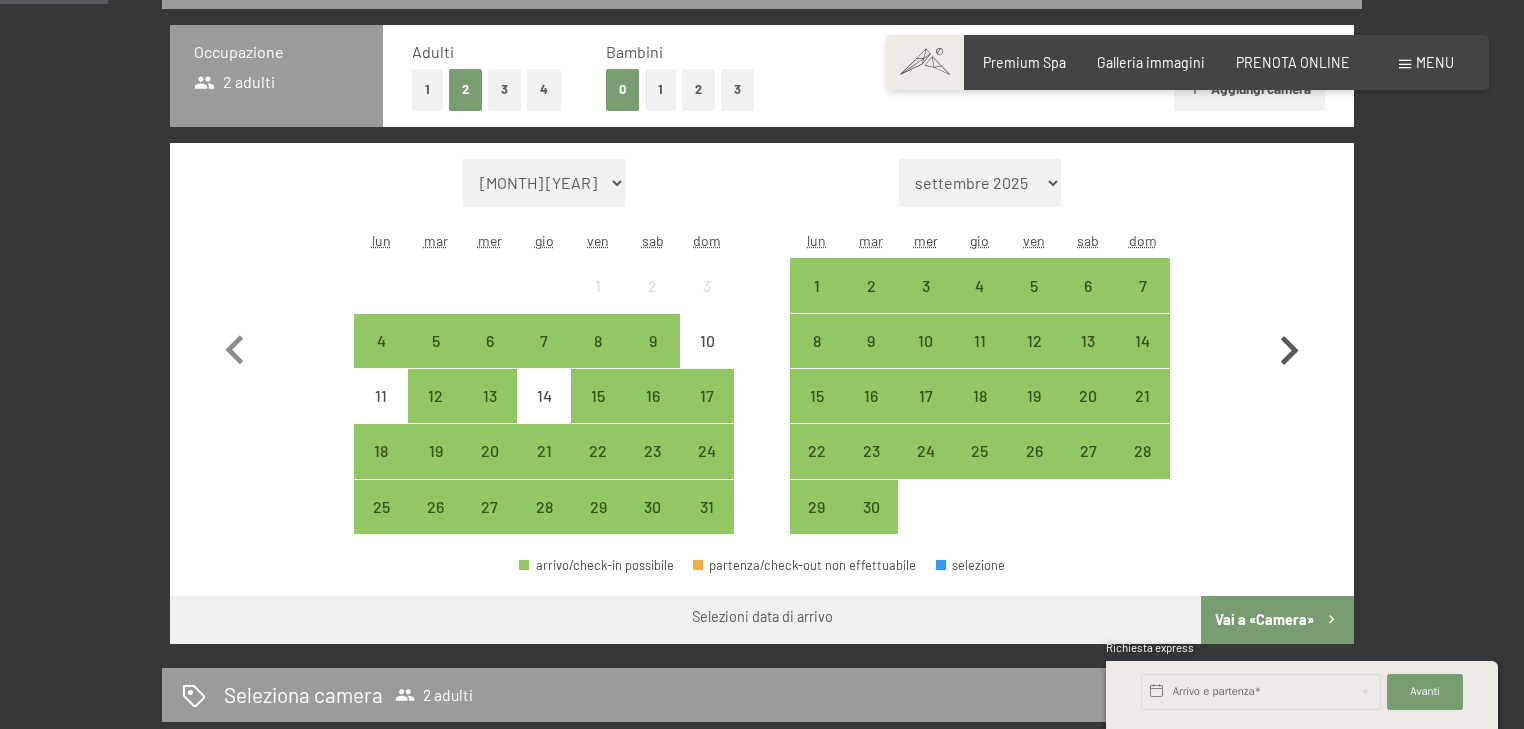 click 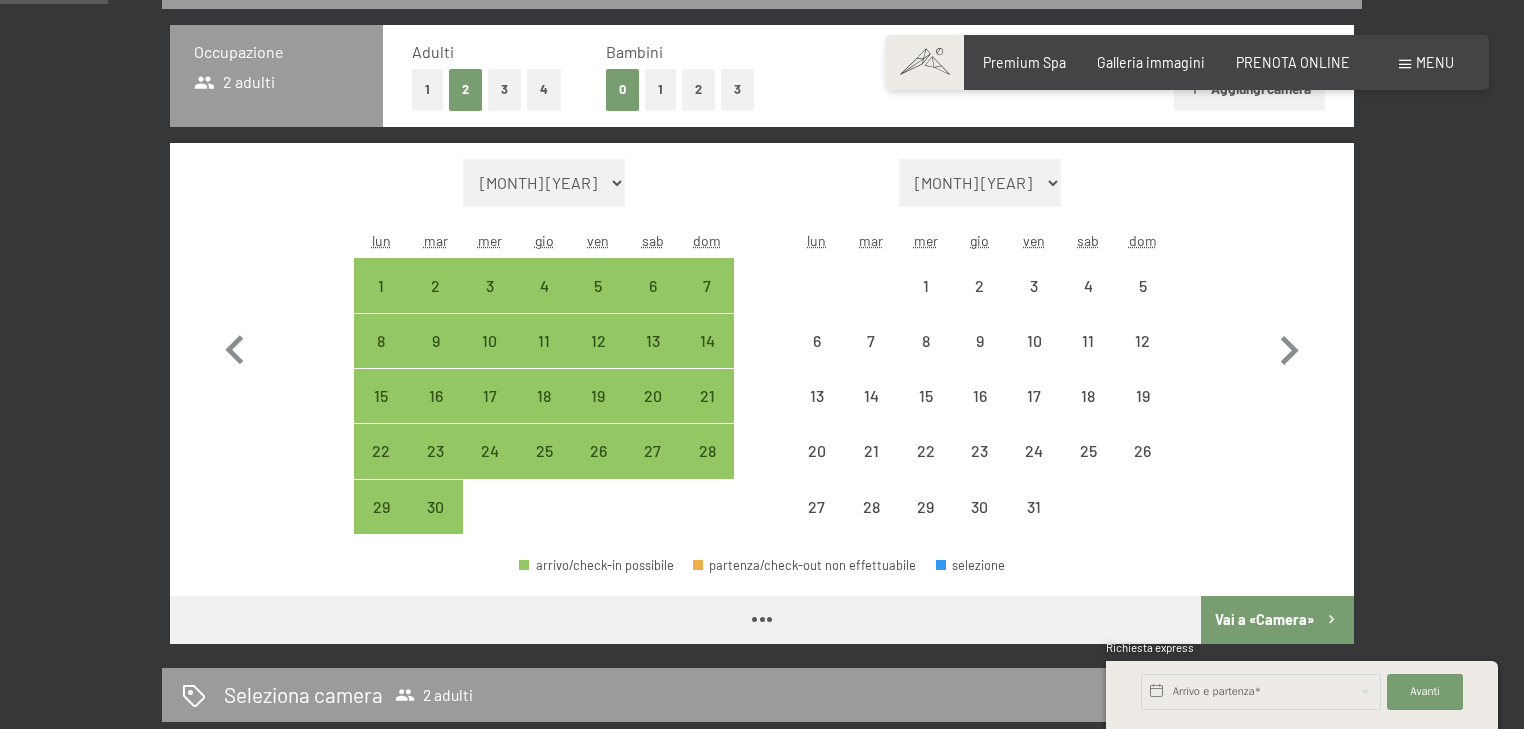 select on "[YEAR]-[MONTH]-[DAY]" 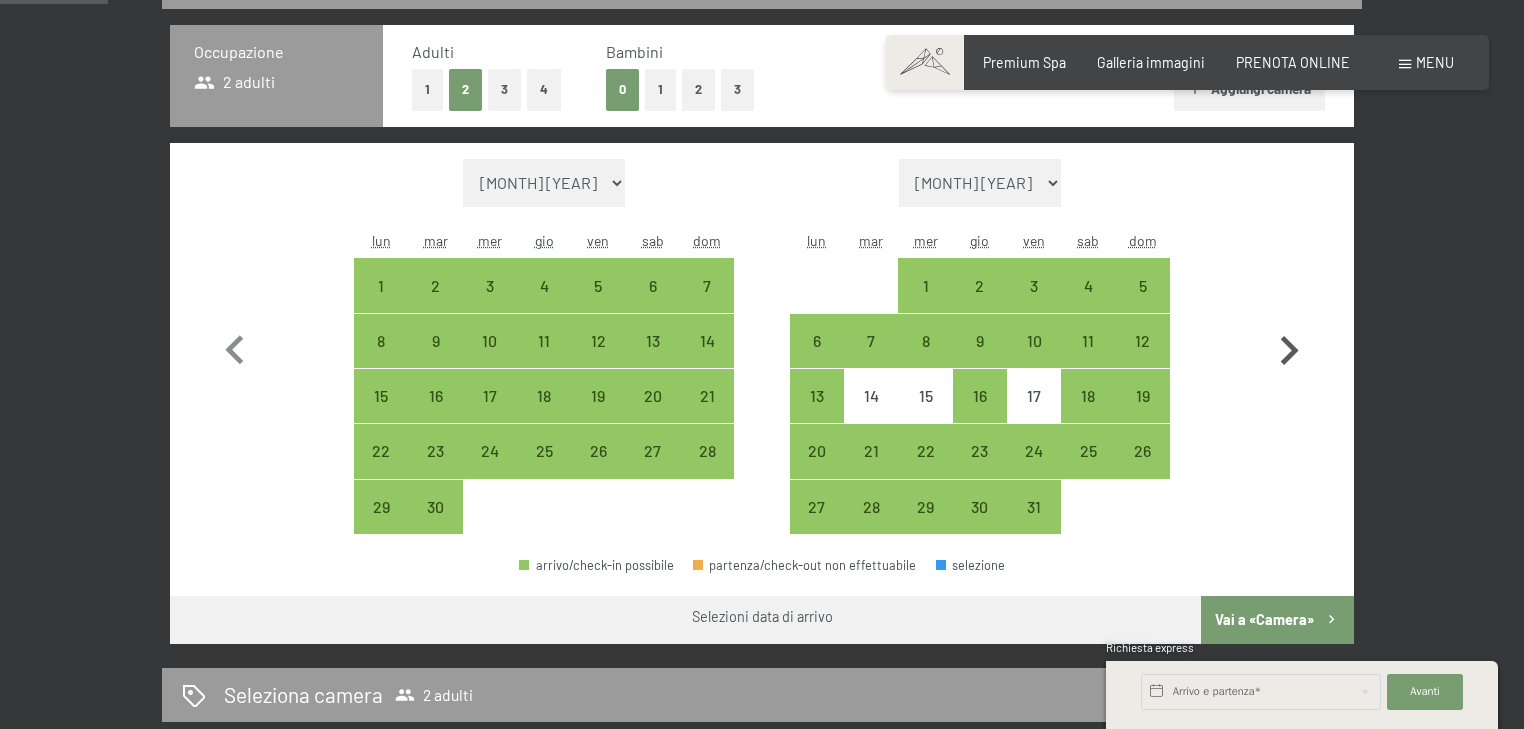 click 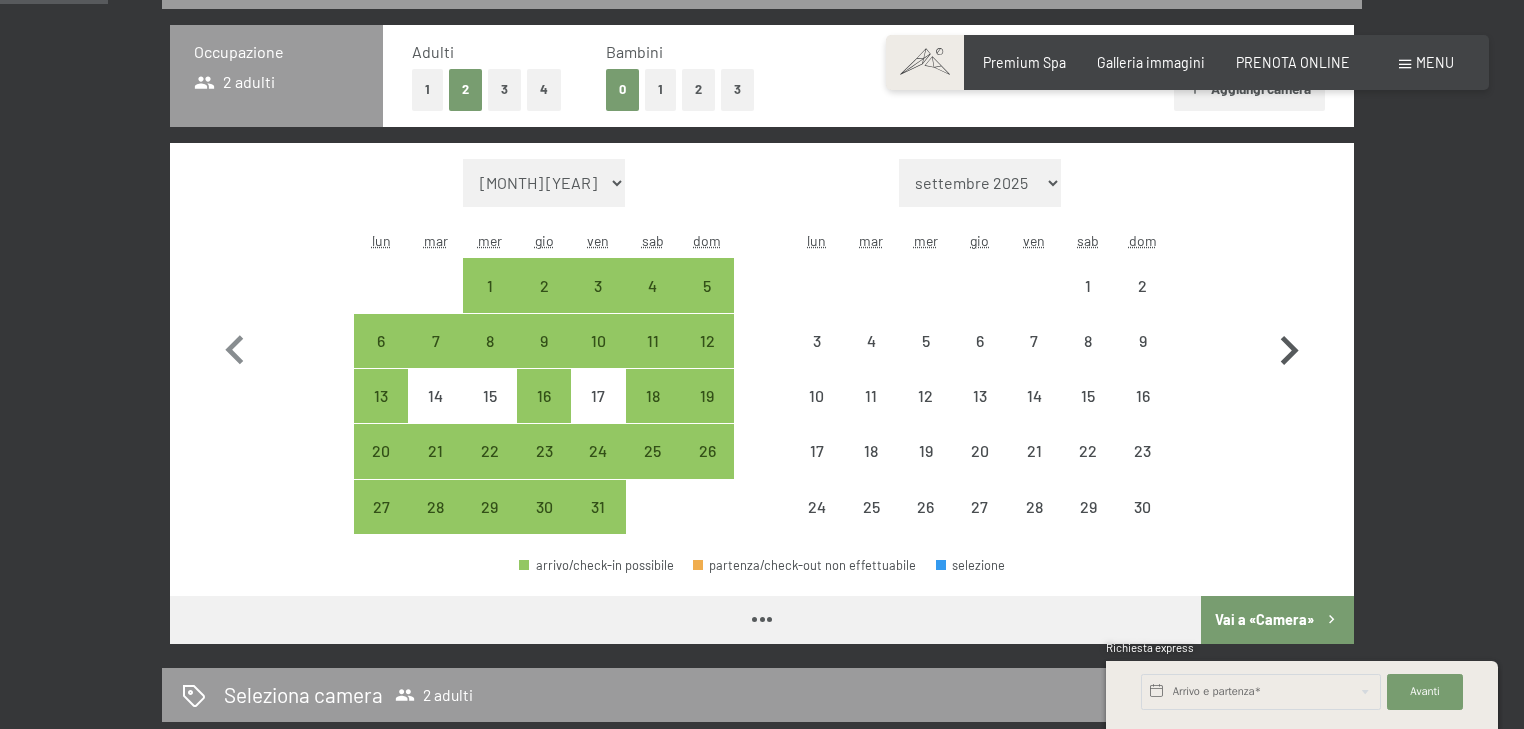click 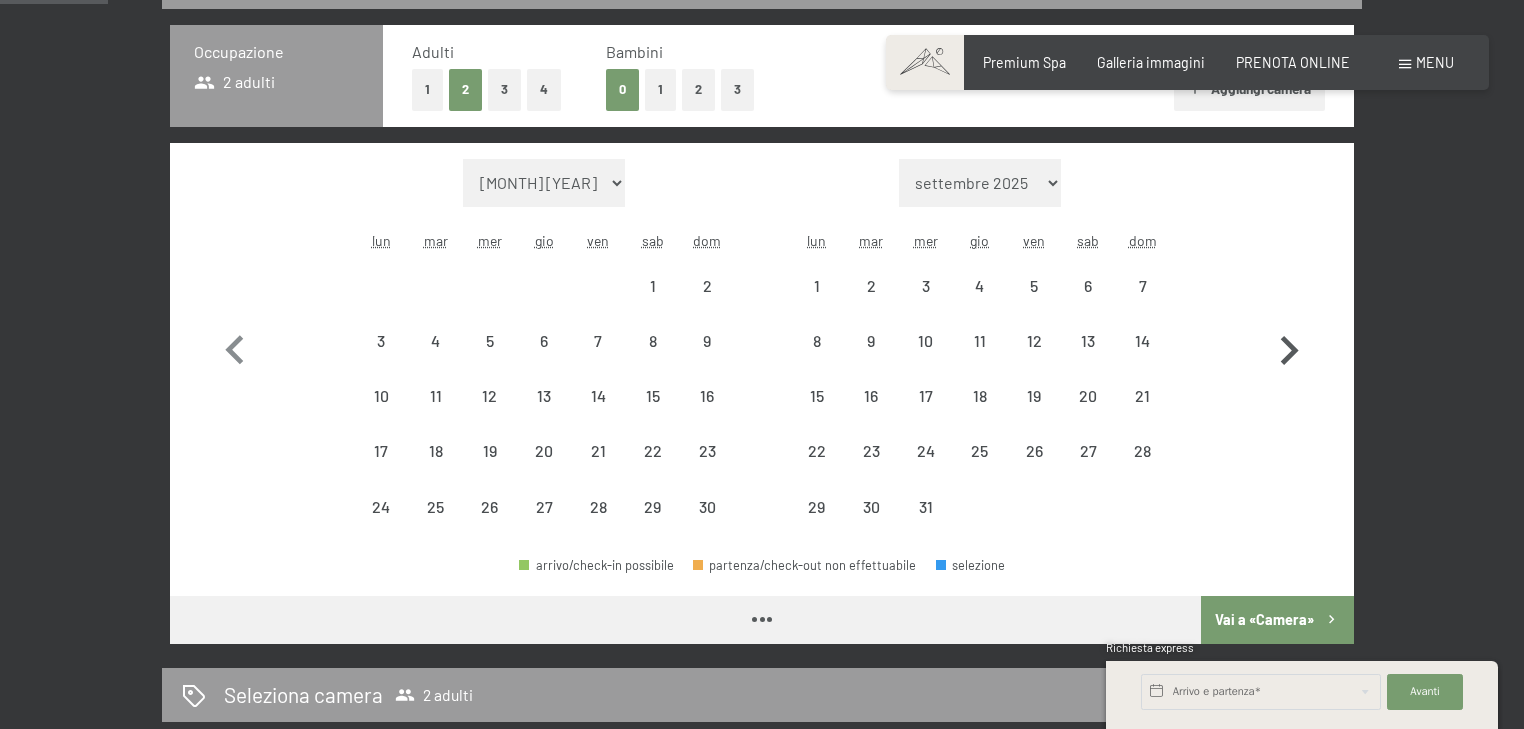 select on "[YEAR]-[MONTH]-[DAY]" 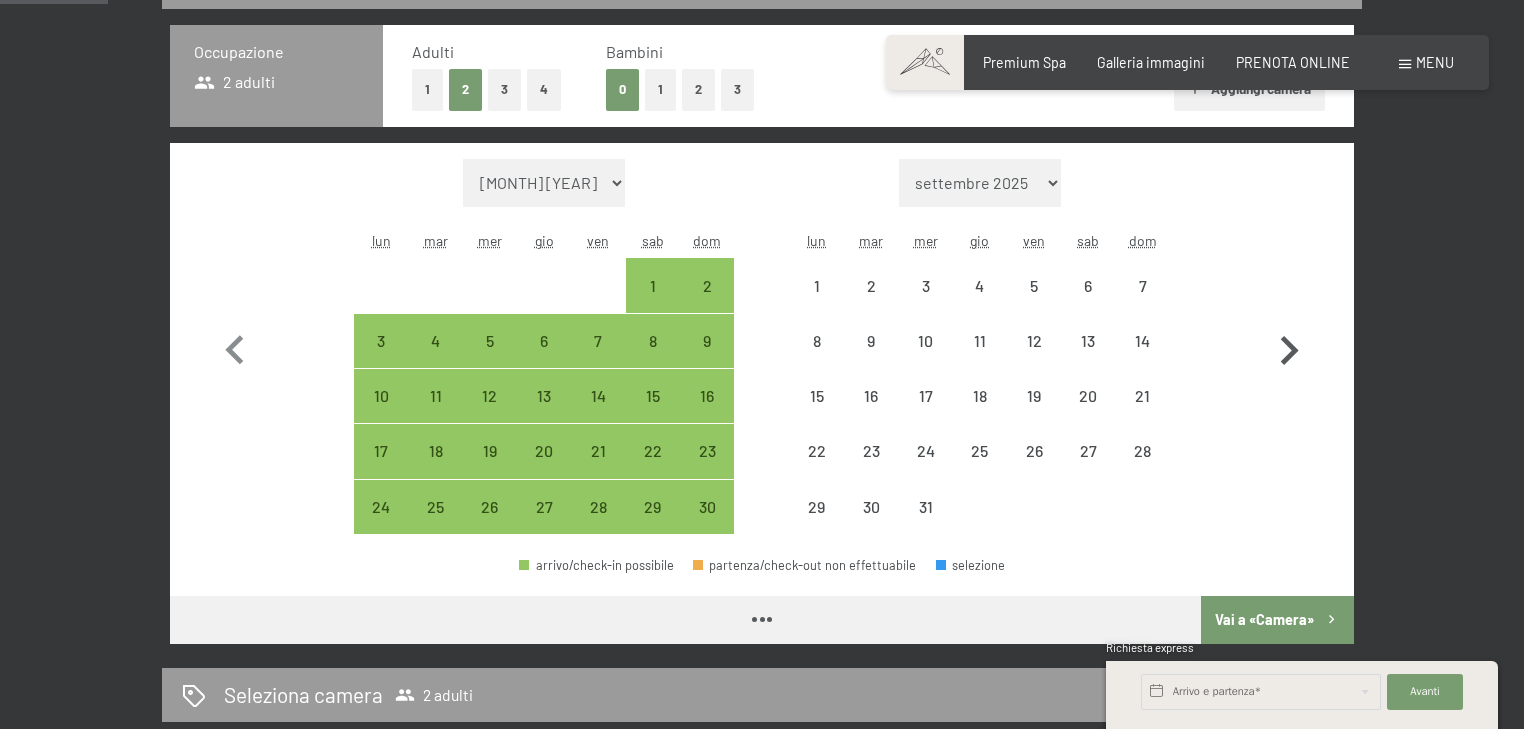 select on "[YEAR]-[MONTH]-[DAY]" 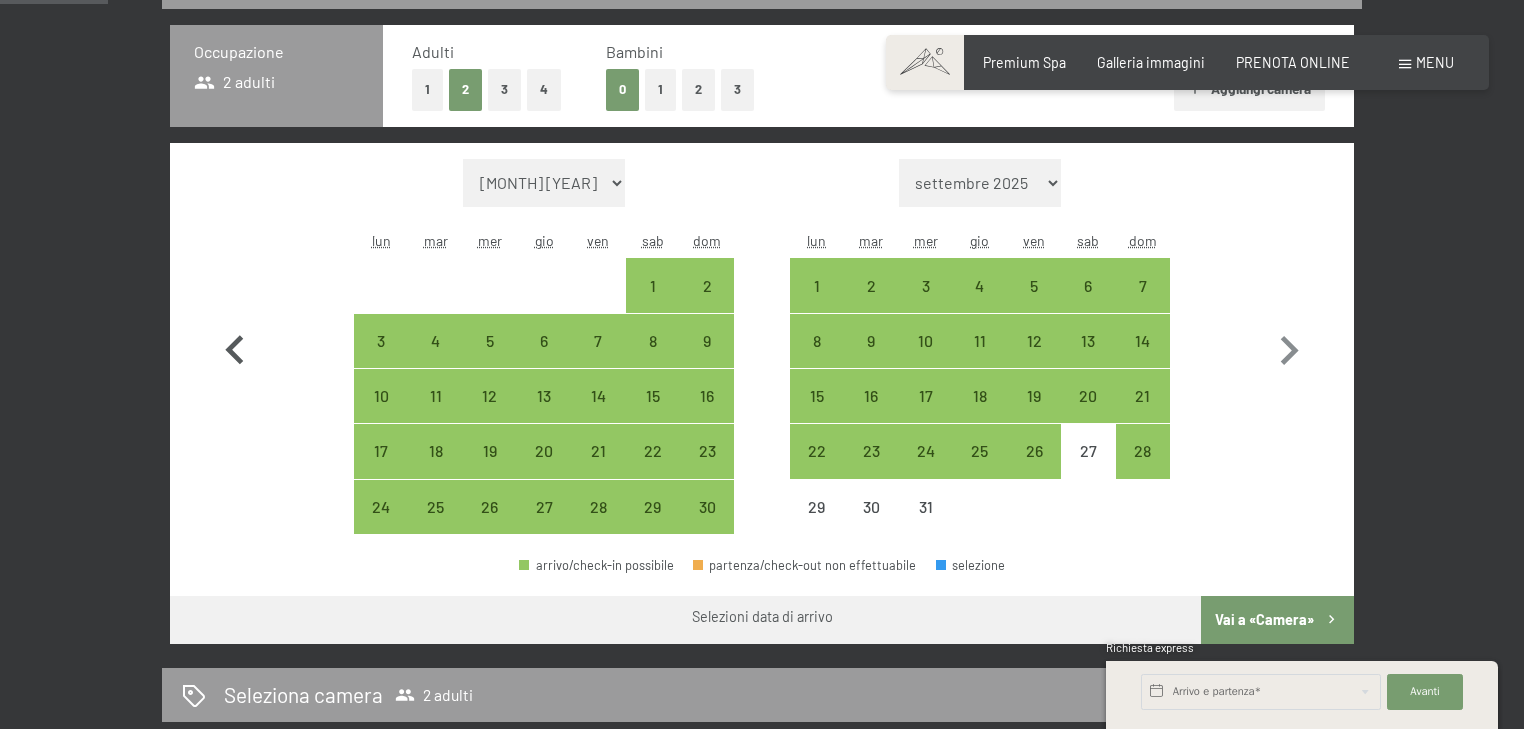 click 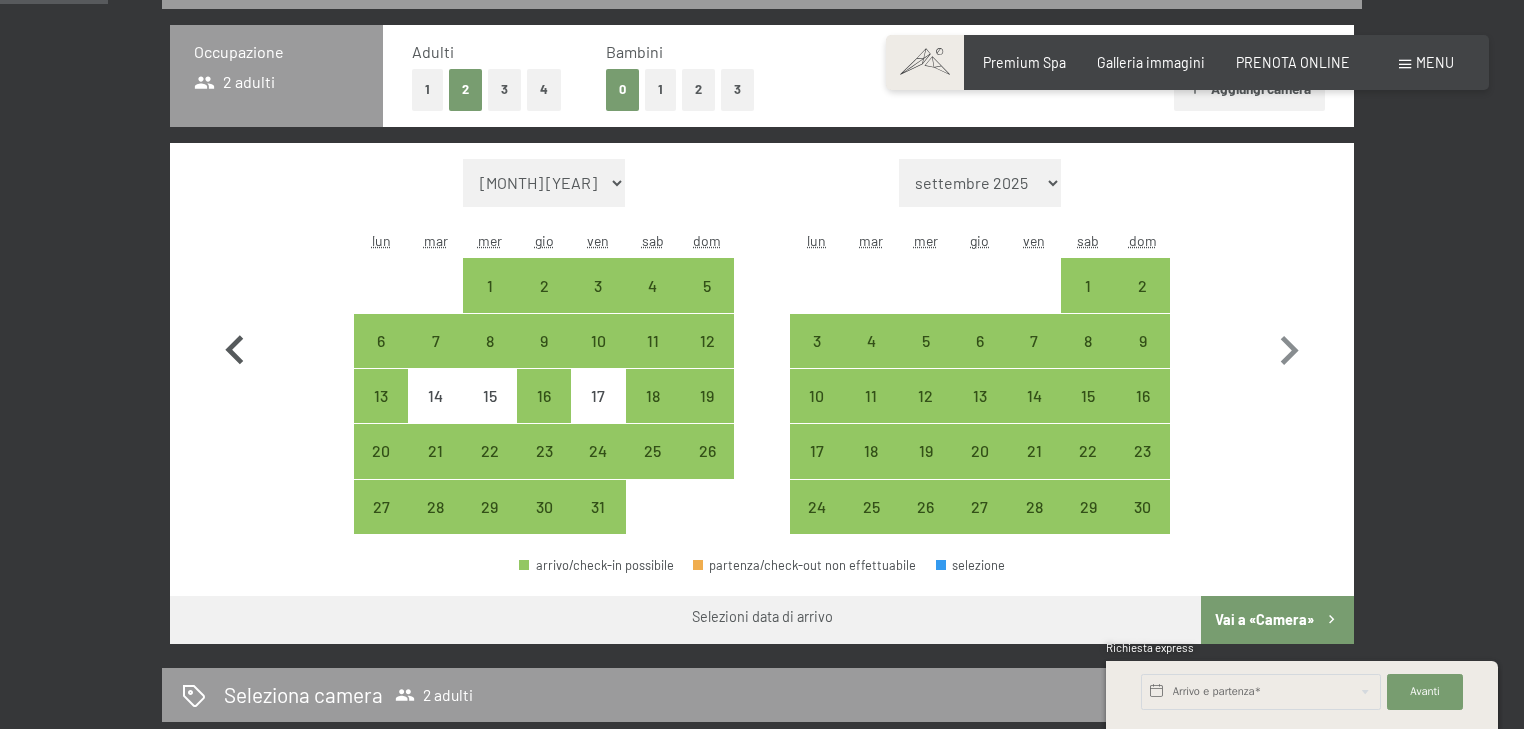 click 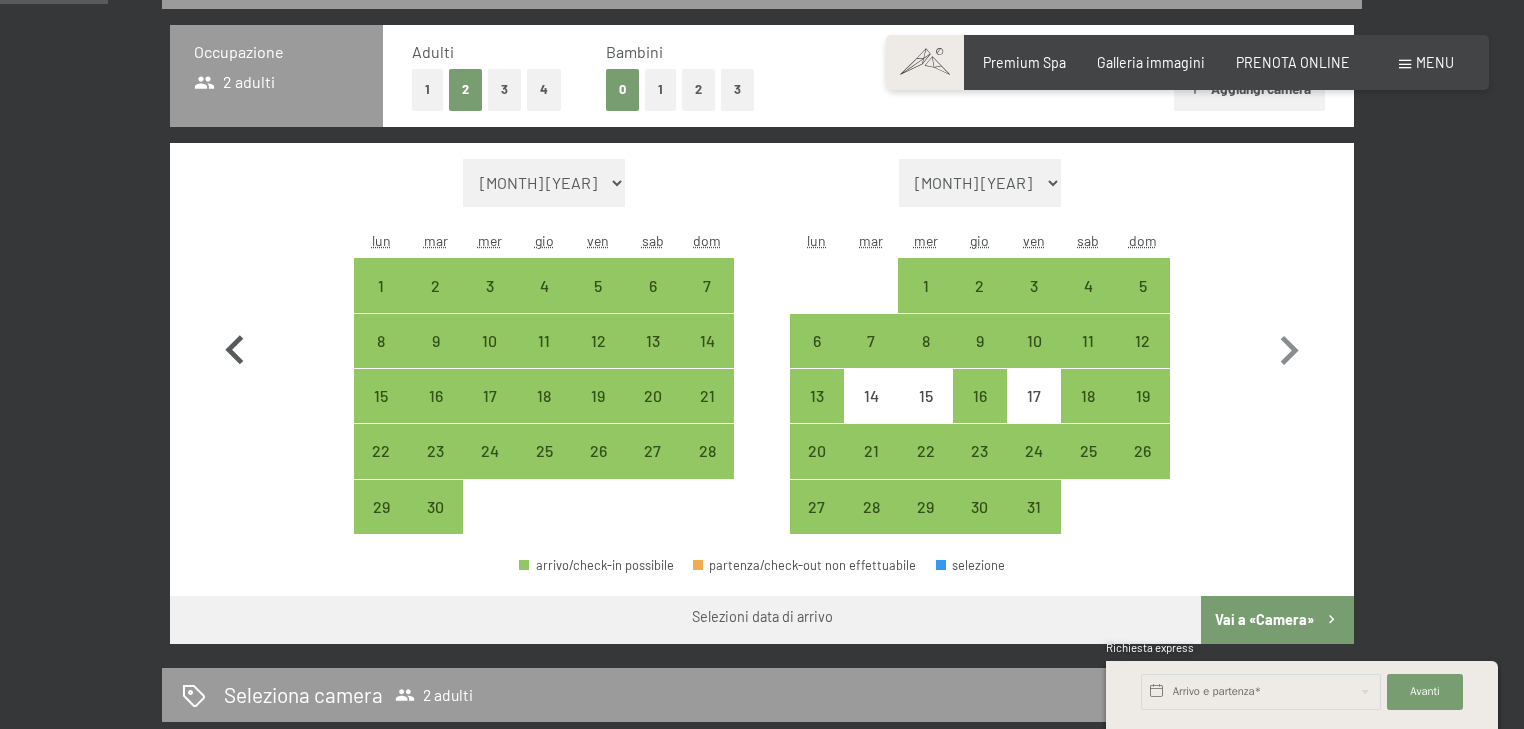 click 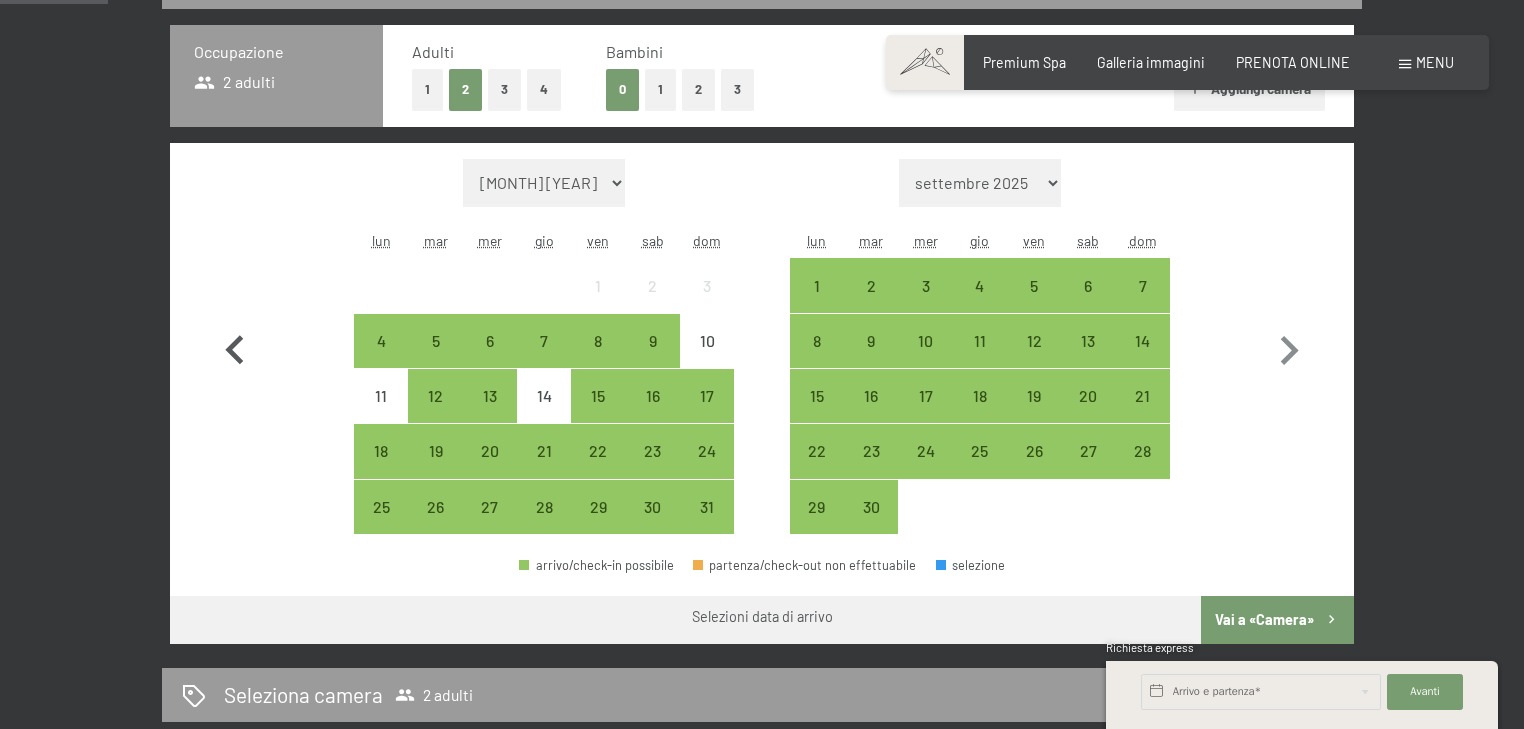 click 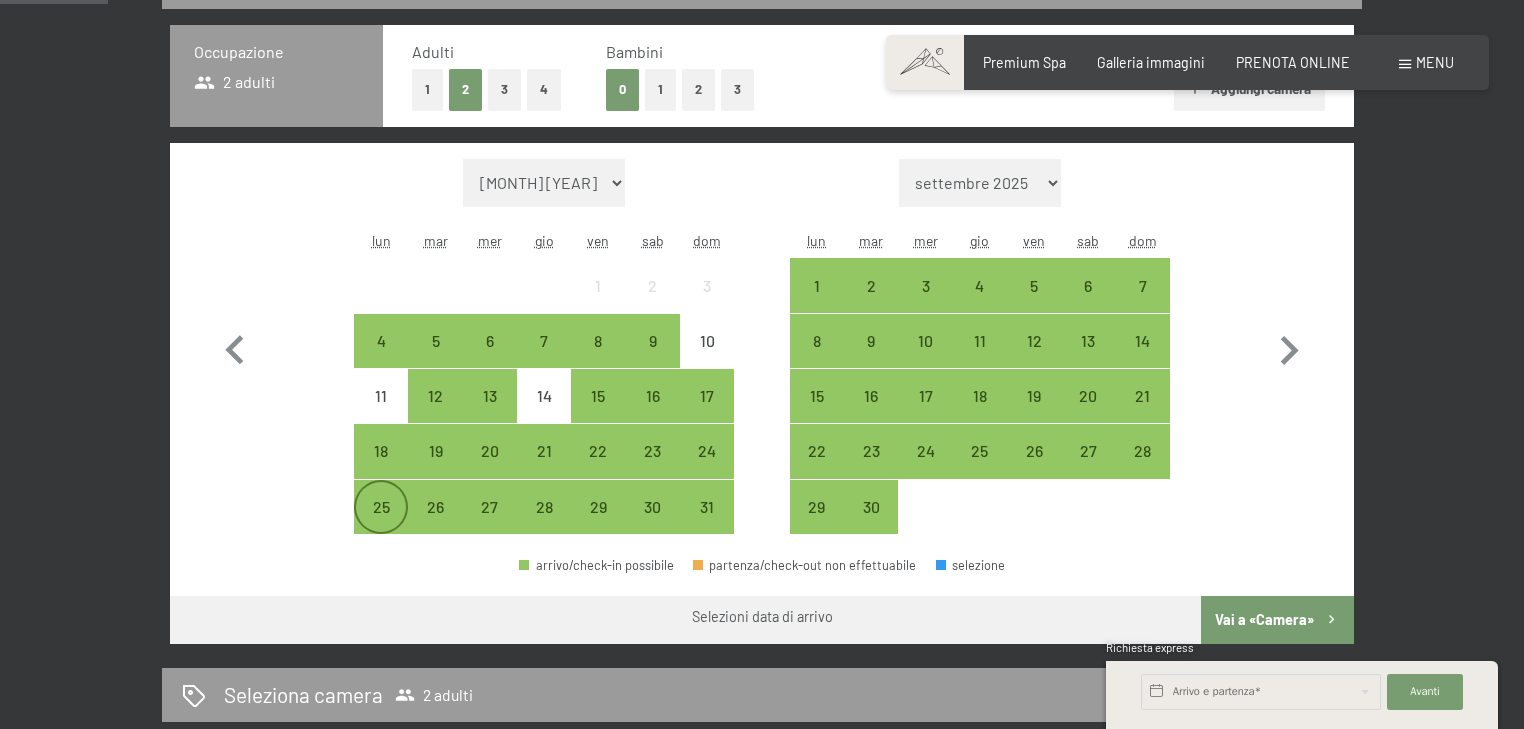 click on "25" at bounding box center [381, 524] 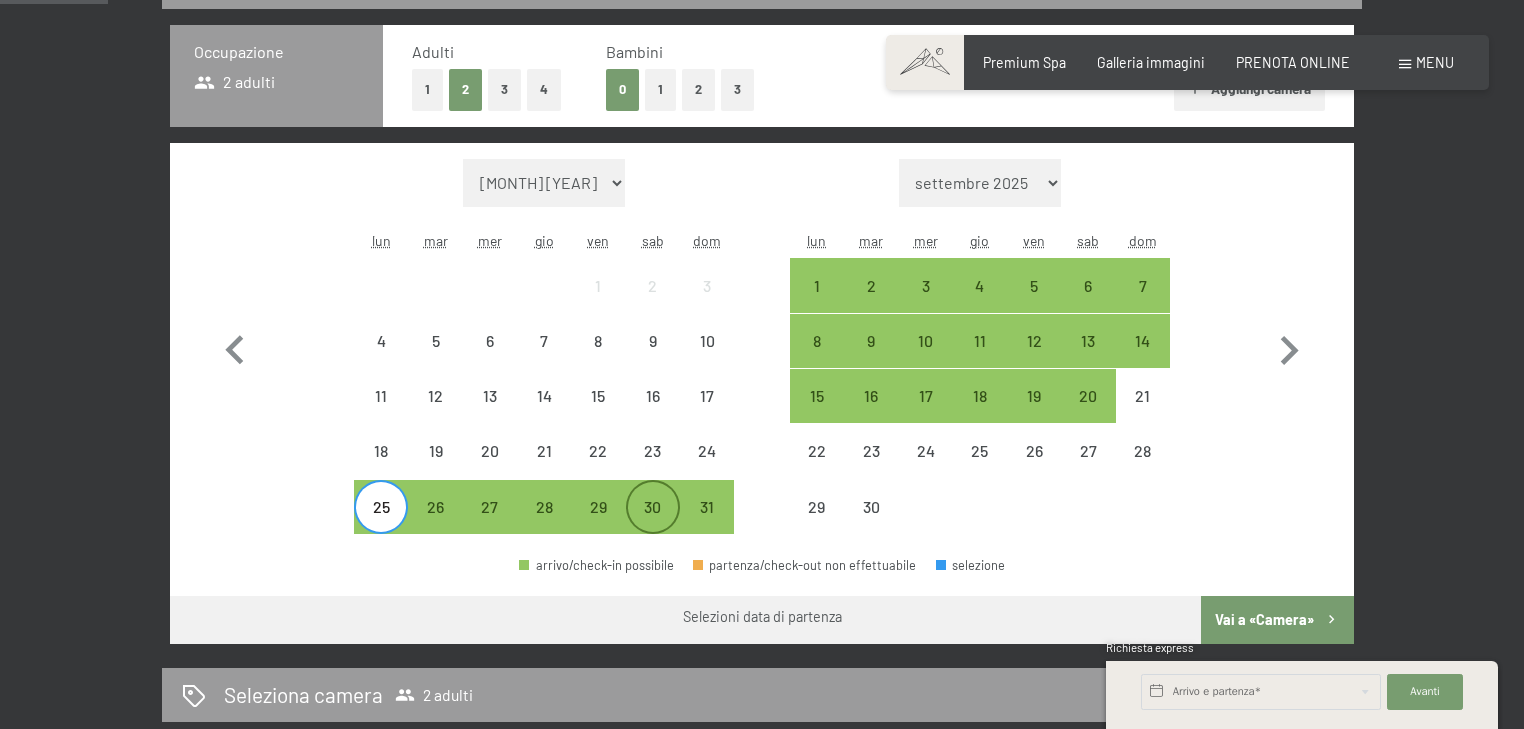 click on "30" at bounding box center [653, 524] 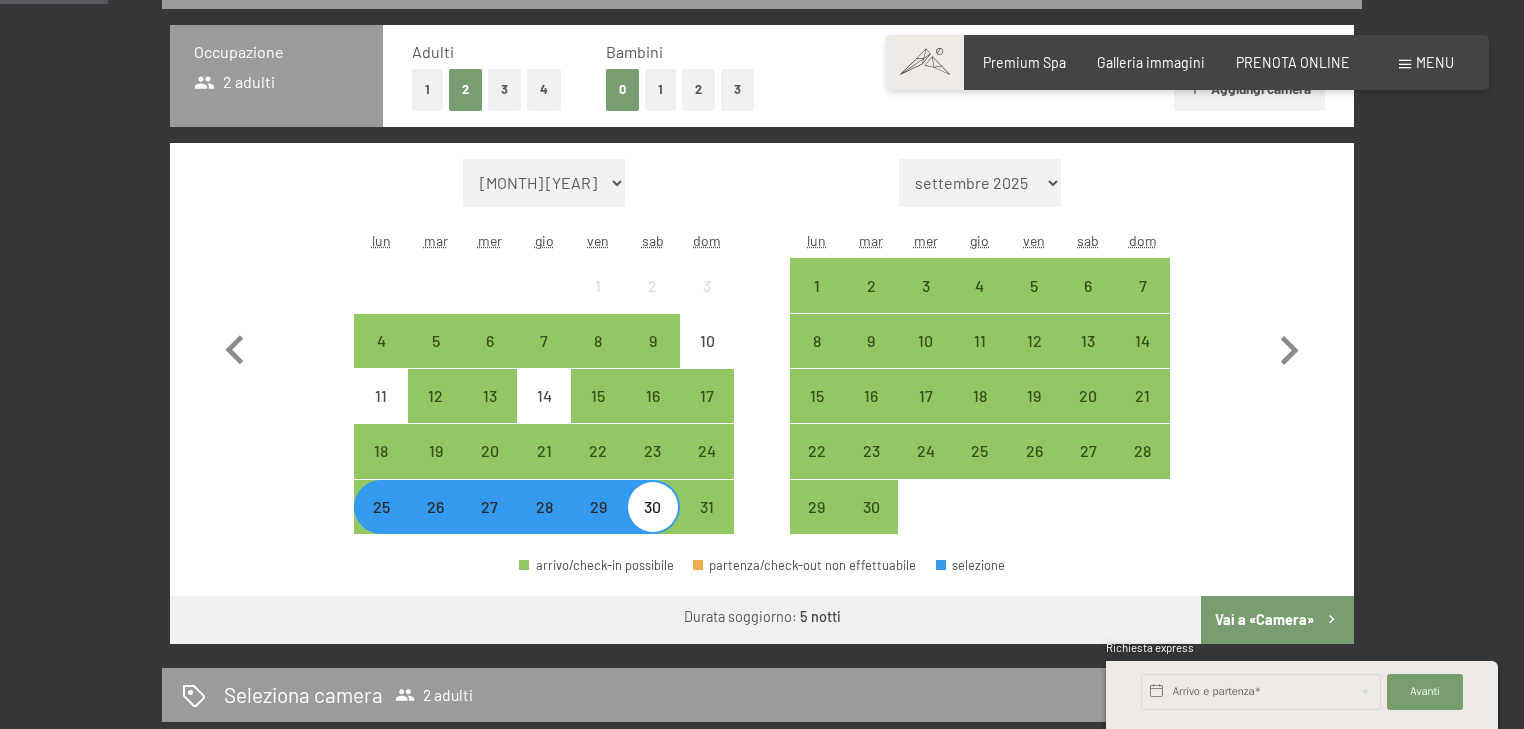 click on "1" at bounding box center [660, 89] 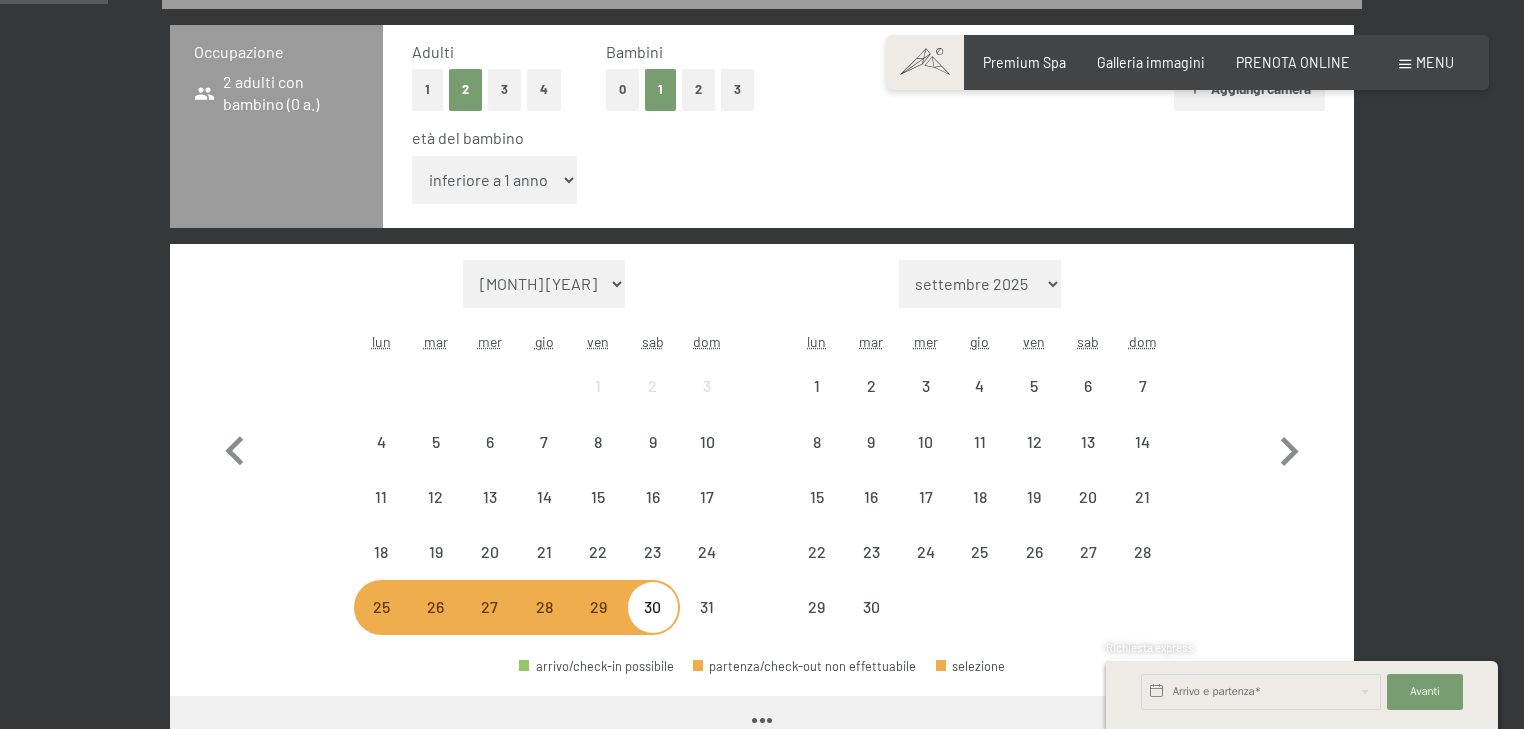 click on "inferiore a 1 anno 1 anno 2 anni 3 anni 4 anni 5 anni 6 anni 7 anni 8 anni 9 anni 10 anni 11 anni 12 anni 13 anni 14 anni 15 anni 16 anni 17 anni" at bounding box center (494, 180) 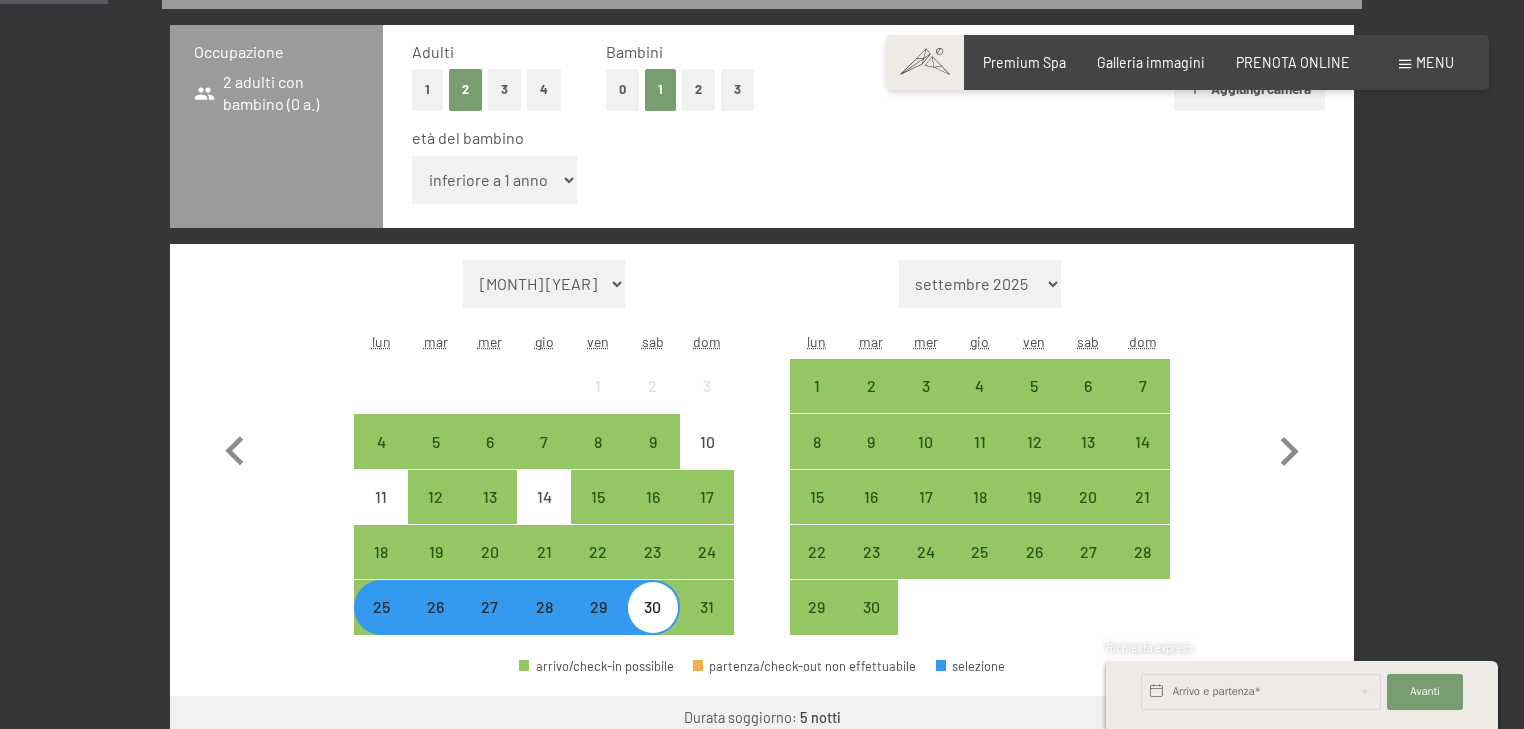 select on "2" 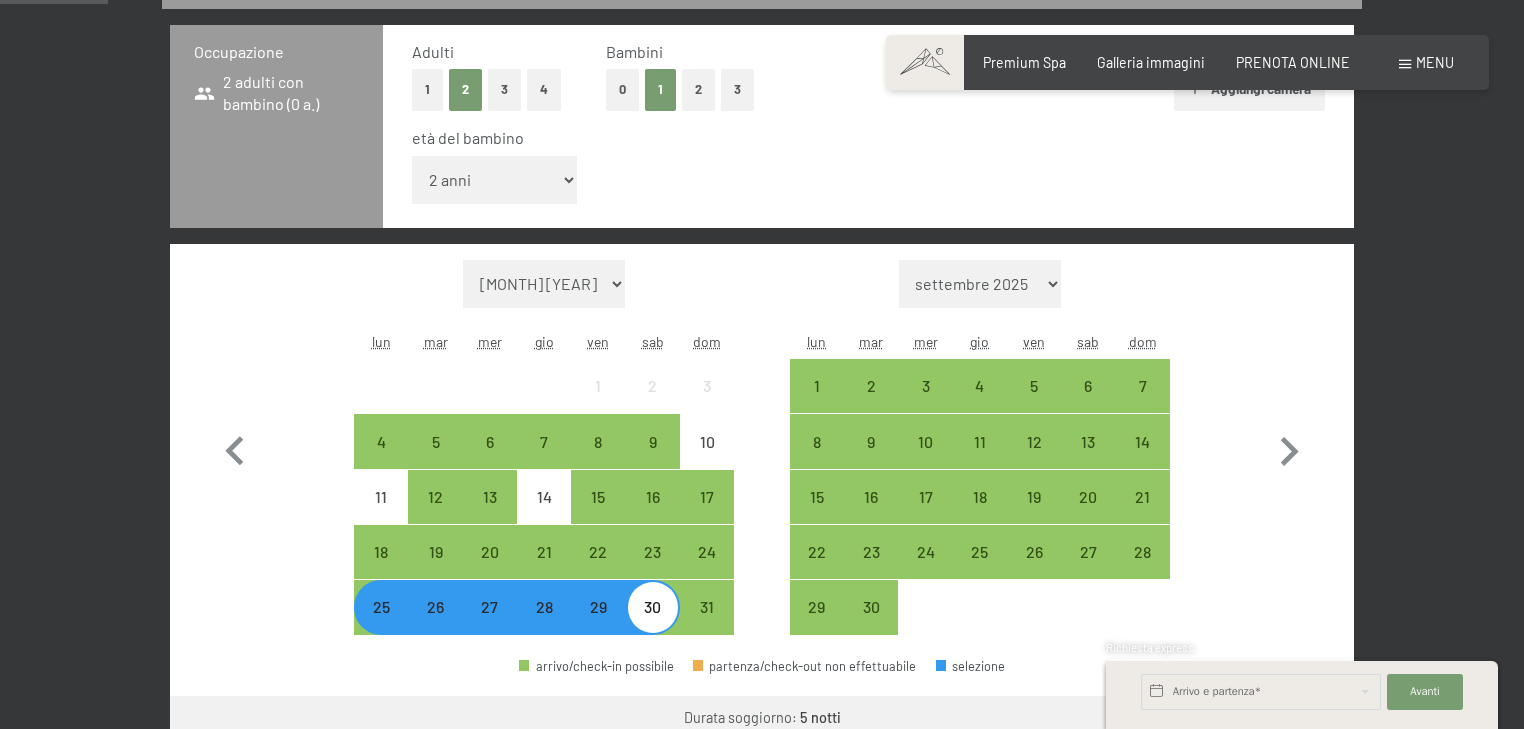 click on "inferiore a 1 anno 1 anno 2 anni 3 anni 4 anni 5 anni 6 anni 7 anni 8 anni 9 anni 10 anni 11 anni 12 anni 13 anni 14 anni 15 anni 16 anni 17 anni" at bounding box center [494, 180] 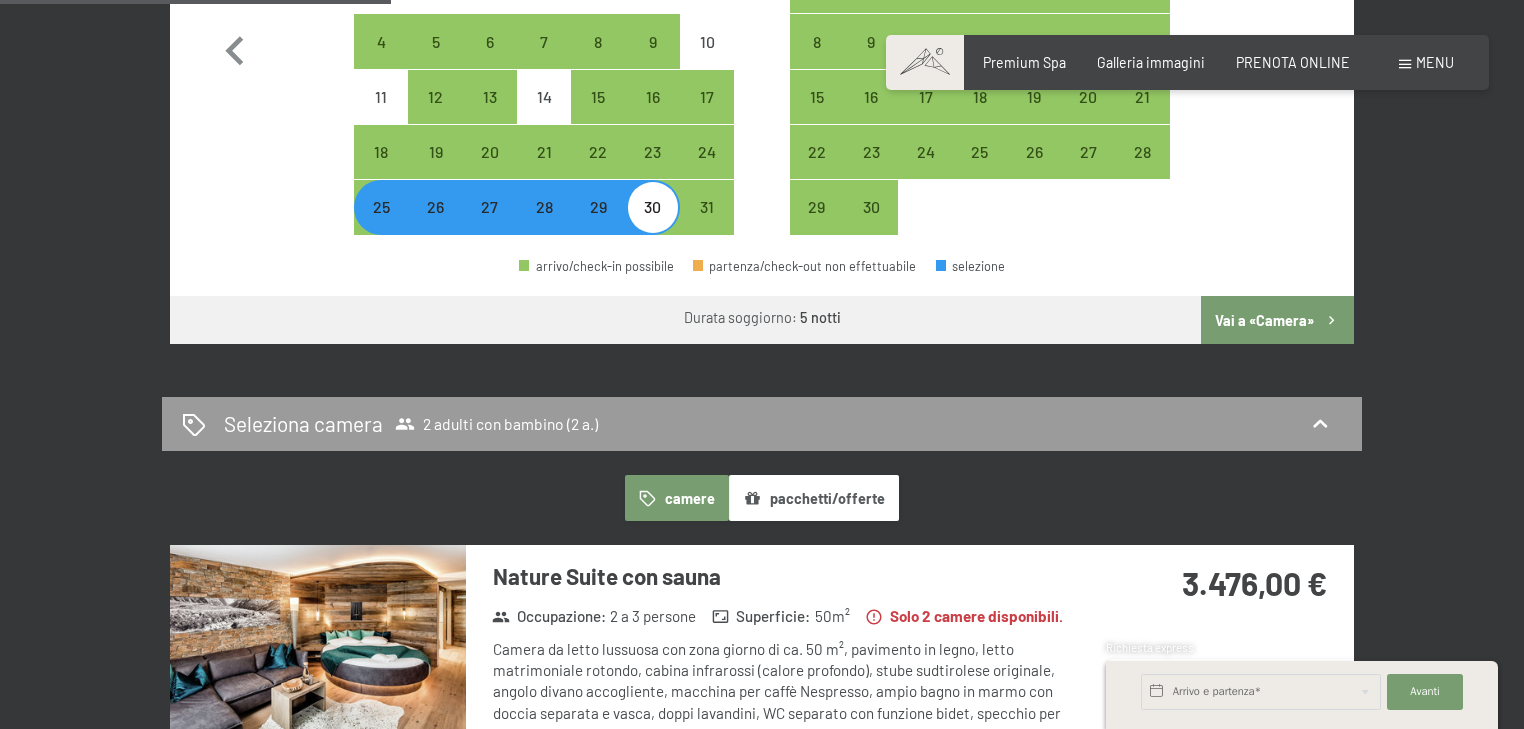 click on "Vai a «Camera»" at bounding box center (1277, 320) 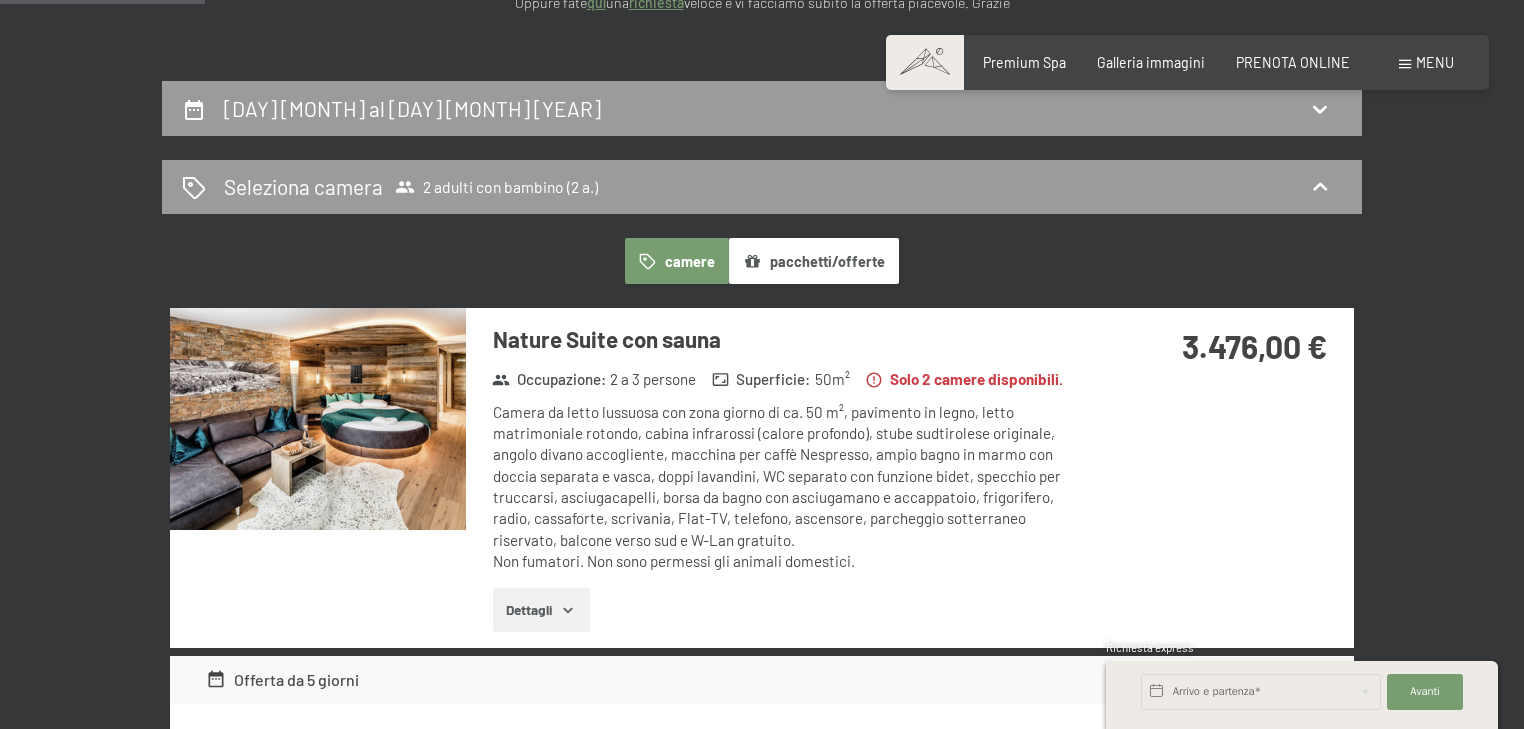 scroll, scrollTop: 513, scrollLeft: 0, axis: vertical 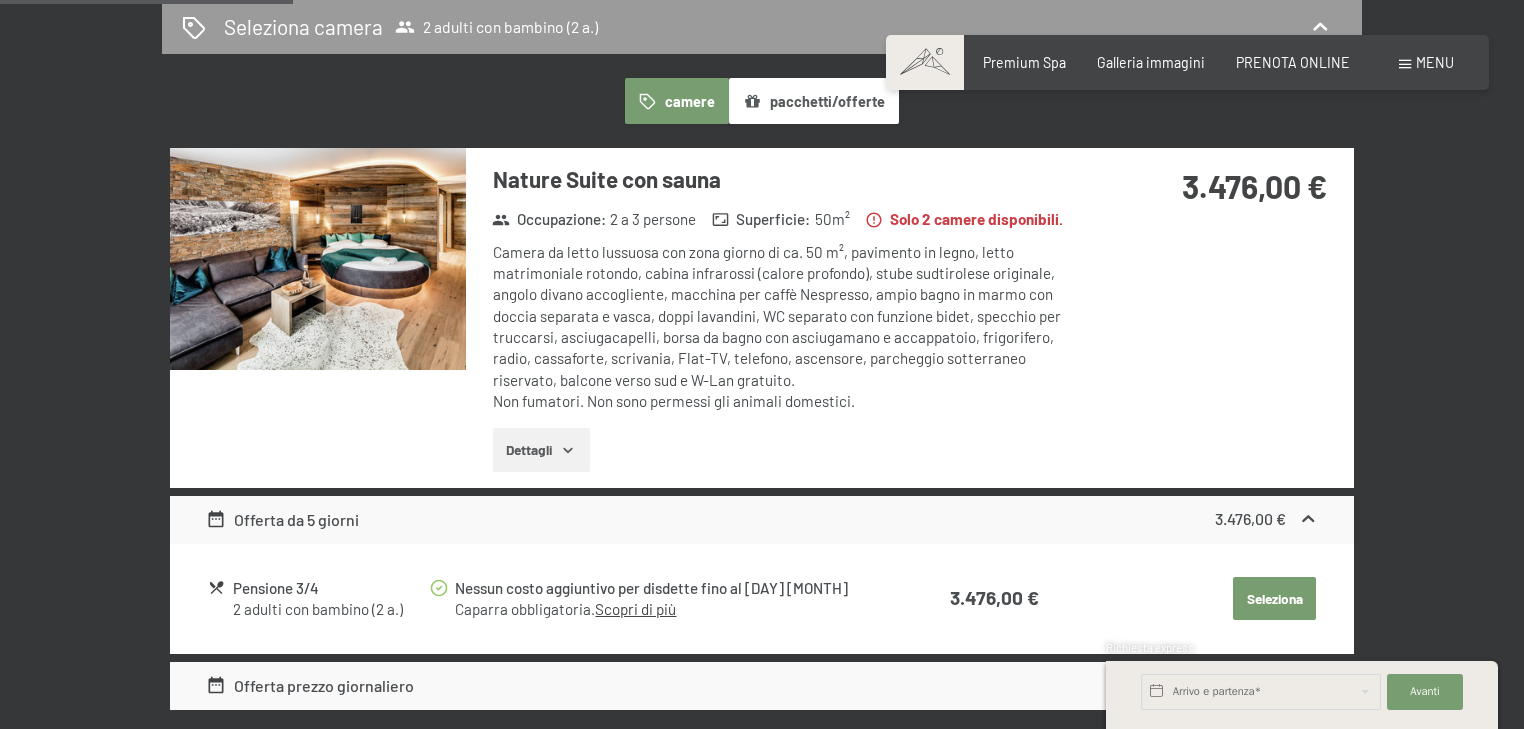click on "Dettagli" at bounding box center (541, 450) 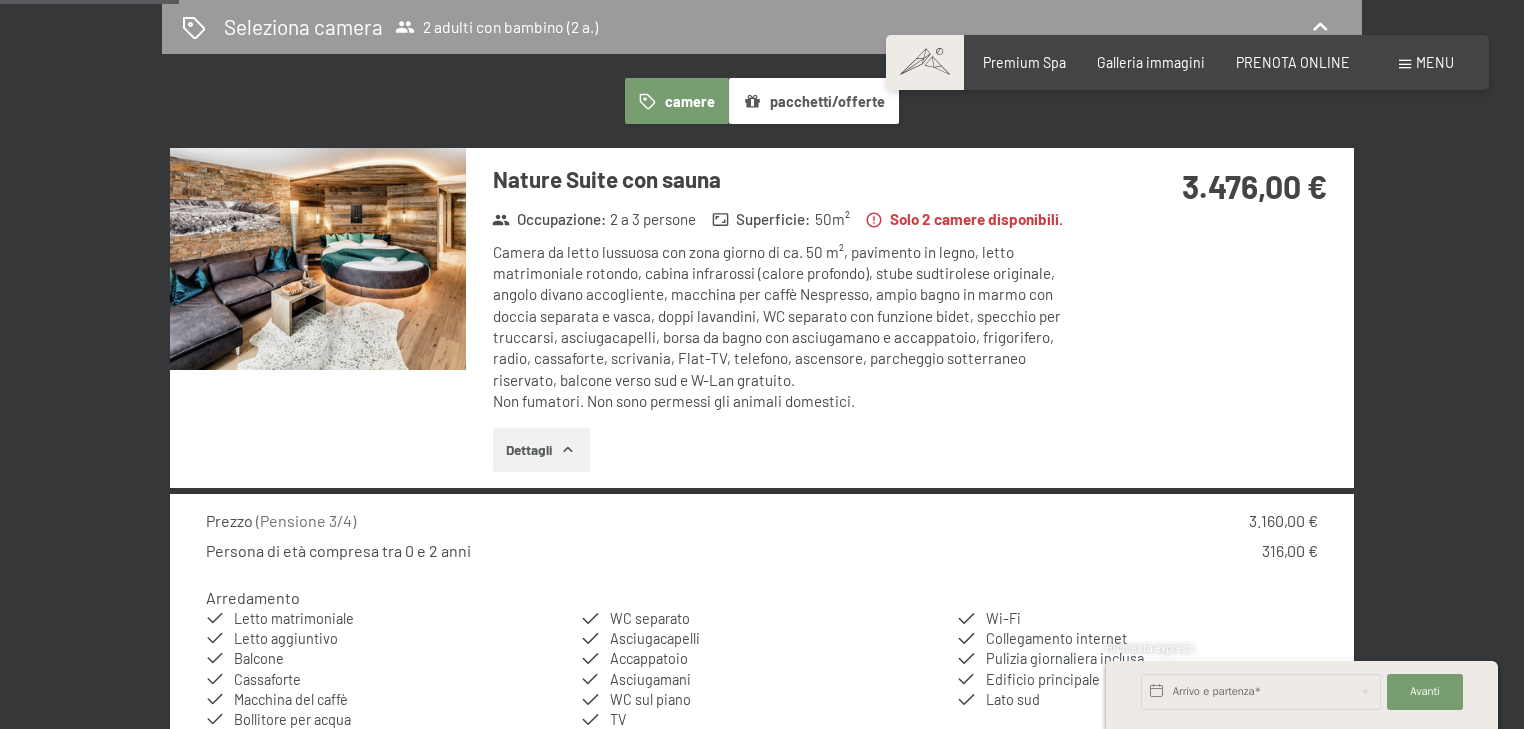 scroll, scrollTop: 33, scrollLeft: 0, axis: vertical 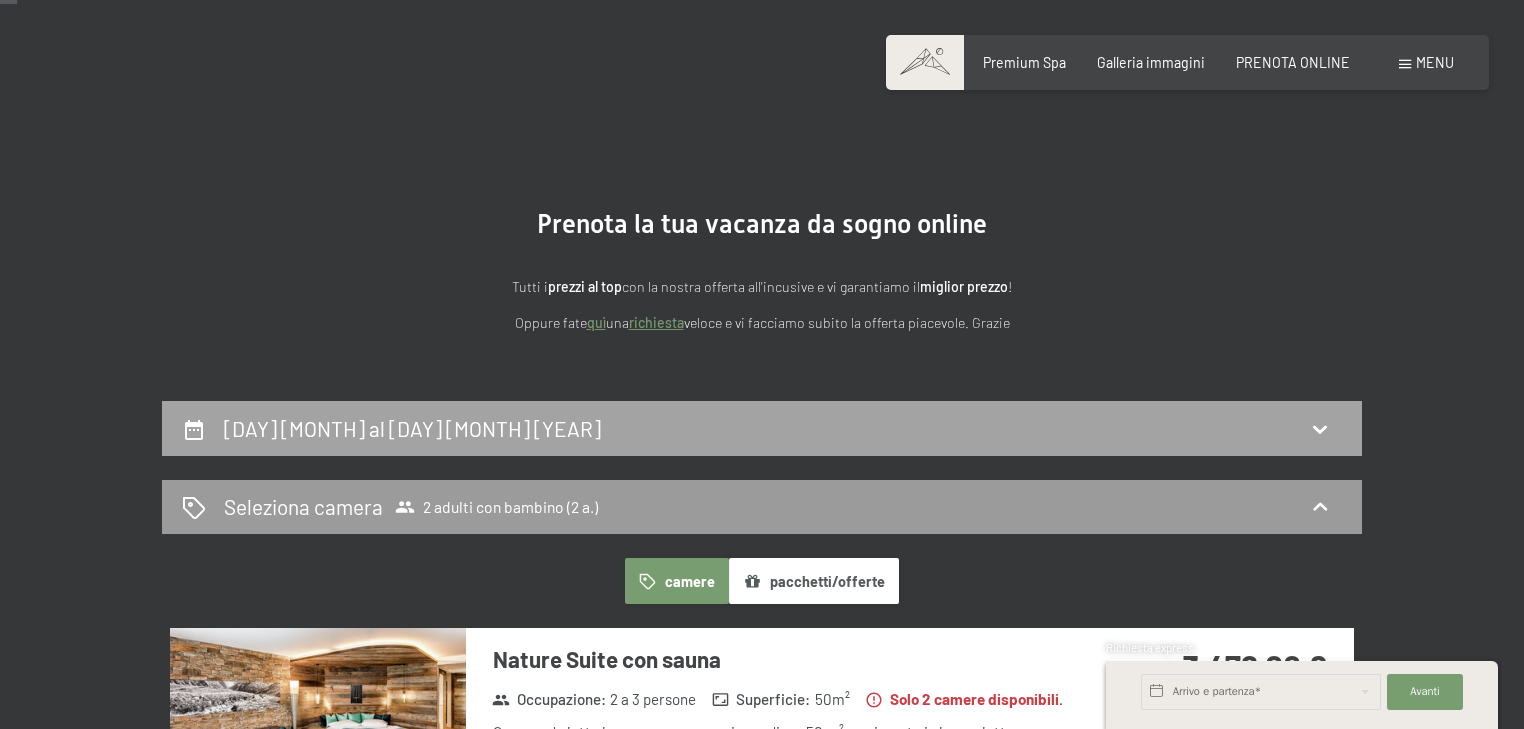 click on "[DAY] [MONTH] al [DAY] [MONTH] [YEAR]" at bounding box center (412, 428) 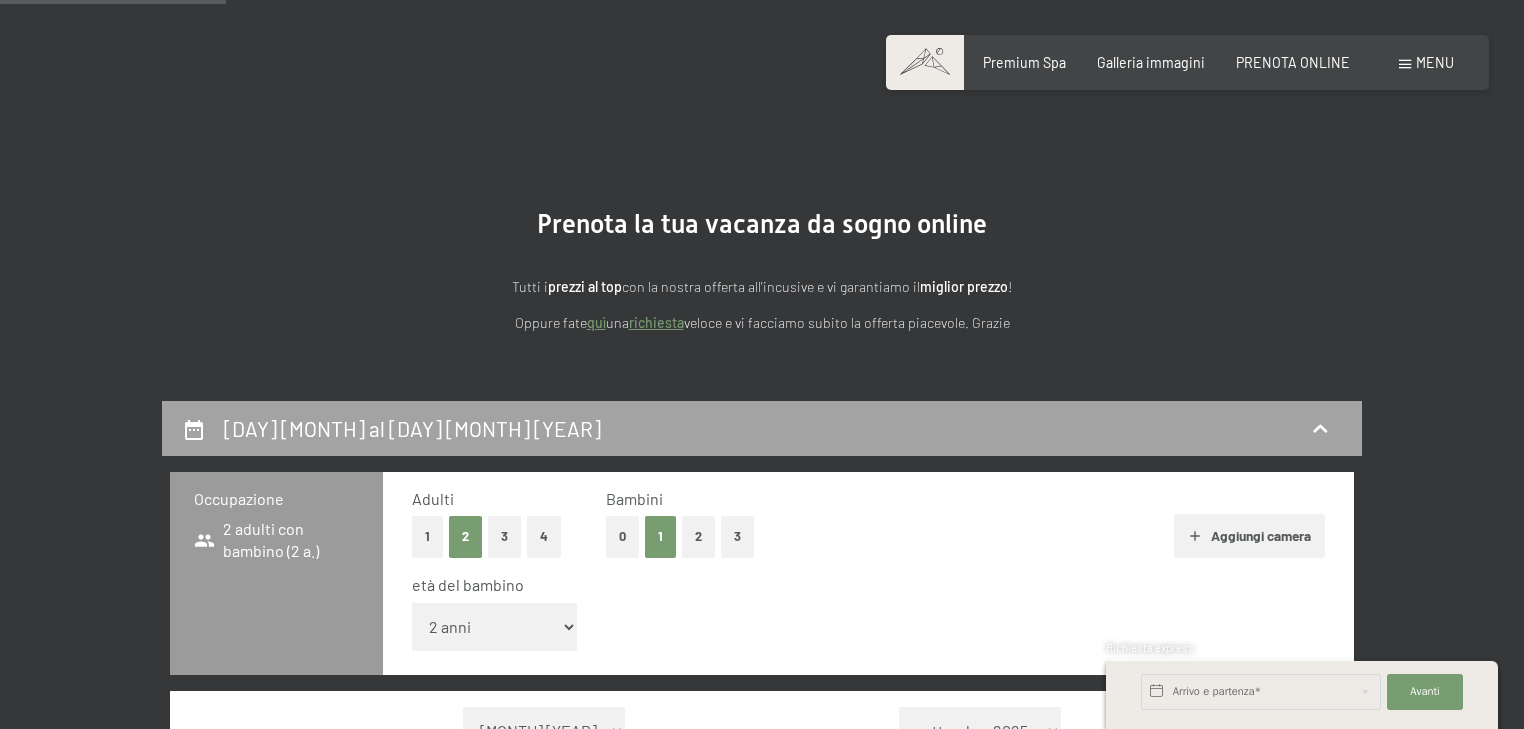 scroll, scrollTop: 433, scrollLeft: 0, axis: vertical 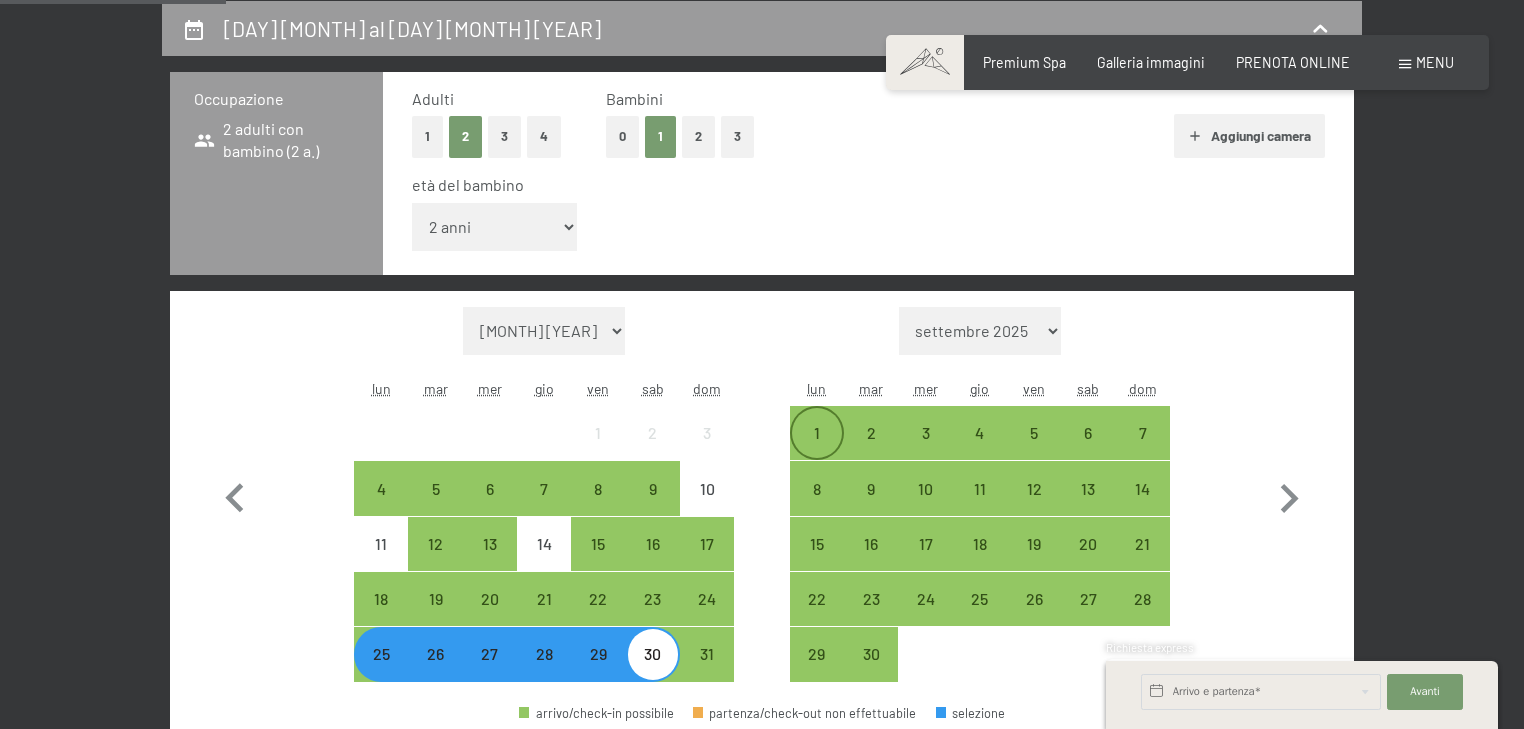 click on "1" at bounding box center (817, 450) 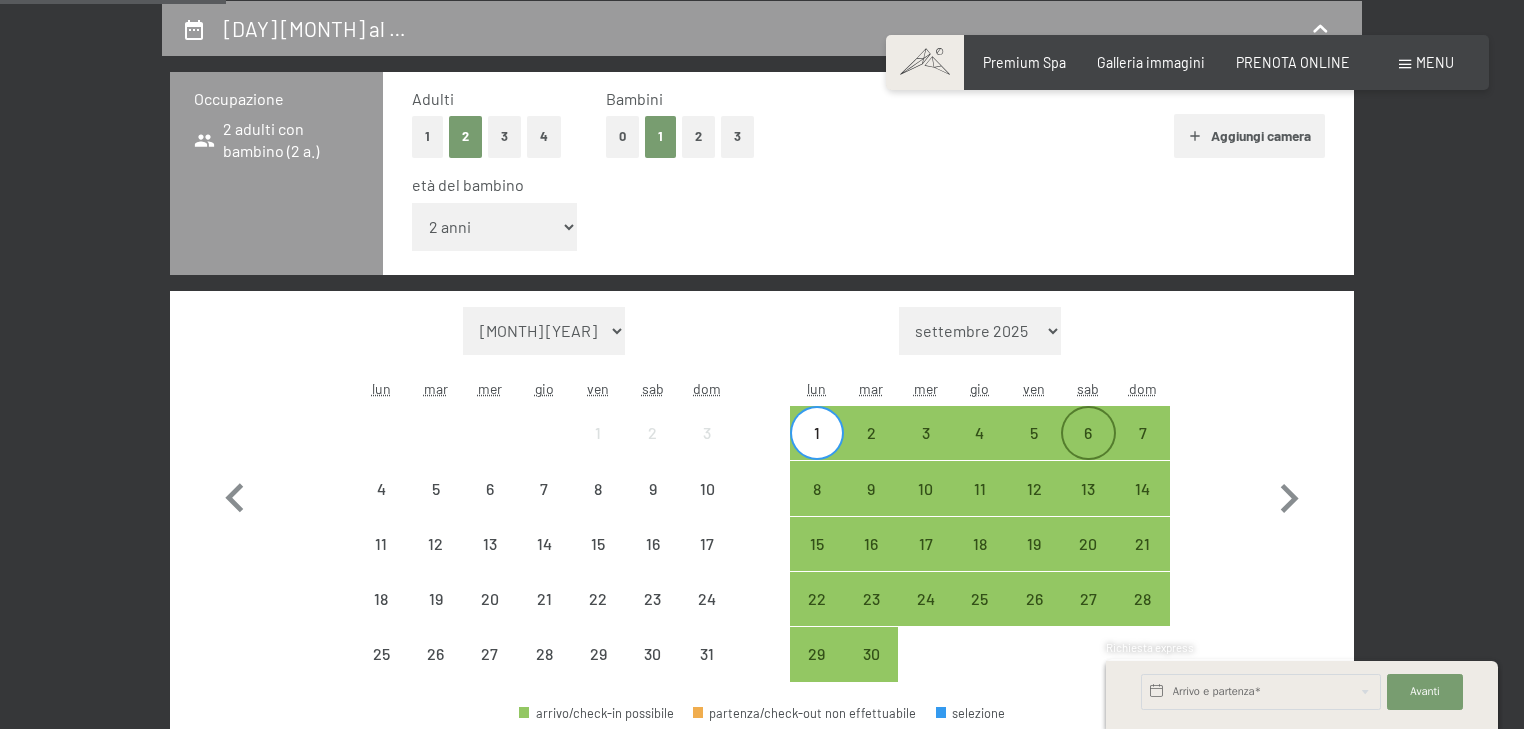 click on "6" at bounding box center (1088, 450) 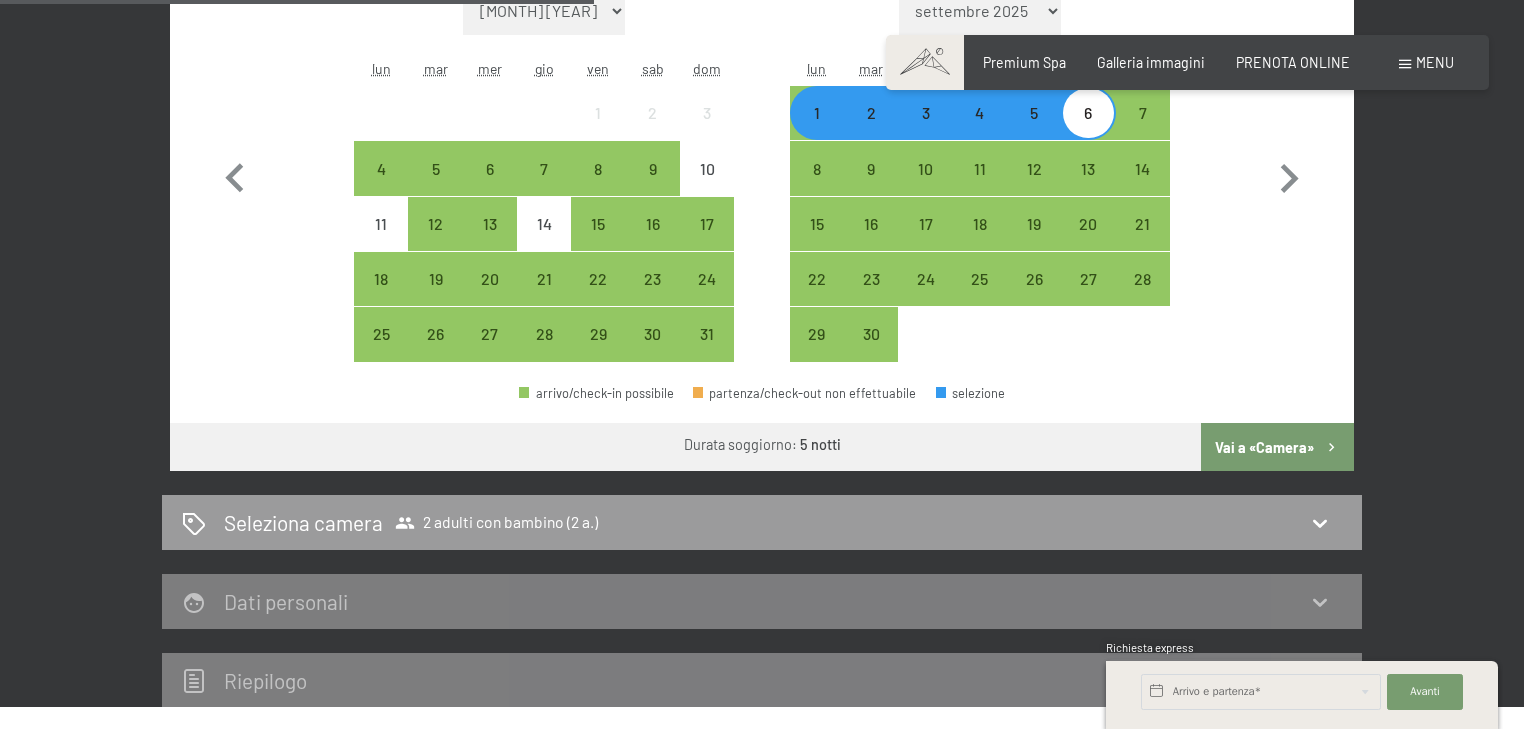 click on "Vai a «Camera»" at bounding box center [1277, 447] 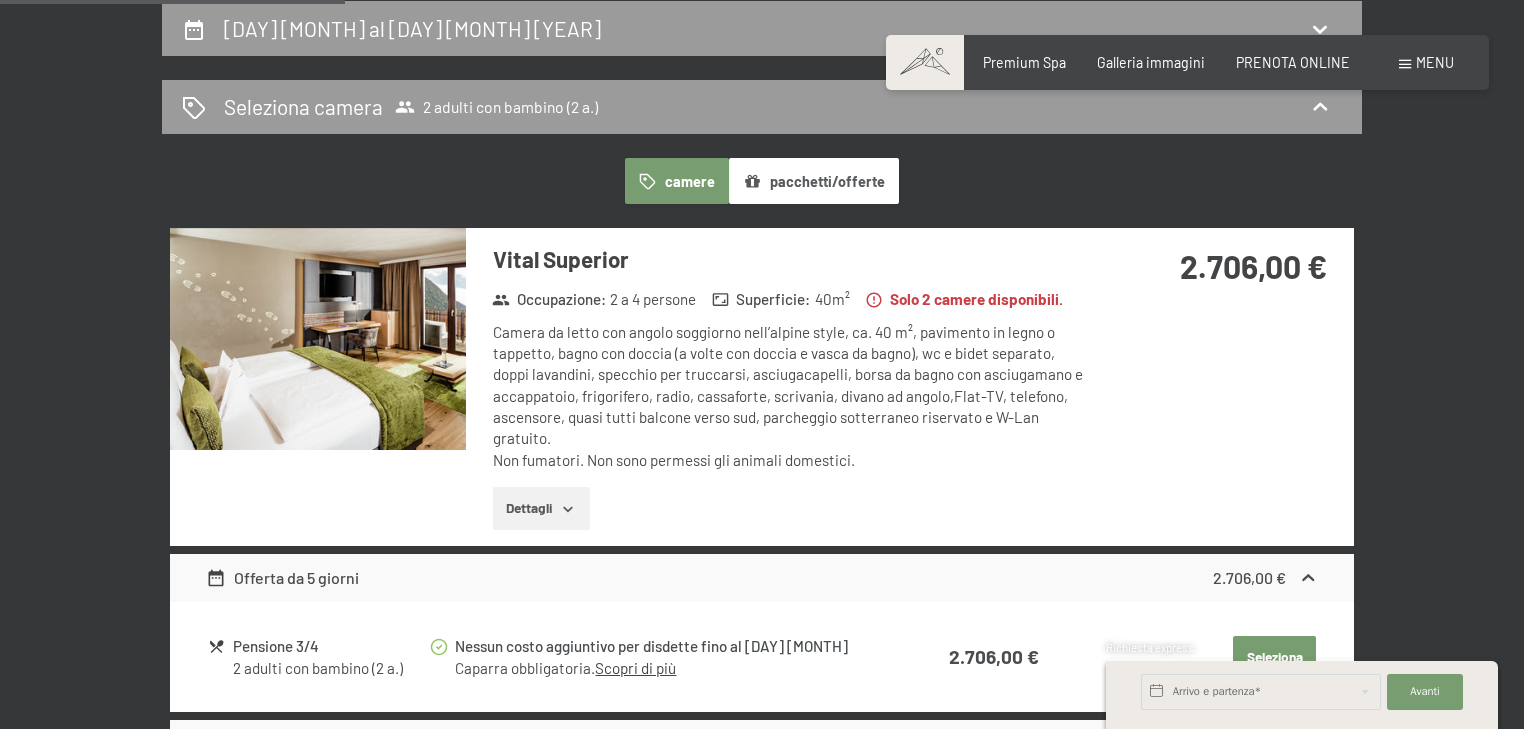 click 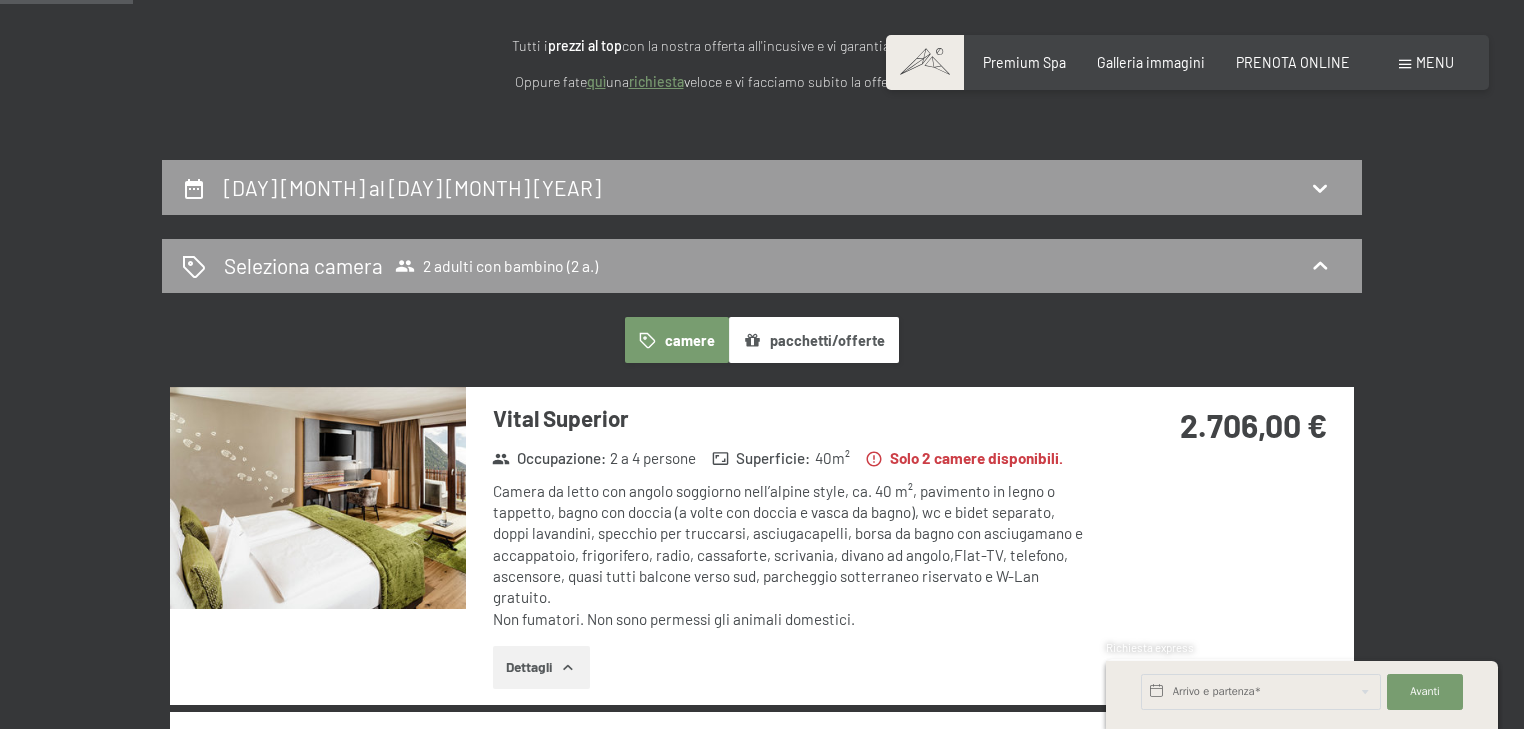 scroll, scrollTop: 273, scrollLeft: 0, axis: vertical 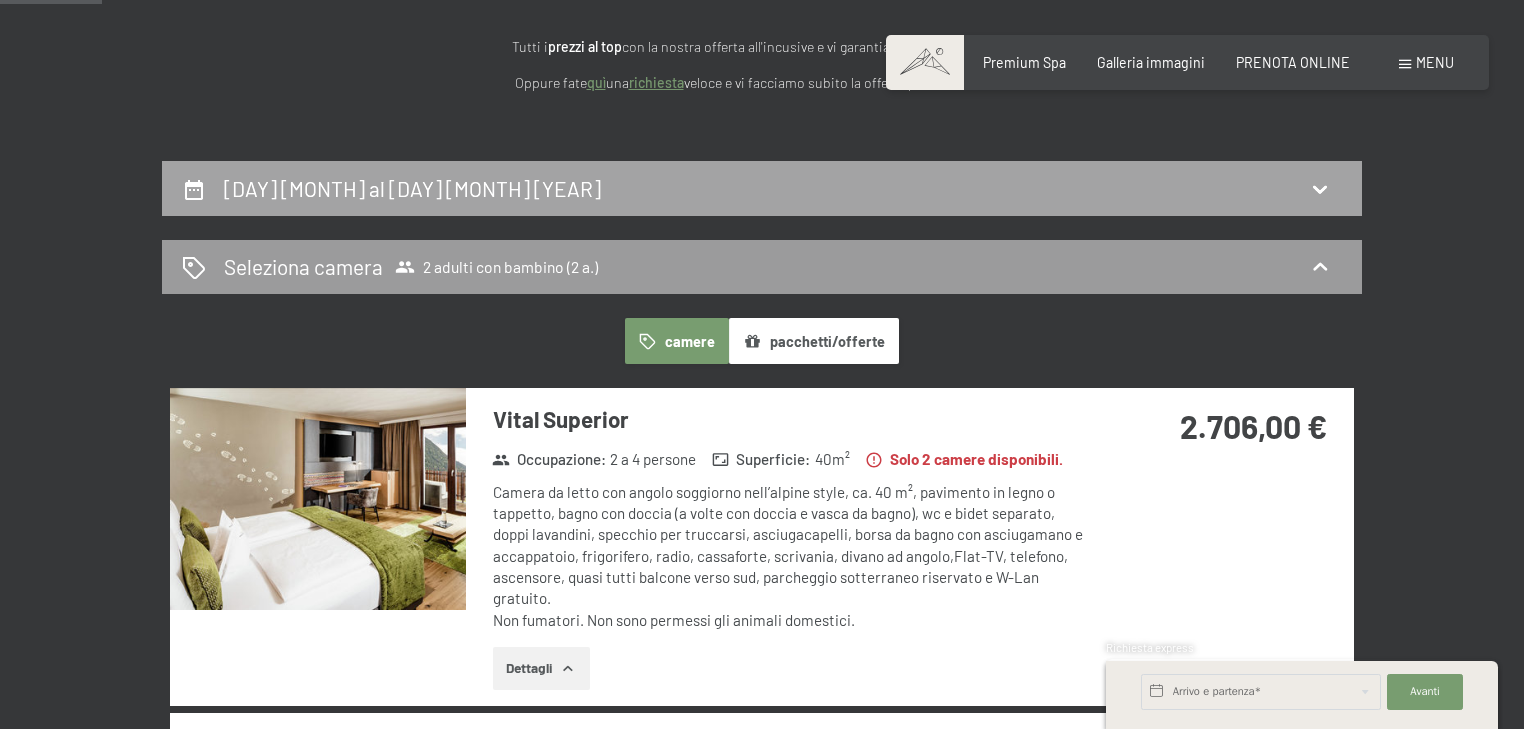 click on "[DAY] [MONTH] al [DAY] [MONTH] [YEAR]" at bounding box center (412, 188) 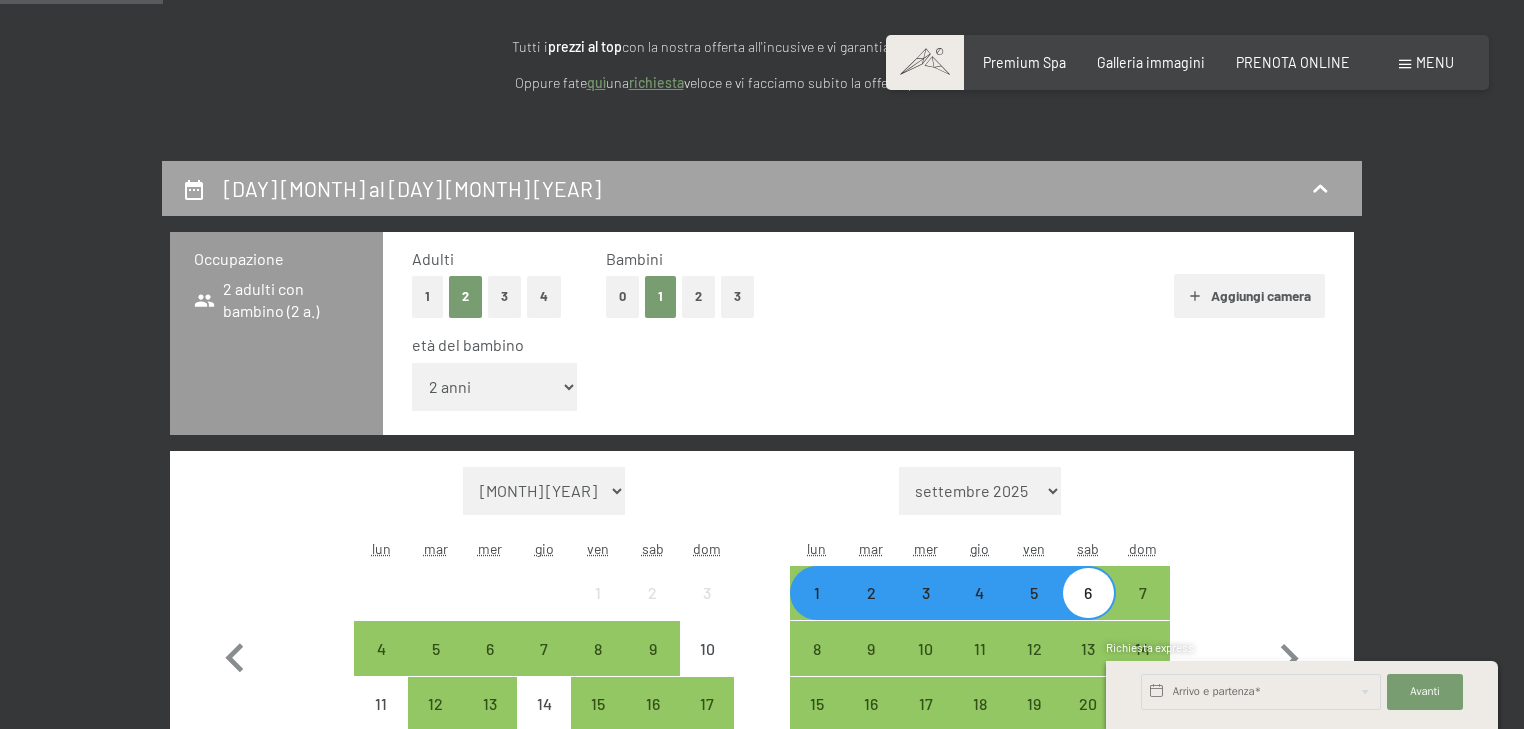 scroll, scrollTop: 433, scrollLeft: 0, axis: vertical 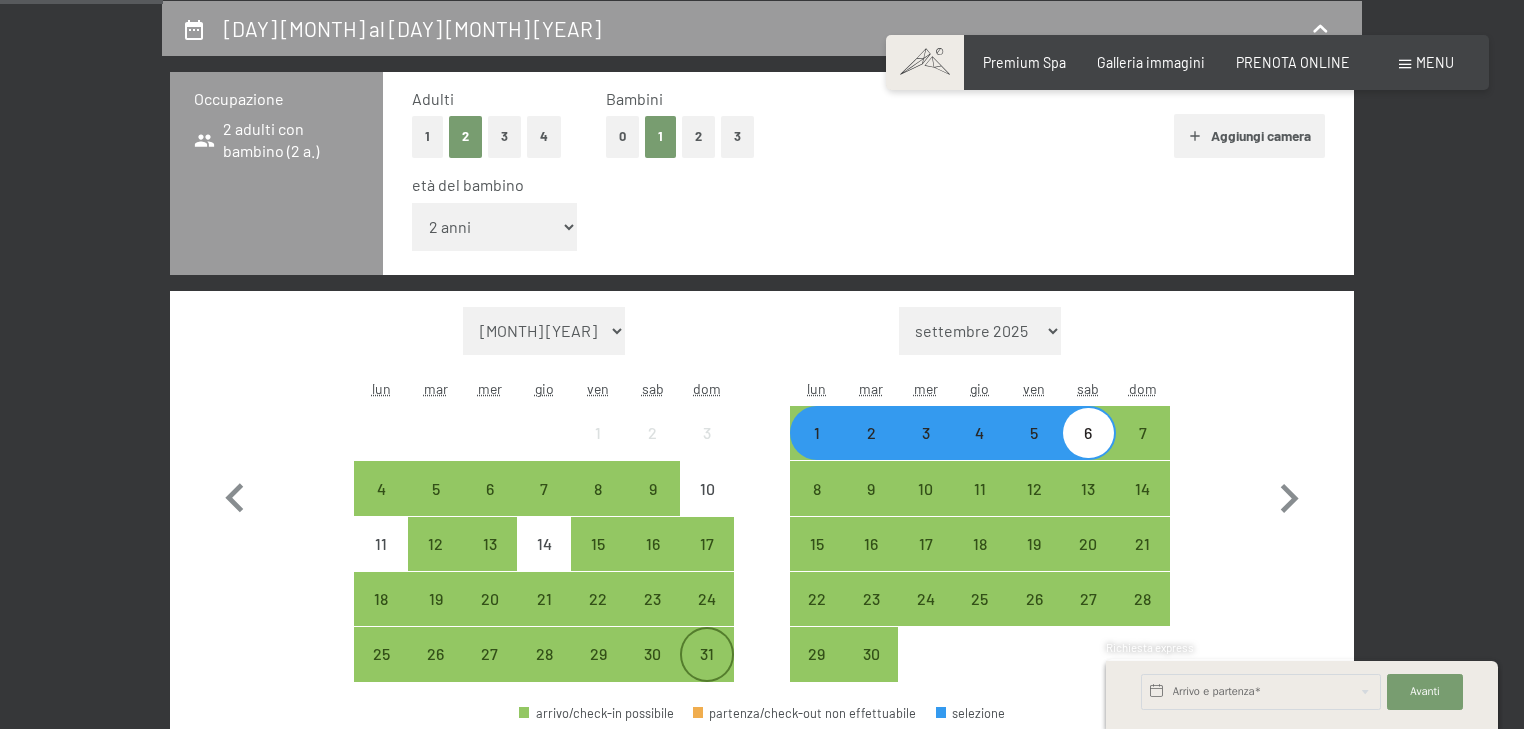 click on "31" at bounding box center [707, 671] 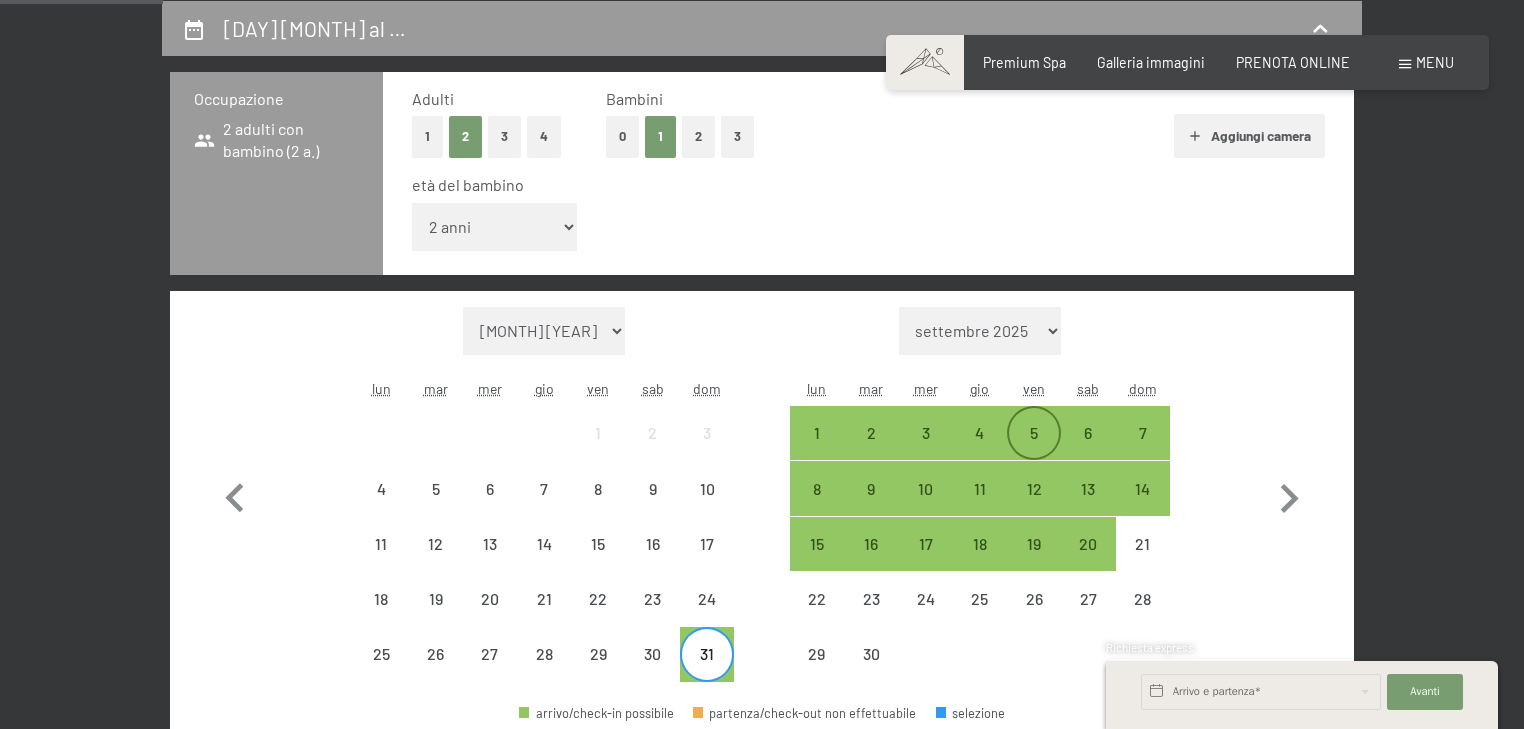 click on "5" at bounding box center [1034, 450] 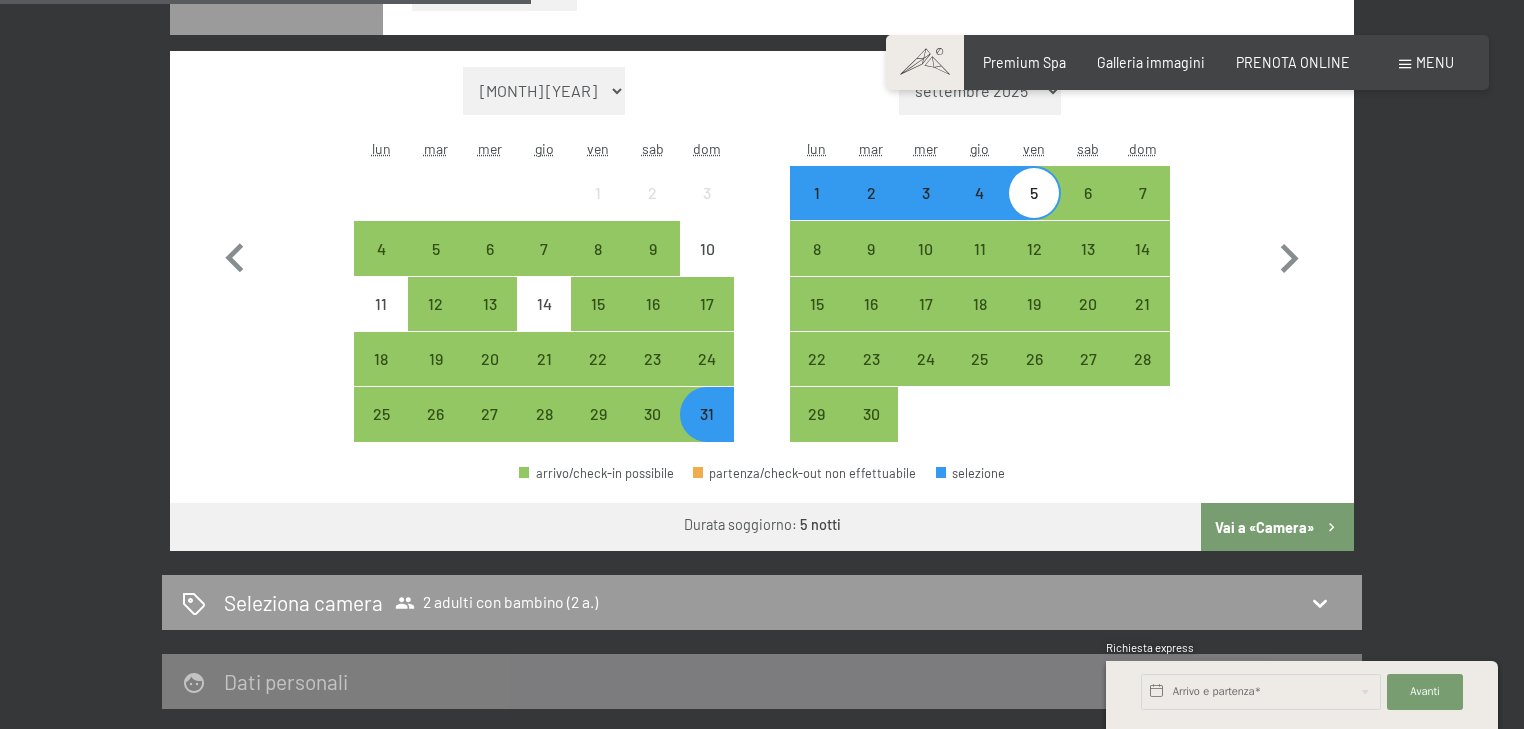 click on "Vai a «Camera»" at bounding box center [1277, 527] 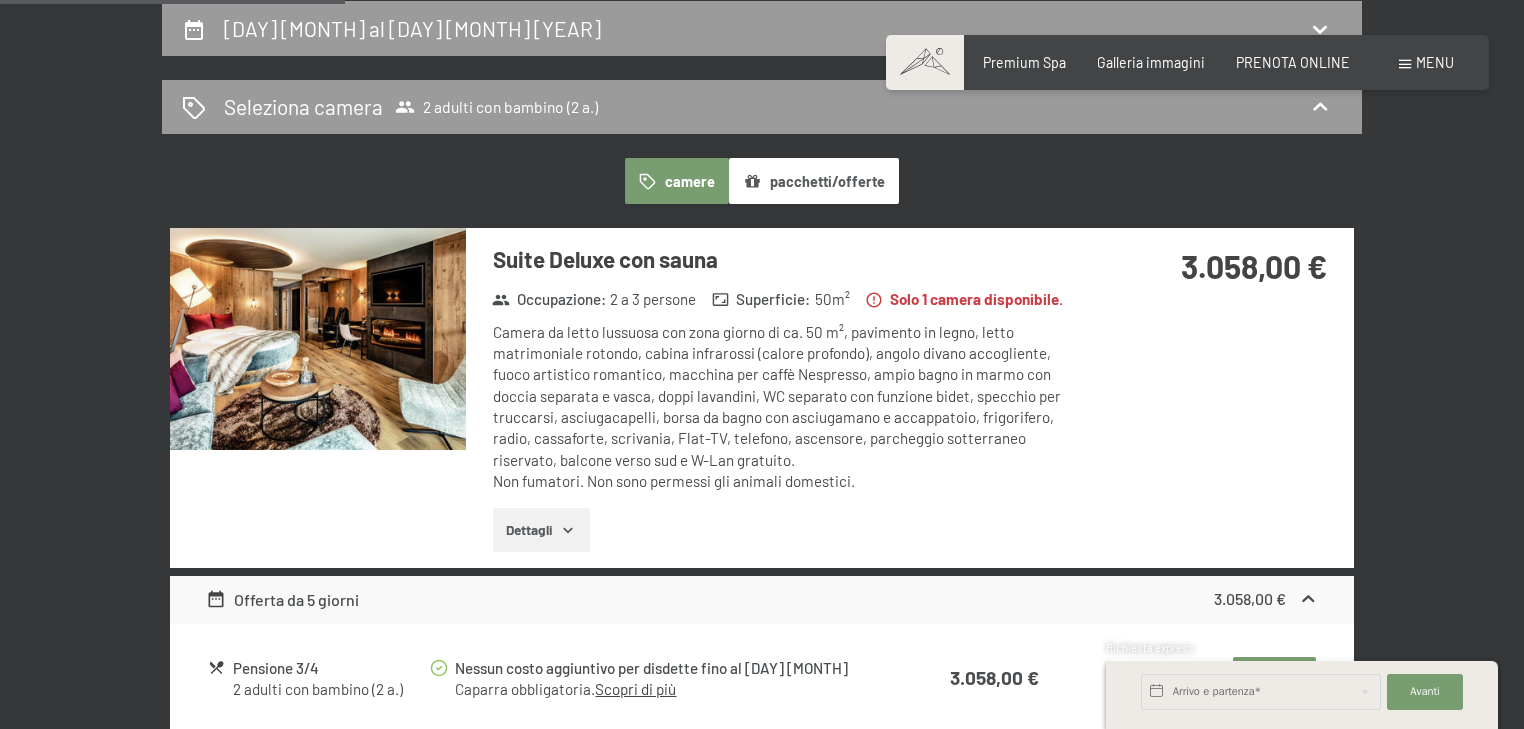 click on "Dettagli" at bounding box center (541, 530) 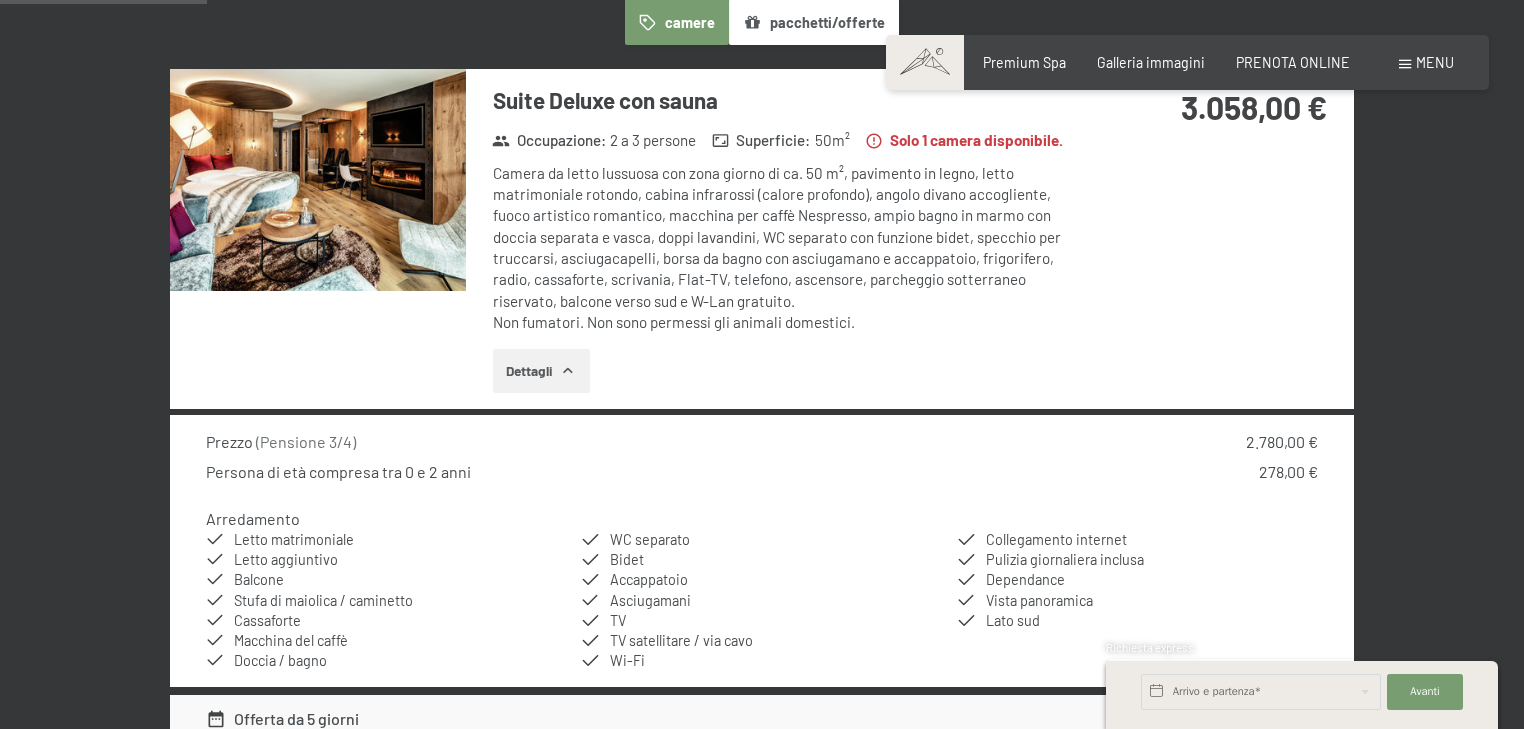 scroll, scrollTop: 593, scrollLeft: 0, axis: vertical 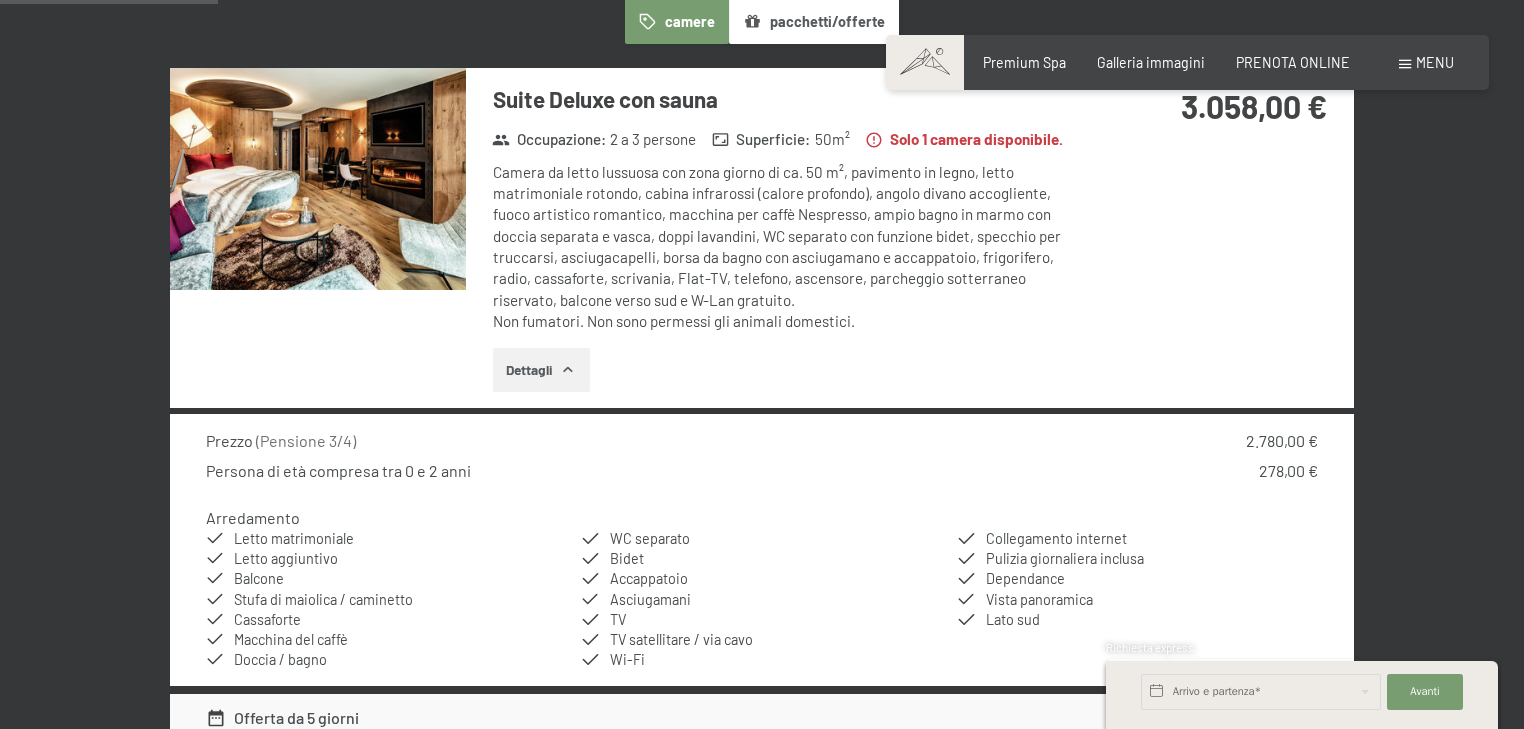 click at bounding box center (318, 179) 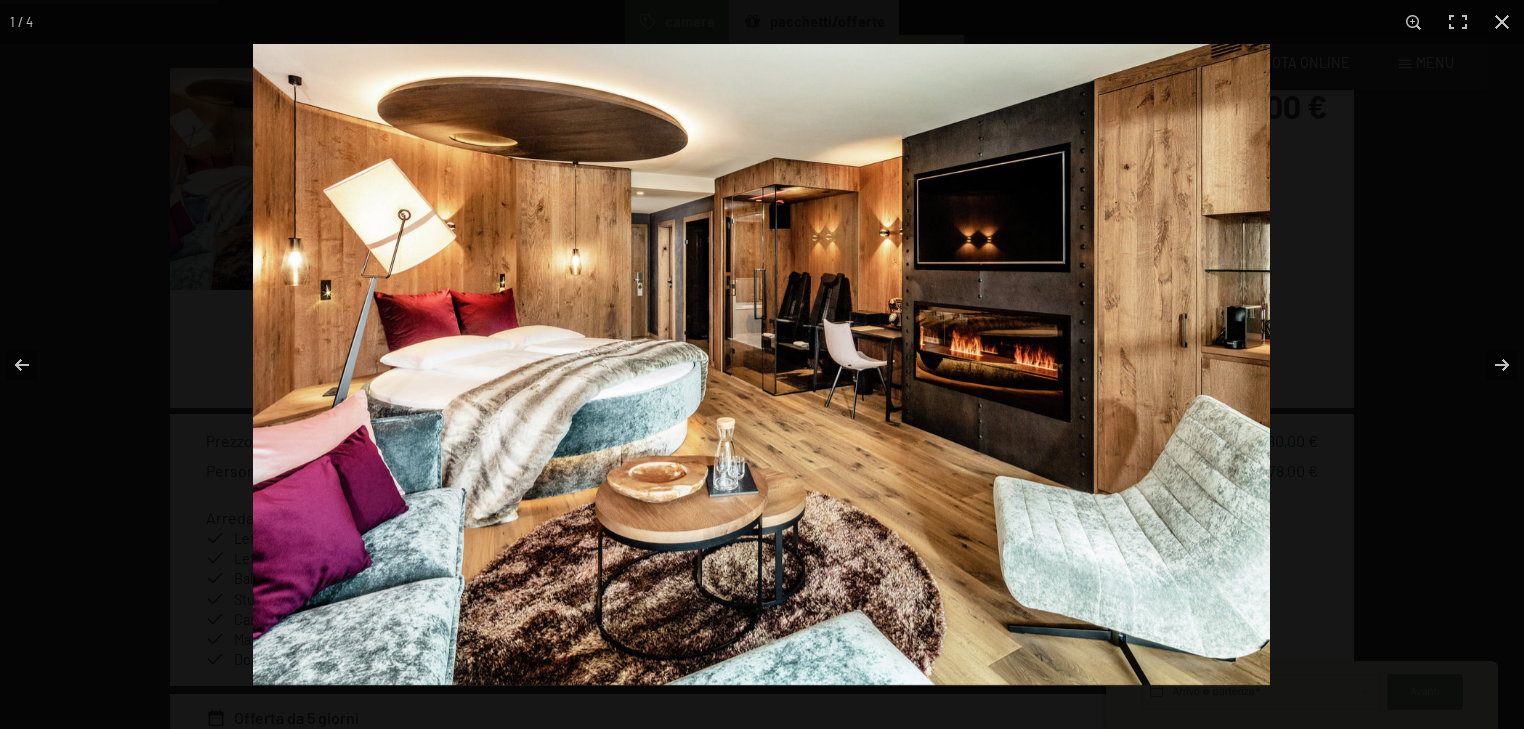 click at bounding box center (761, 364) 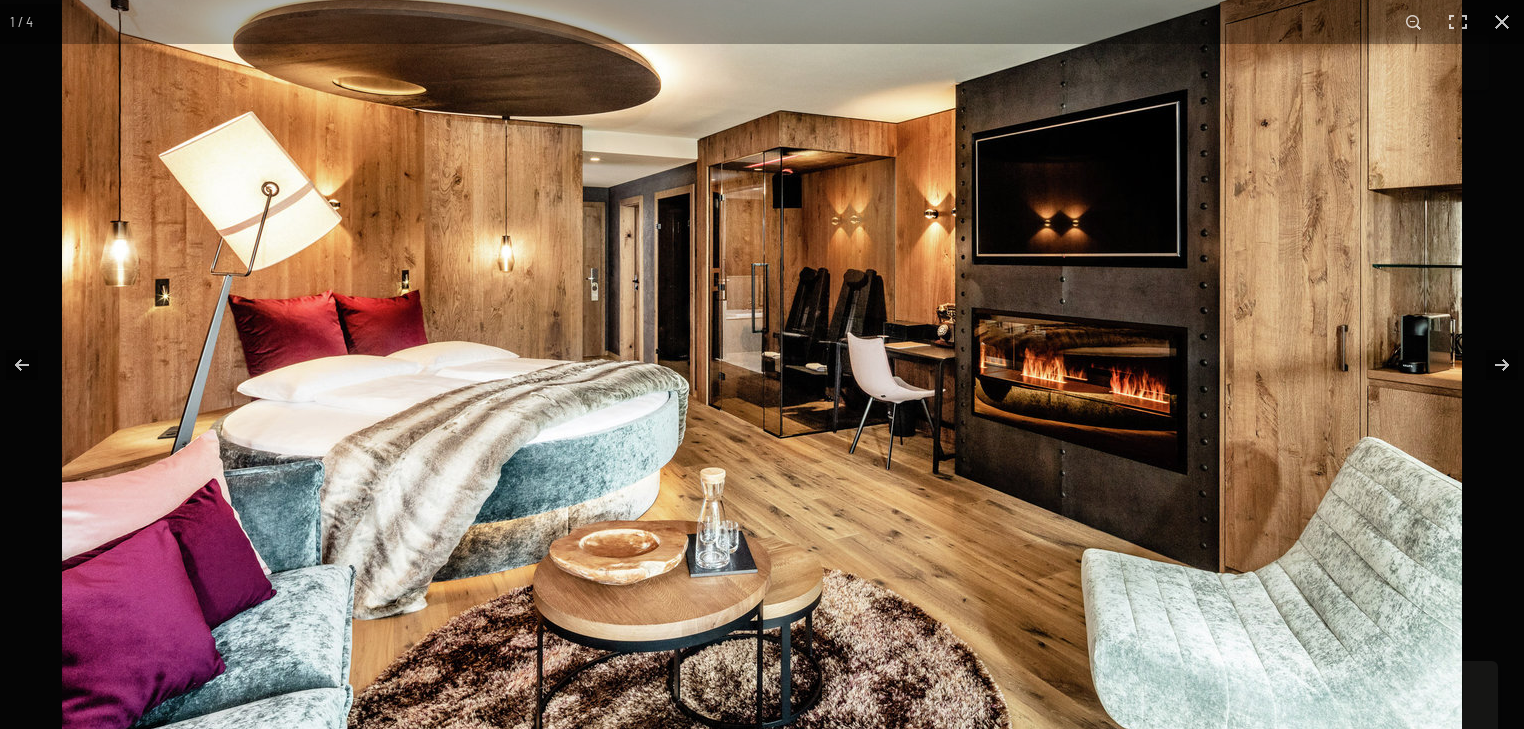 click at bounding box center (762, 395) 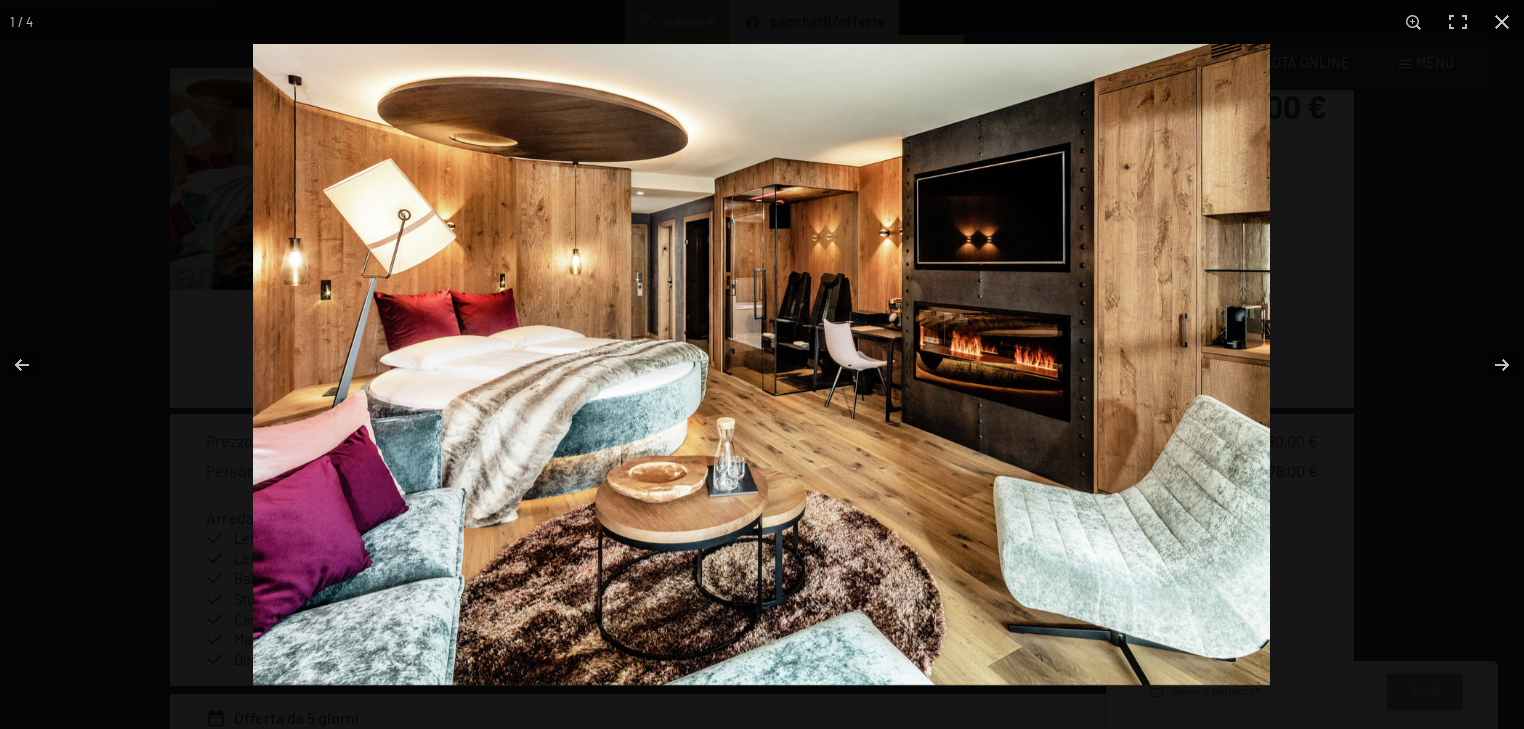 click at bounding box center [761, 364] 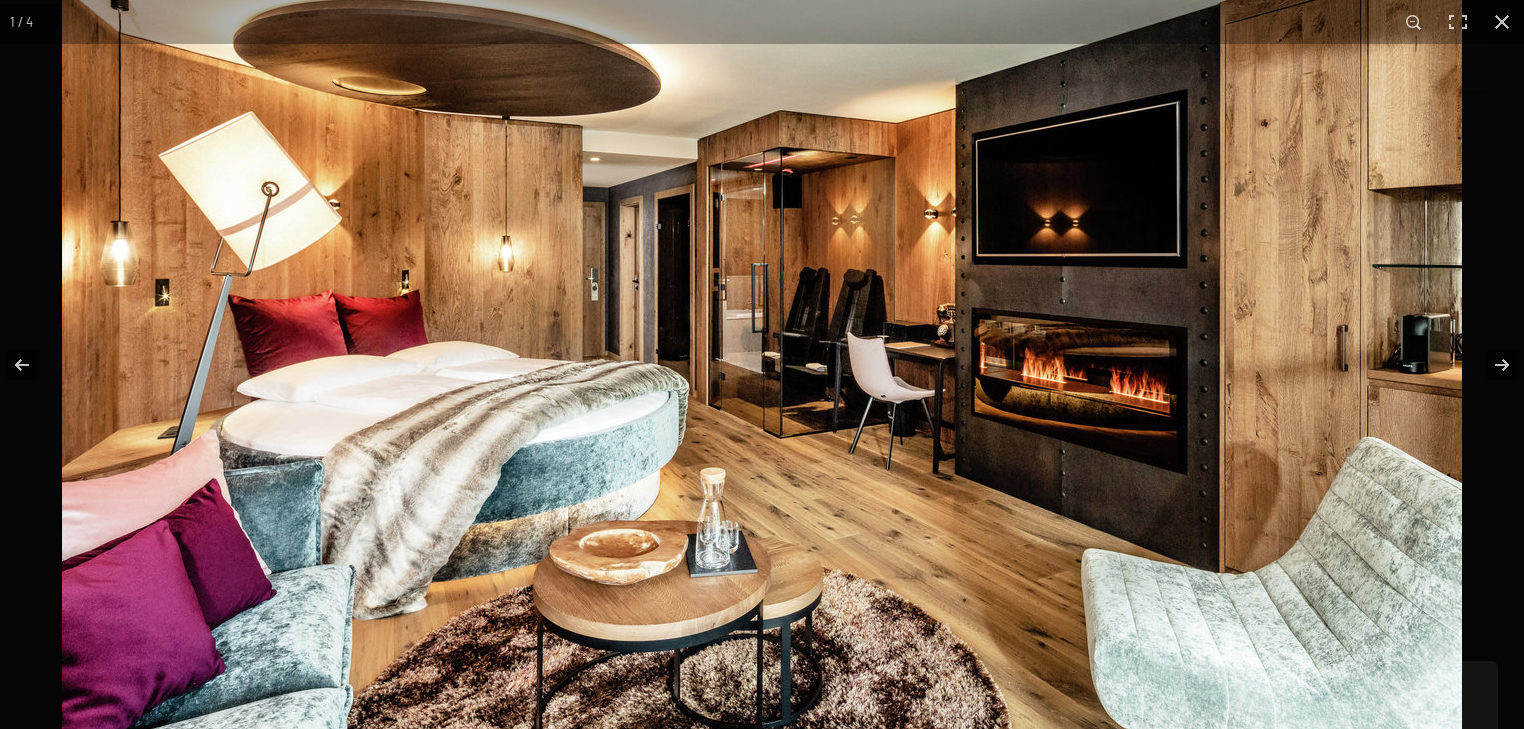 click at bounding box center [762, 395] 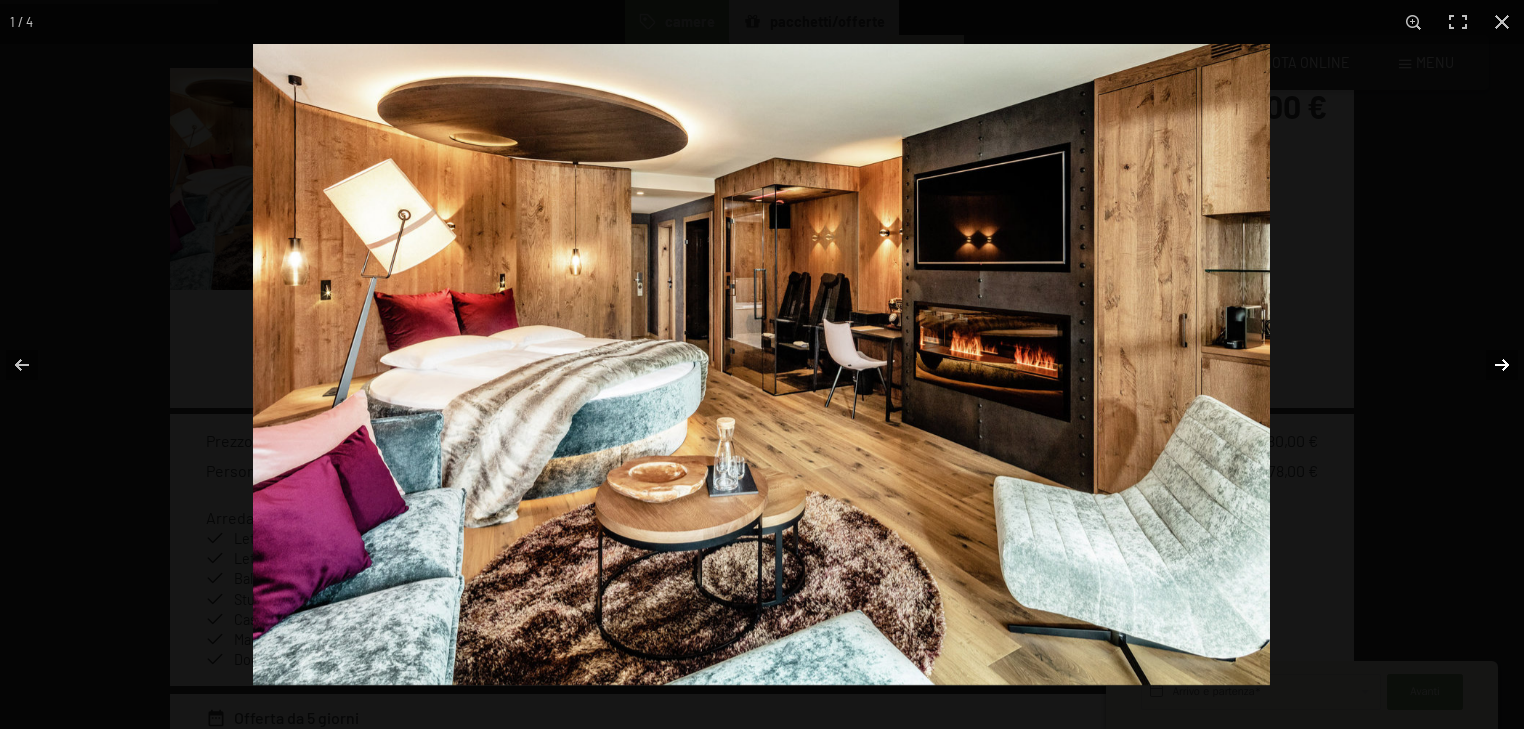 click at bounding box center (1489, 365) 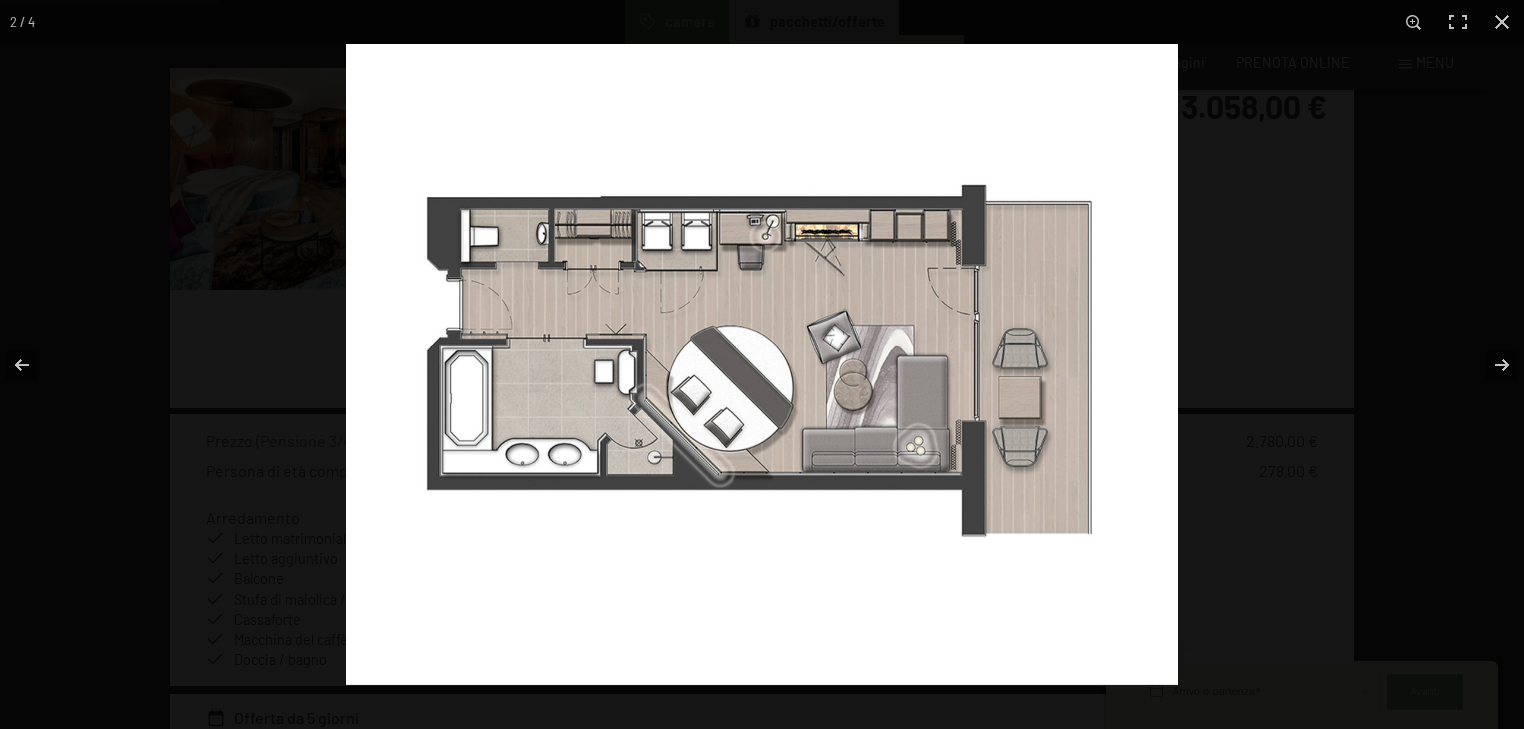 click at bounding box center [762, 364] 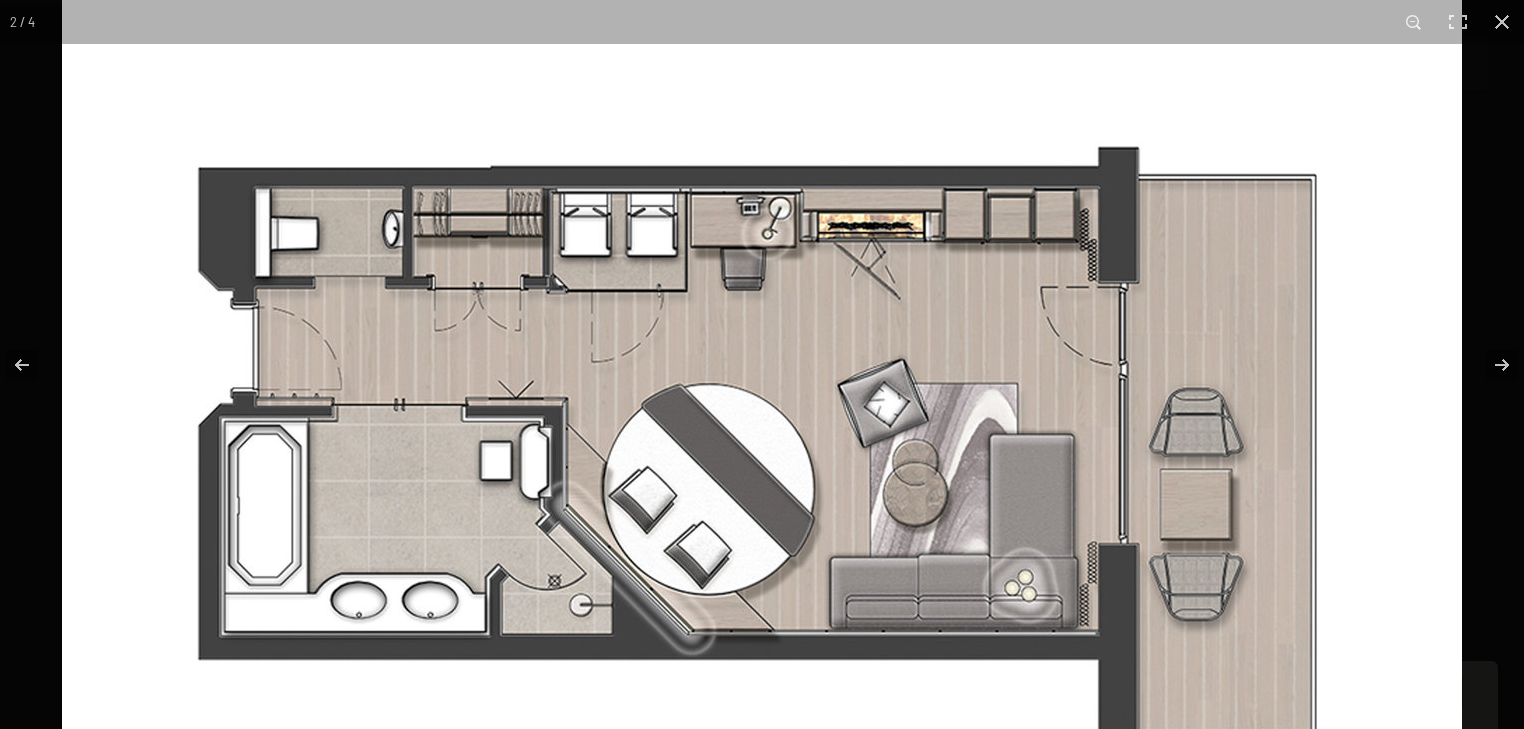 click at bounding box center [762, 449] 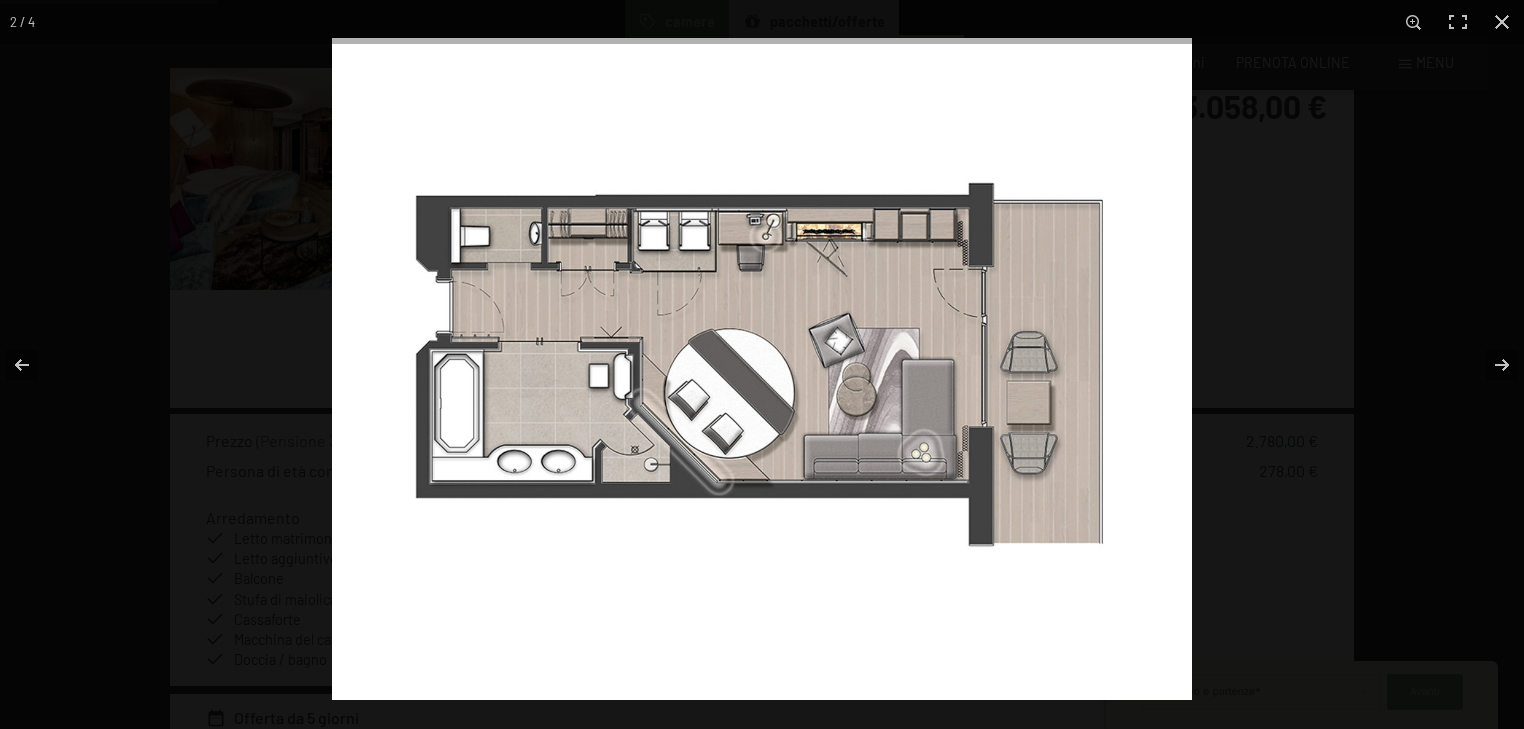 click at bounding box center [762, 369] 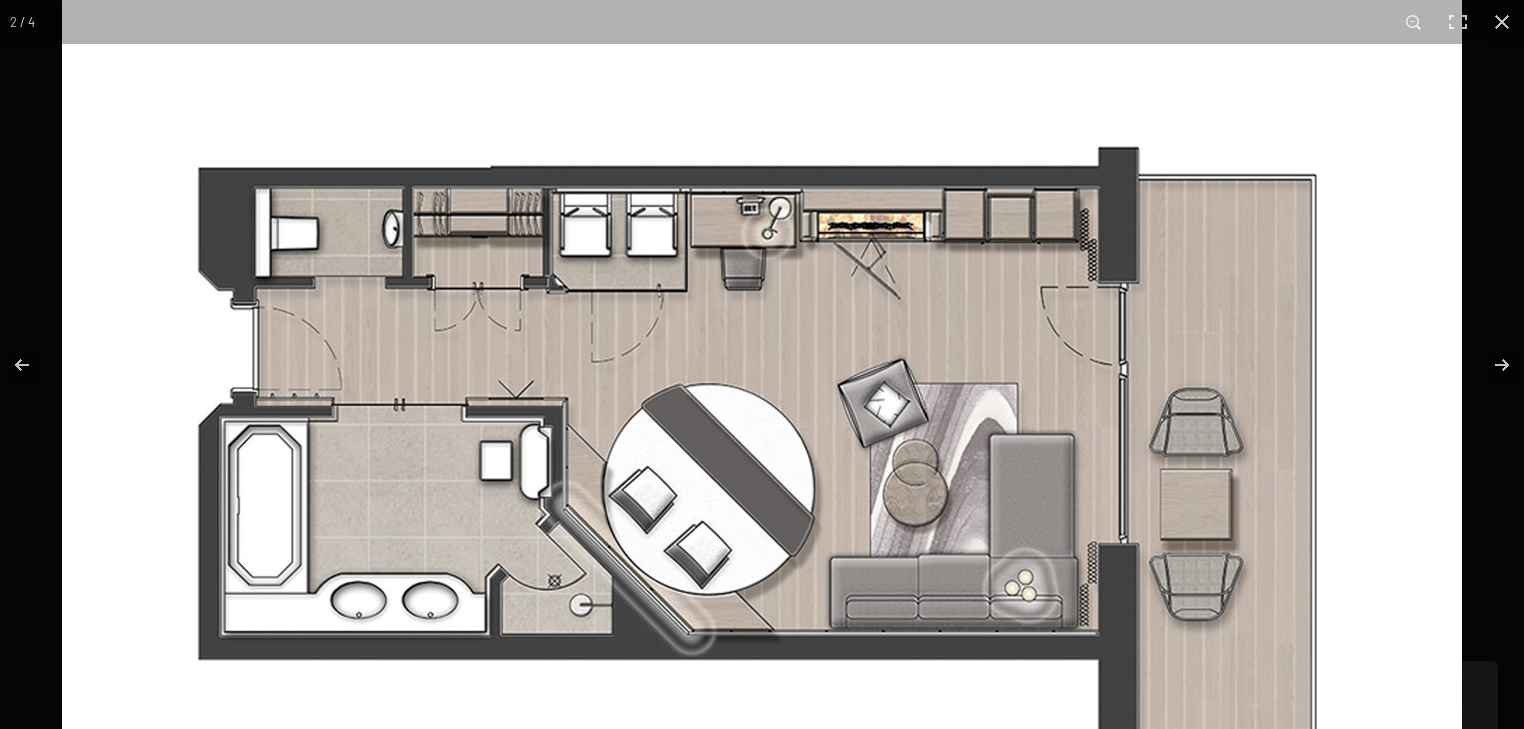 click at bounding box center [762, 449] 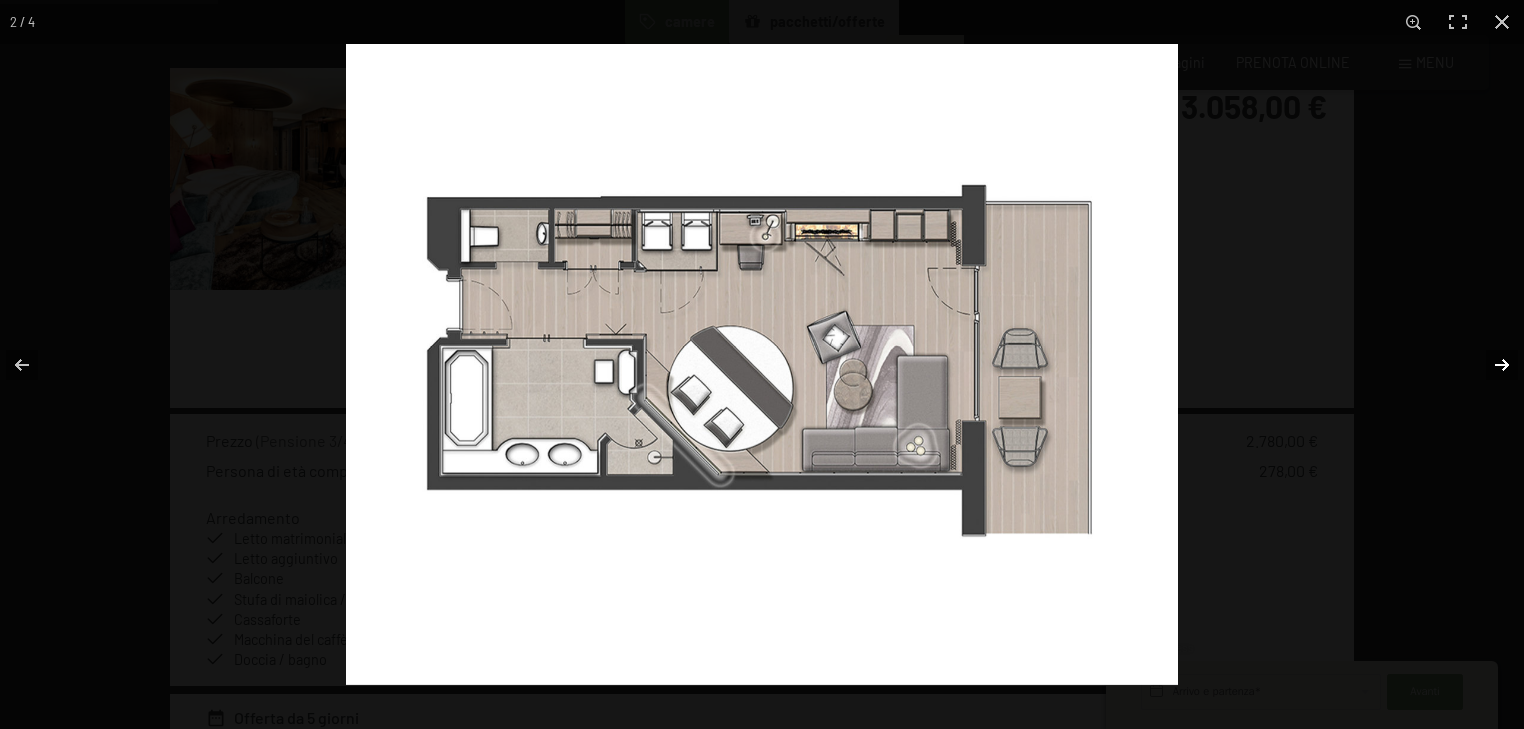 click at bounding box center (1489, 365) 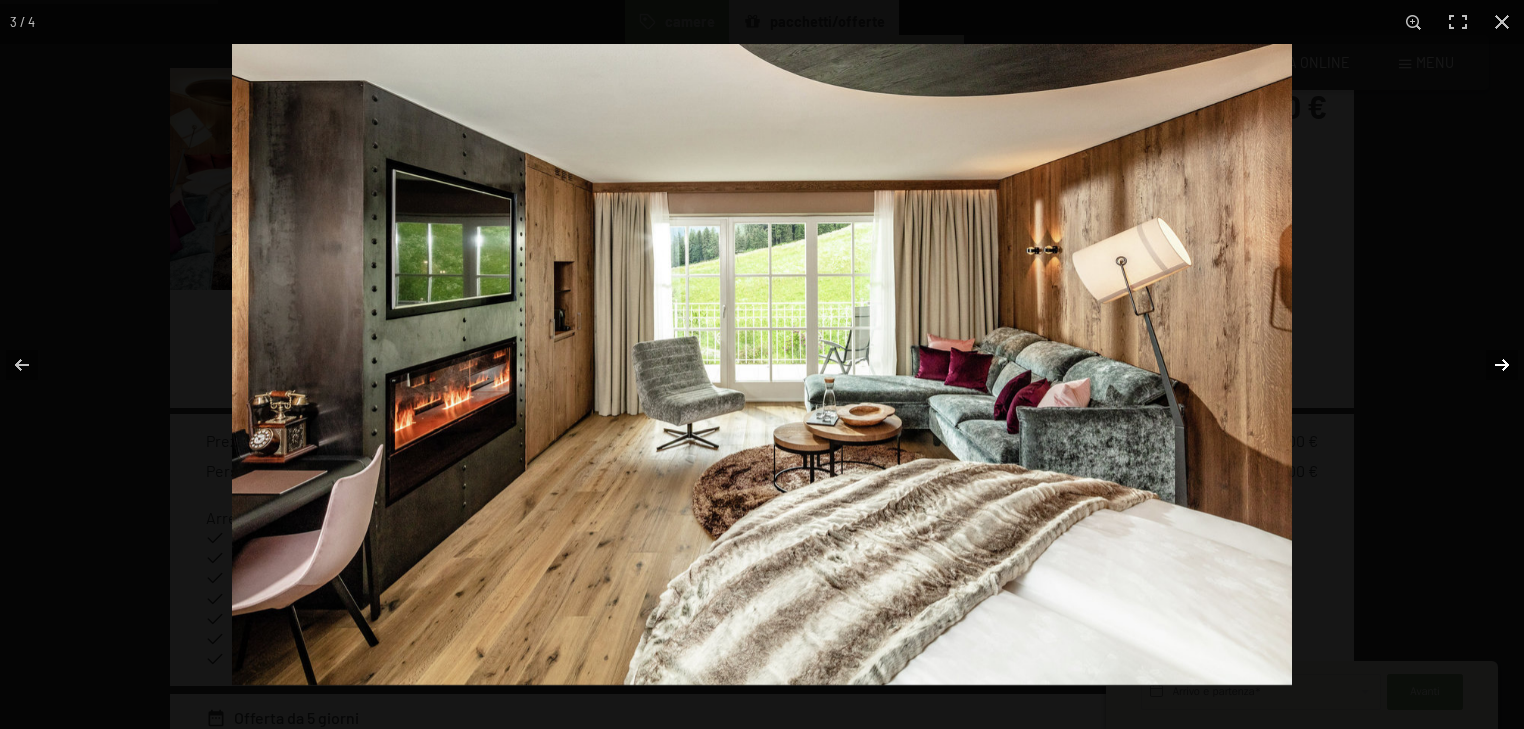 click at bounding box center [1489, 365] 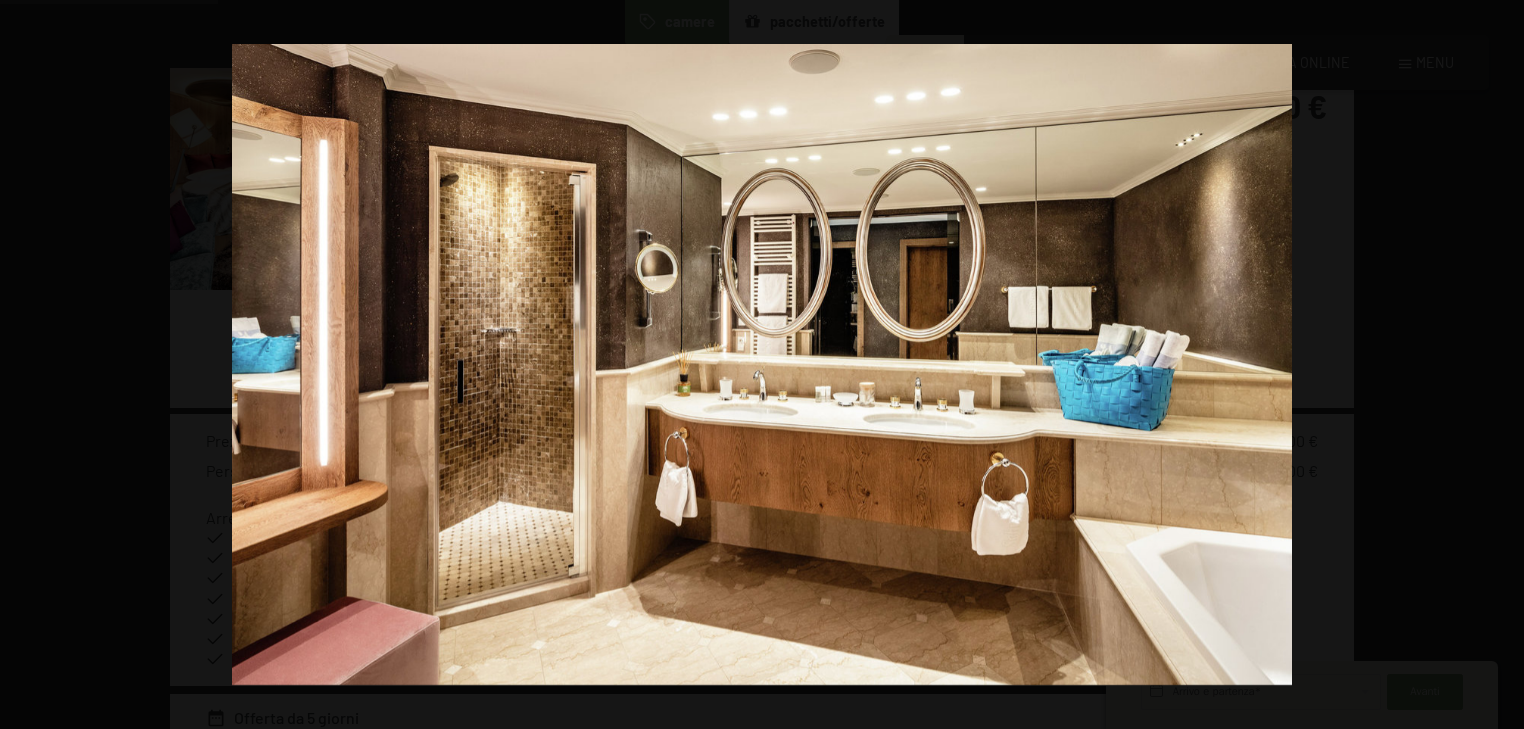 click at bounding box center (1489, 365) 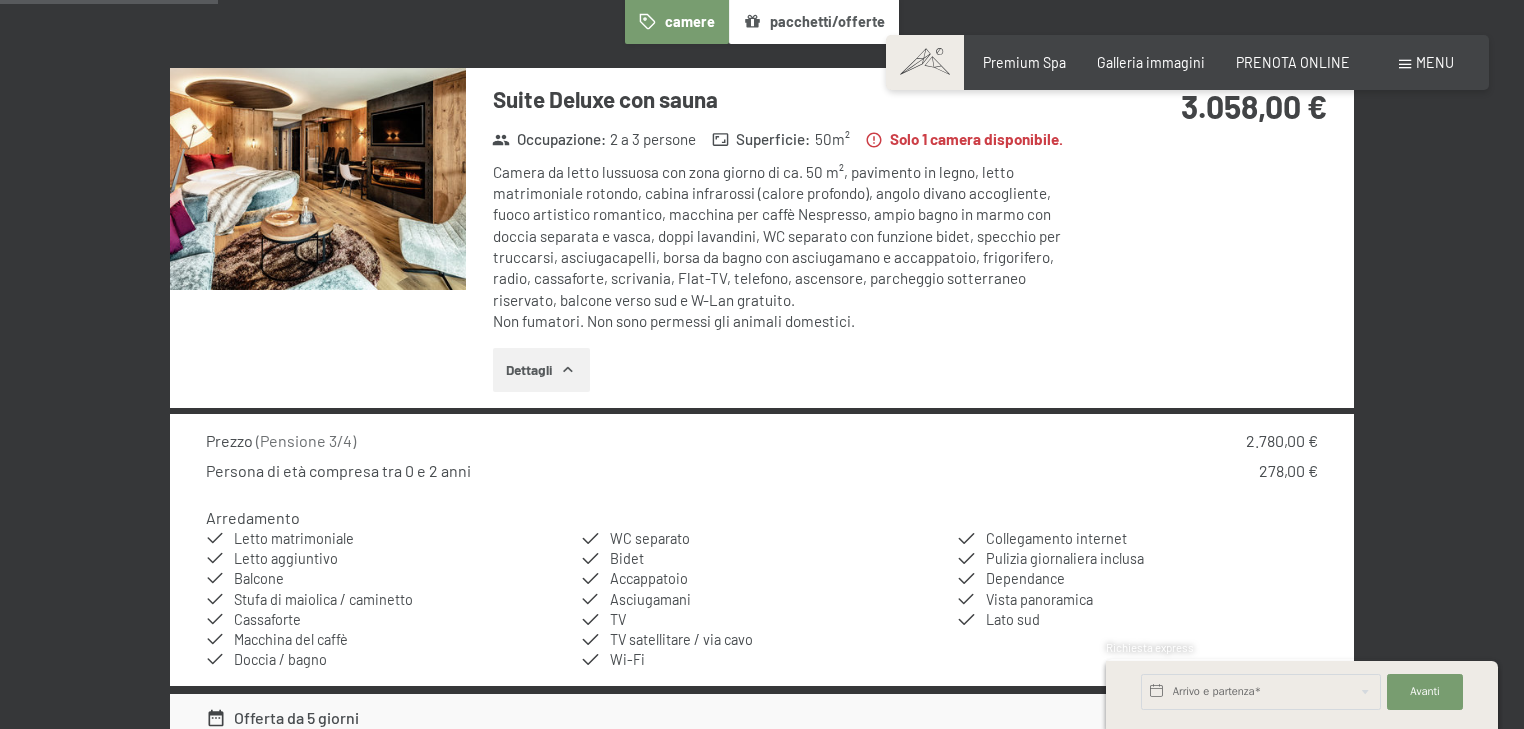 click at bounding box center (0, 0) 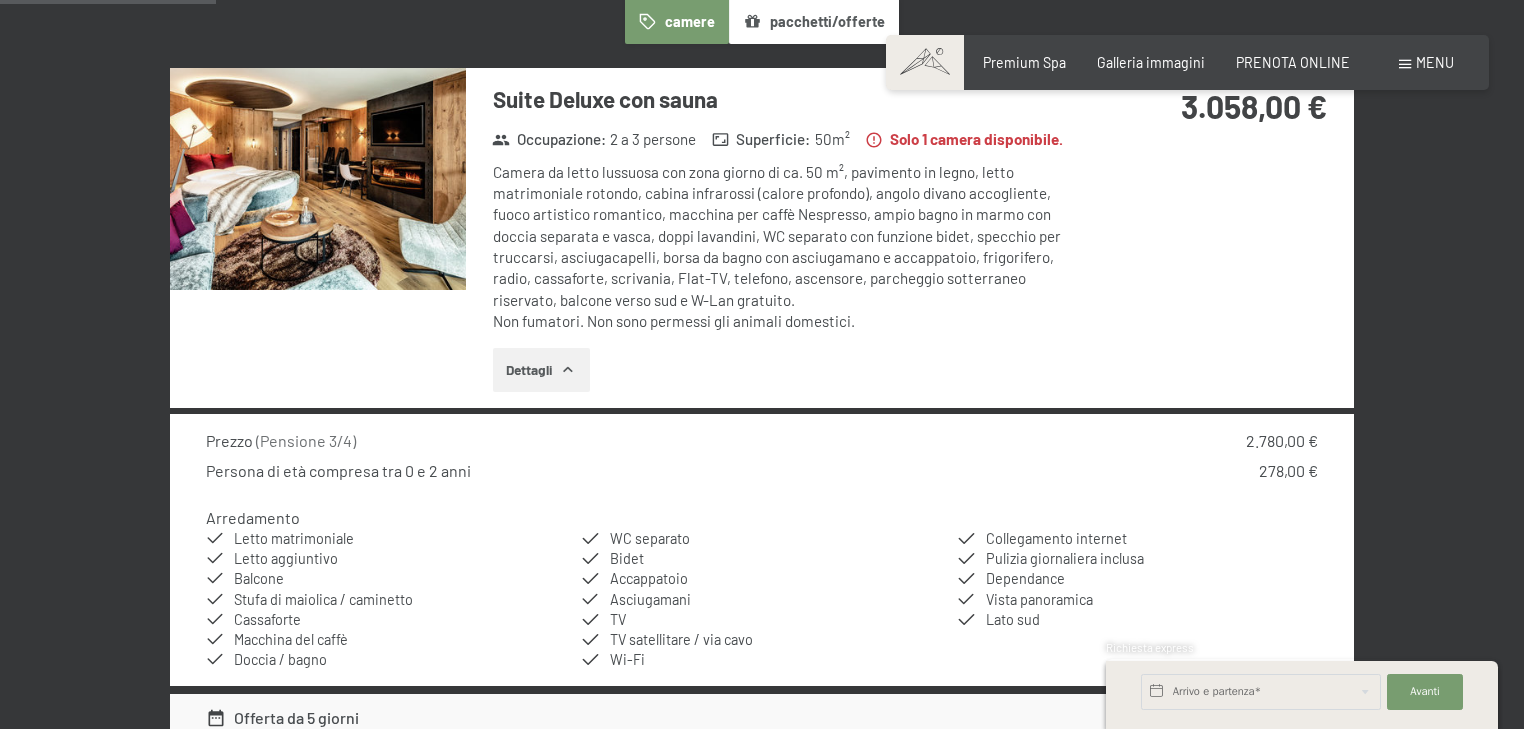scroll, scrollTop: 273, scrollLeft: 0, axis: vertical 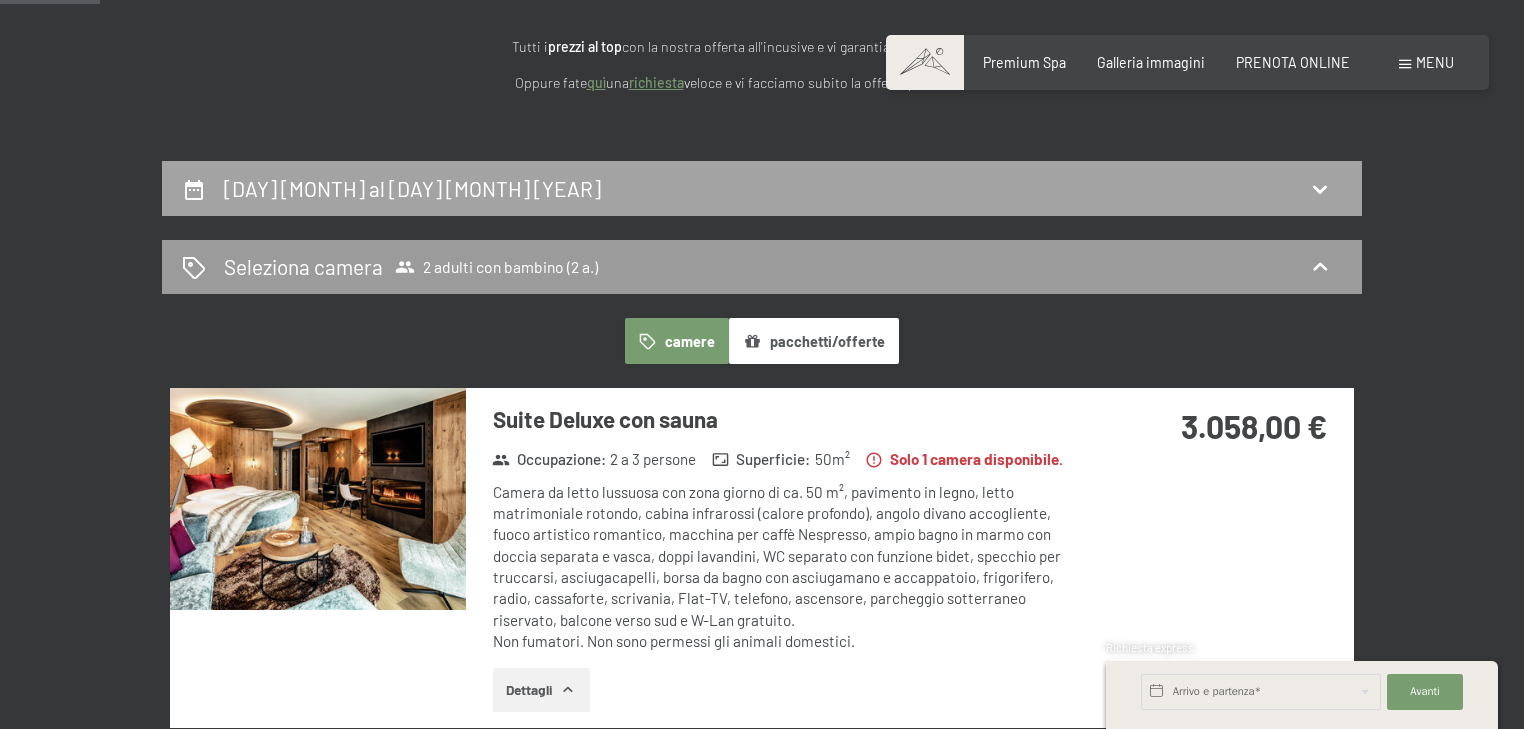 click on "[DAY] [MONTH] al [DAY] [MONTH] [YEAR]" at bounding box center [416, 188] 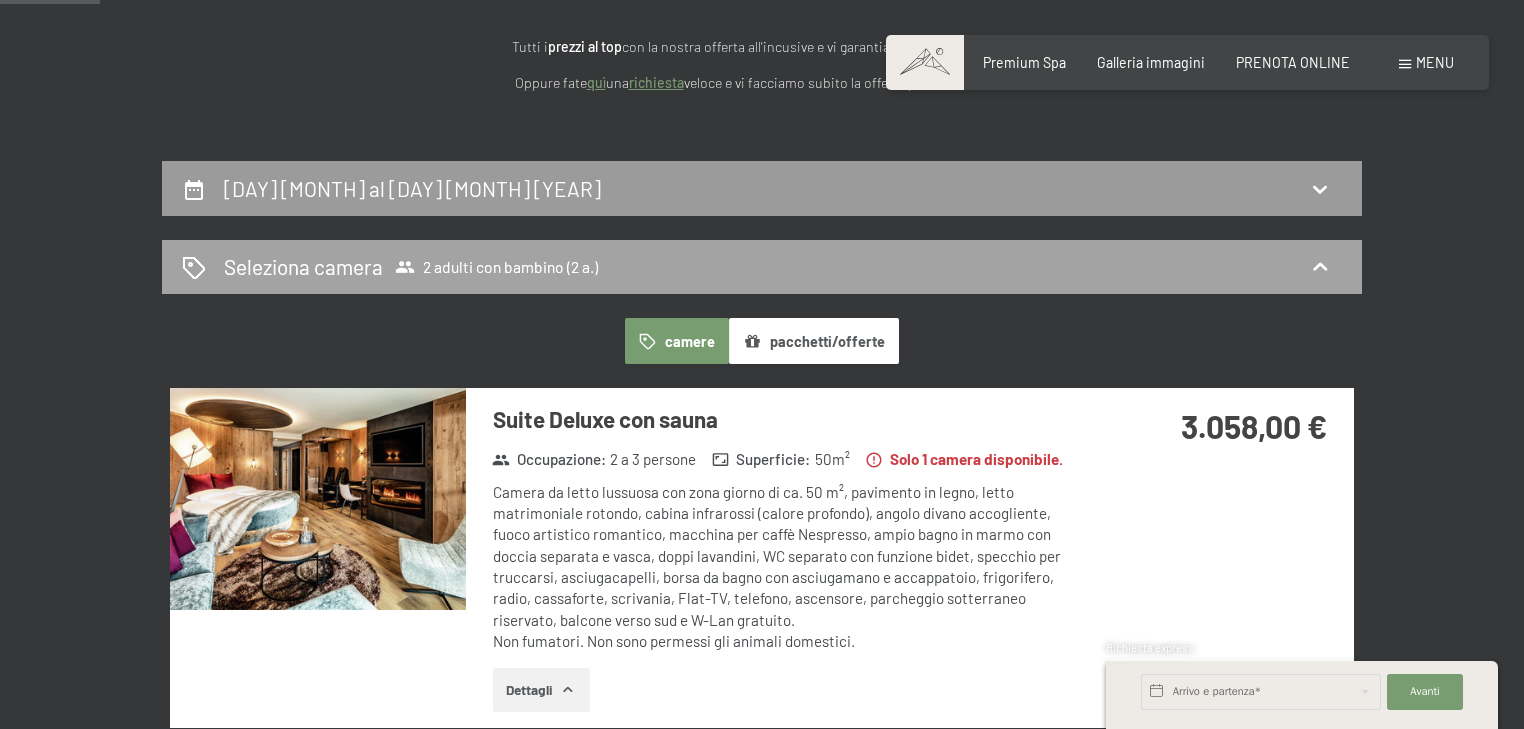 scroll, scrollTop: 433, scrollLeft: 0, axis: vertical 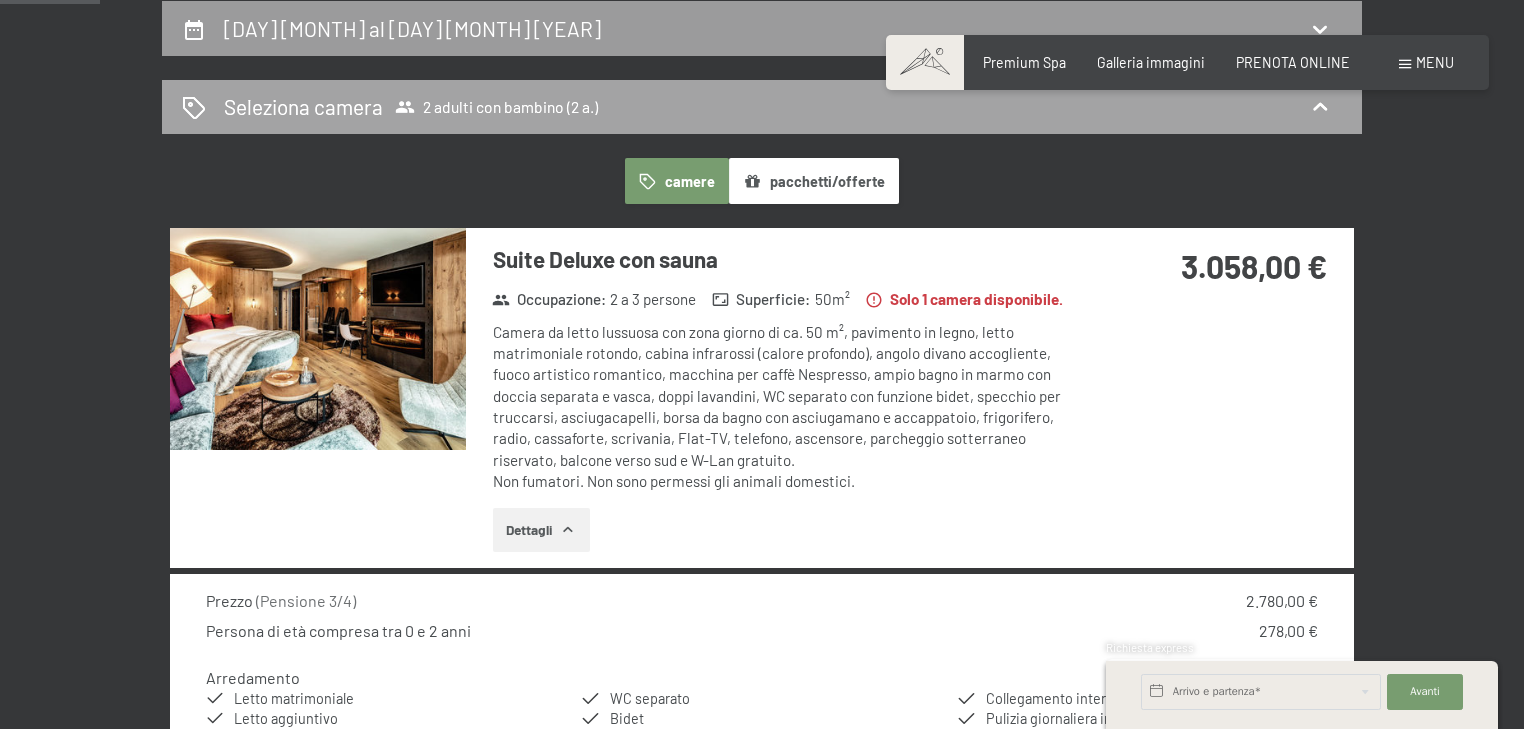 select on "2" 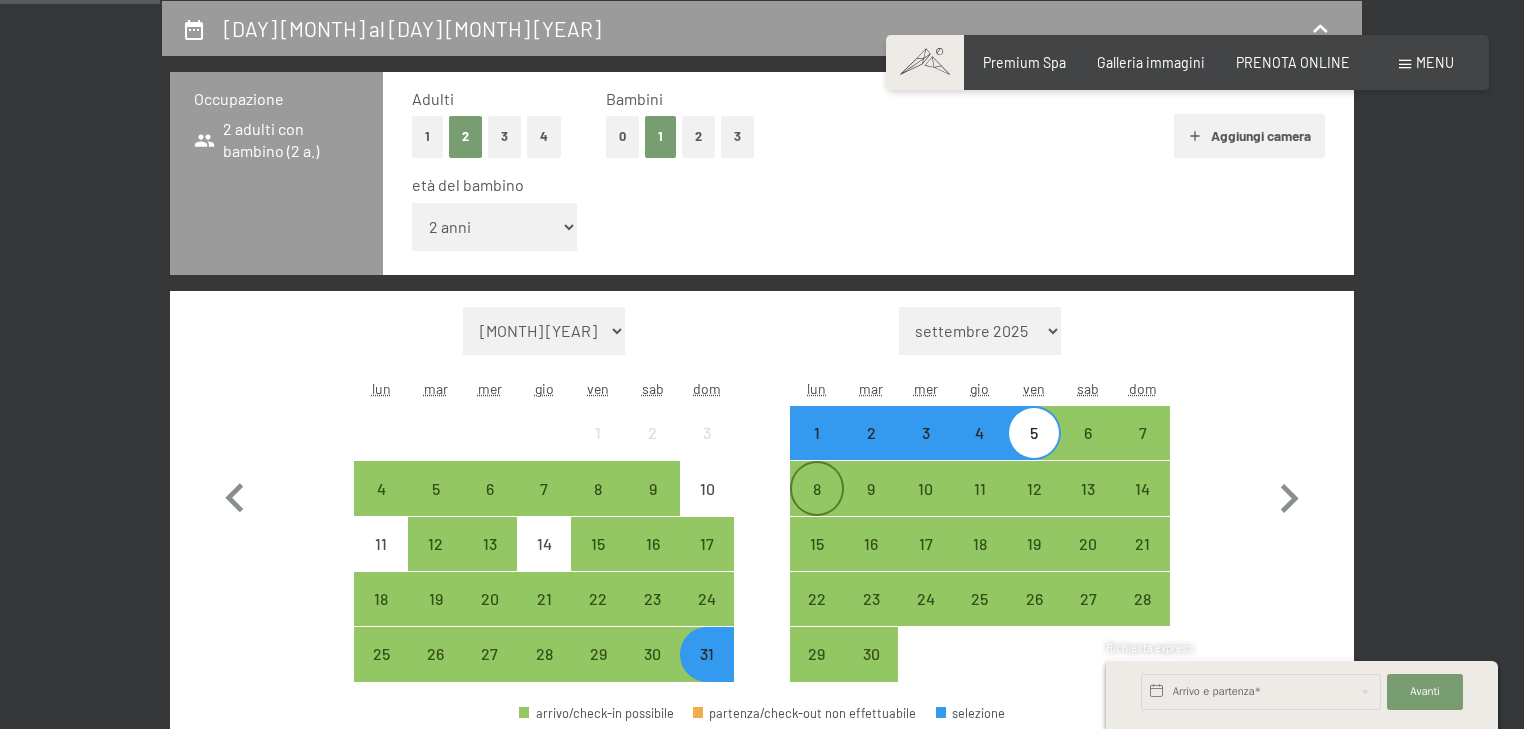 click on "8" at bounding box center [817, 506] 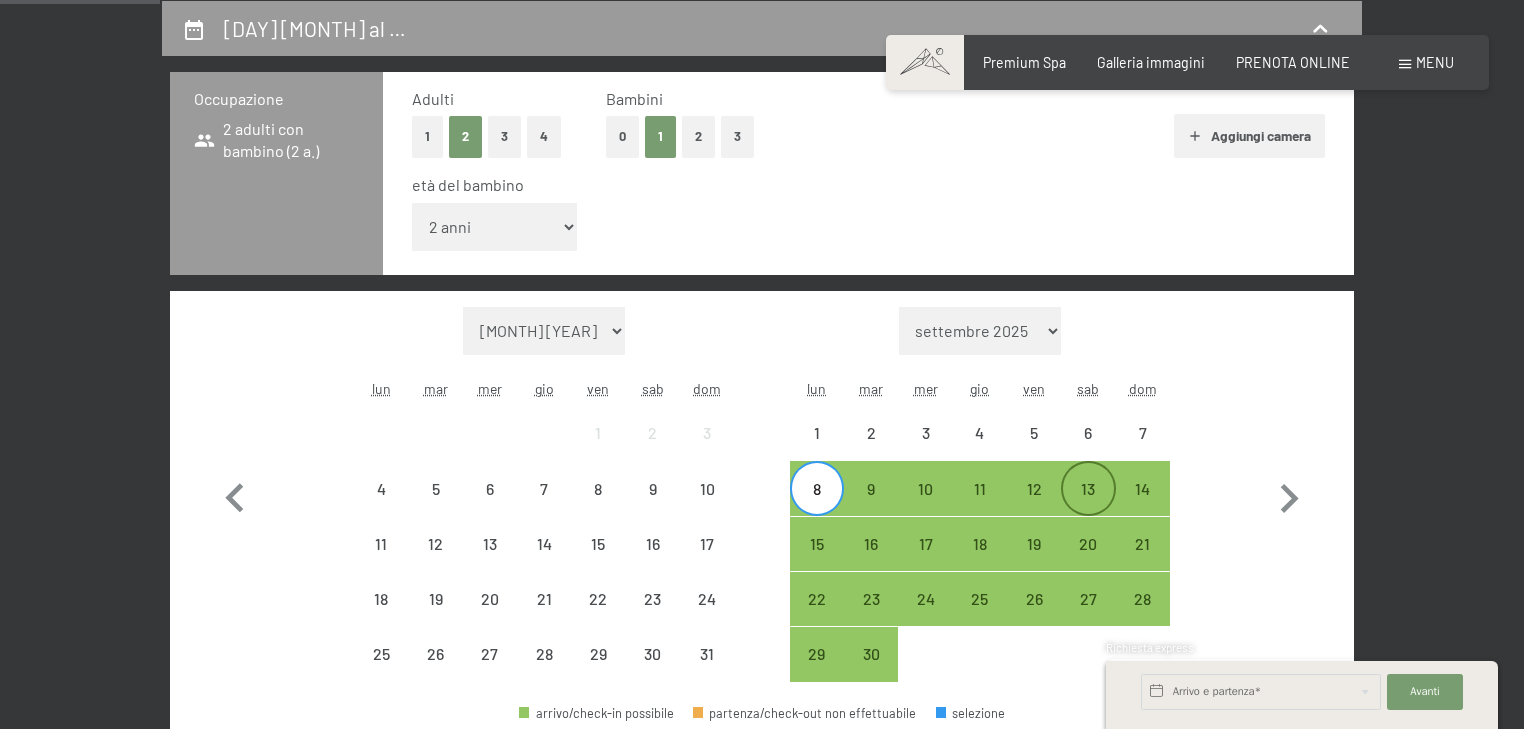 click on "13" at bounding box center (1088, 506) 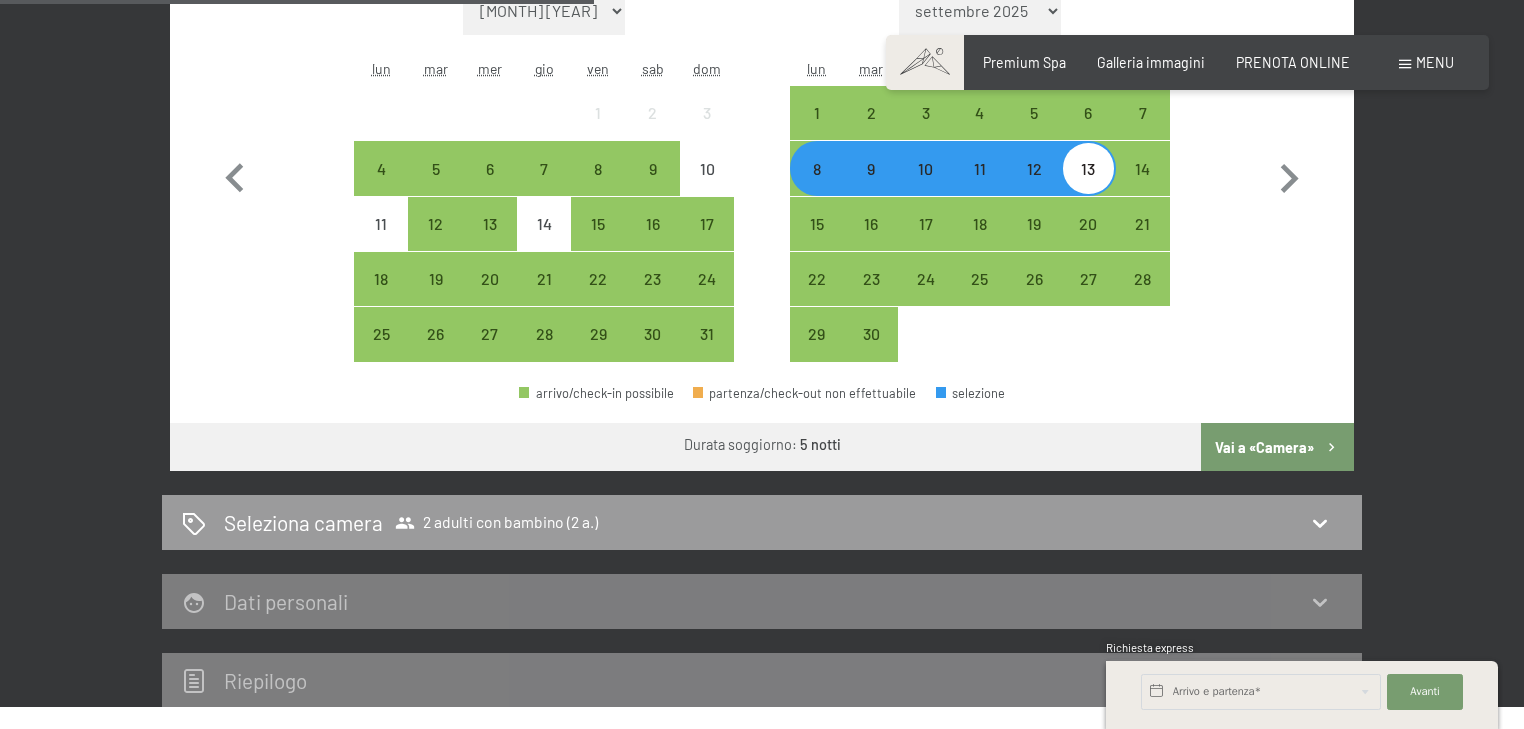 click on "Vai a «Camera»" at bounding box center (1277, 447) 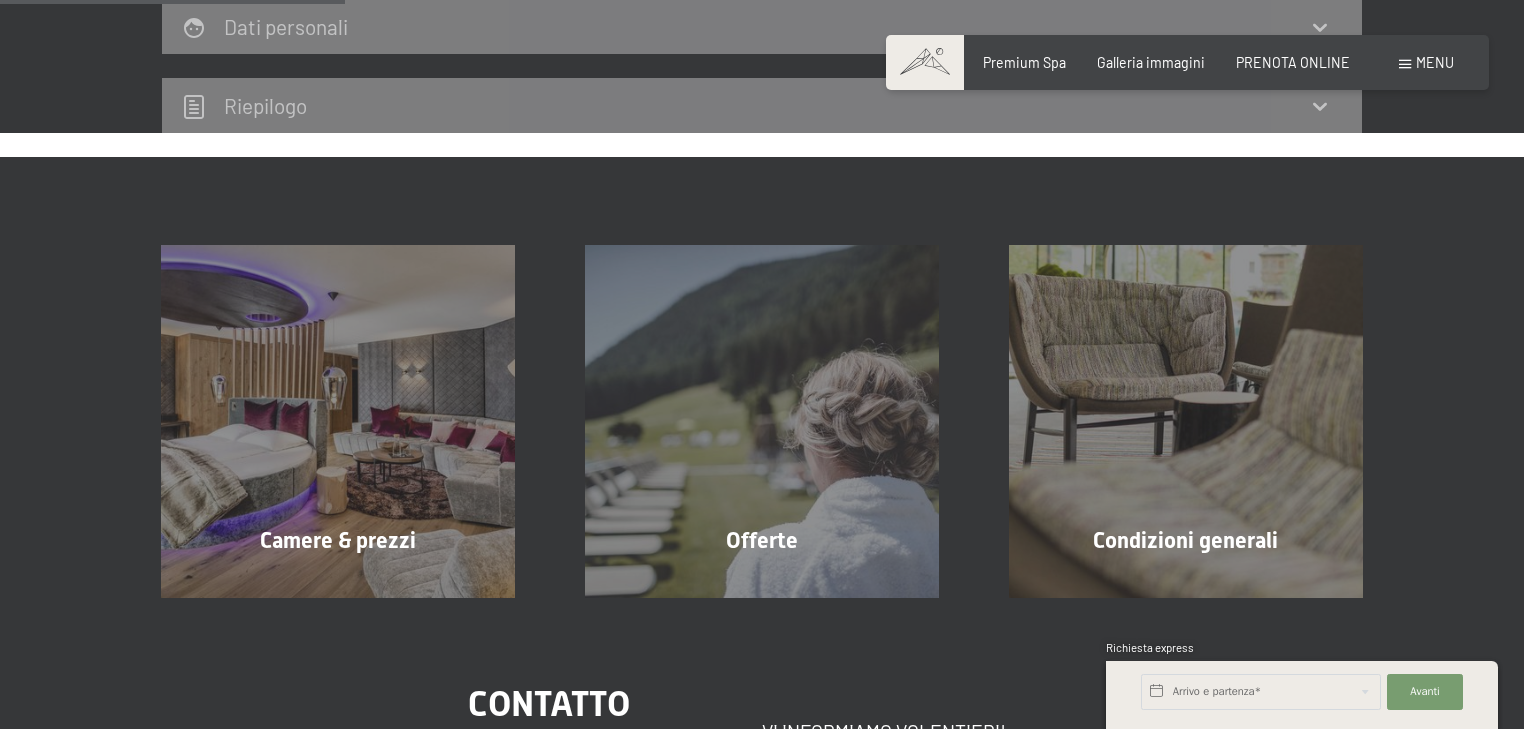 scroll, scrollTop: 433, scrollLeft: 0, axis: vertical 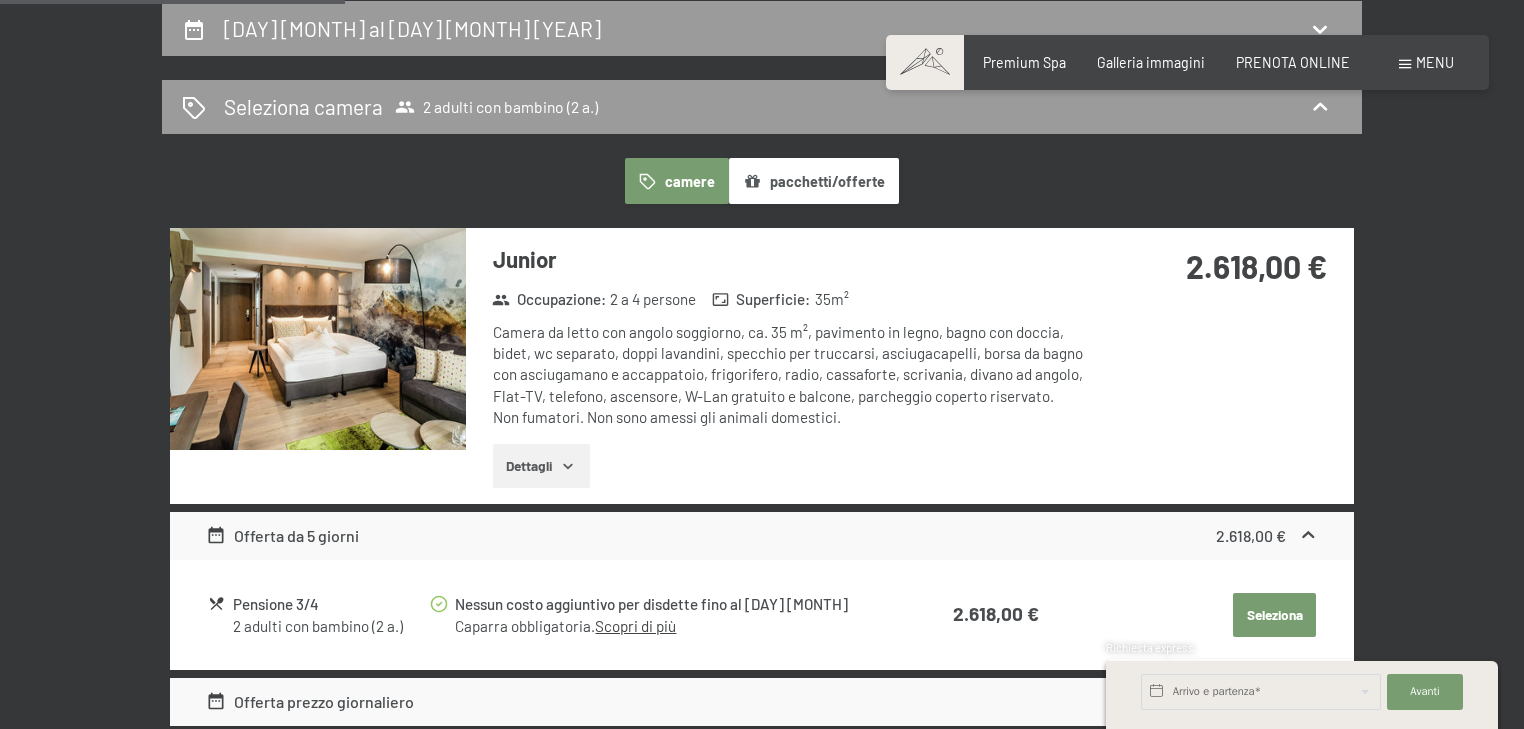 click on "Dettagli" at bounding box center (541, 466) 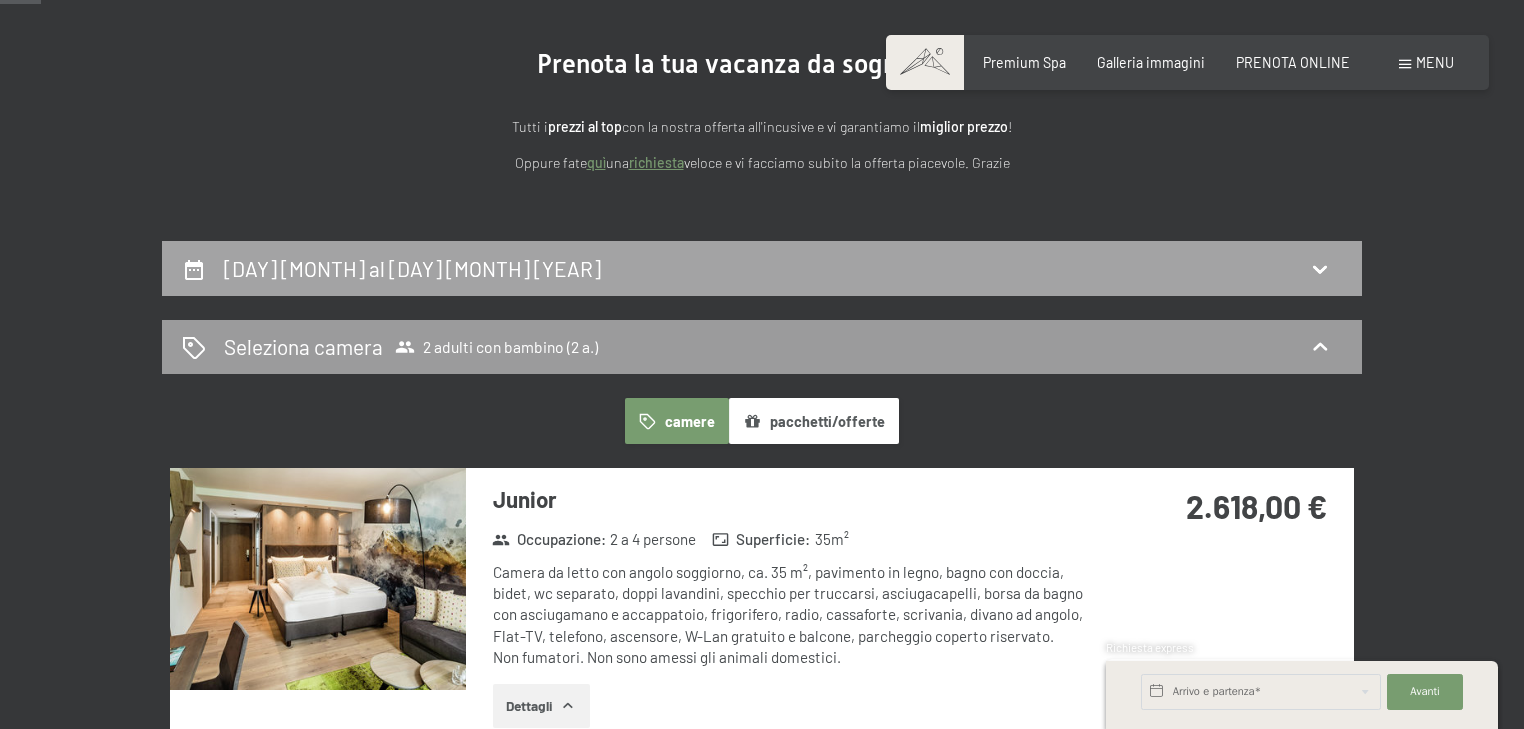 click on "[DAY] [MONTH] al [DAY] [MONTH] [YEAR]" at bounding box center (412, 268) 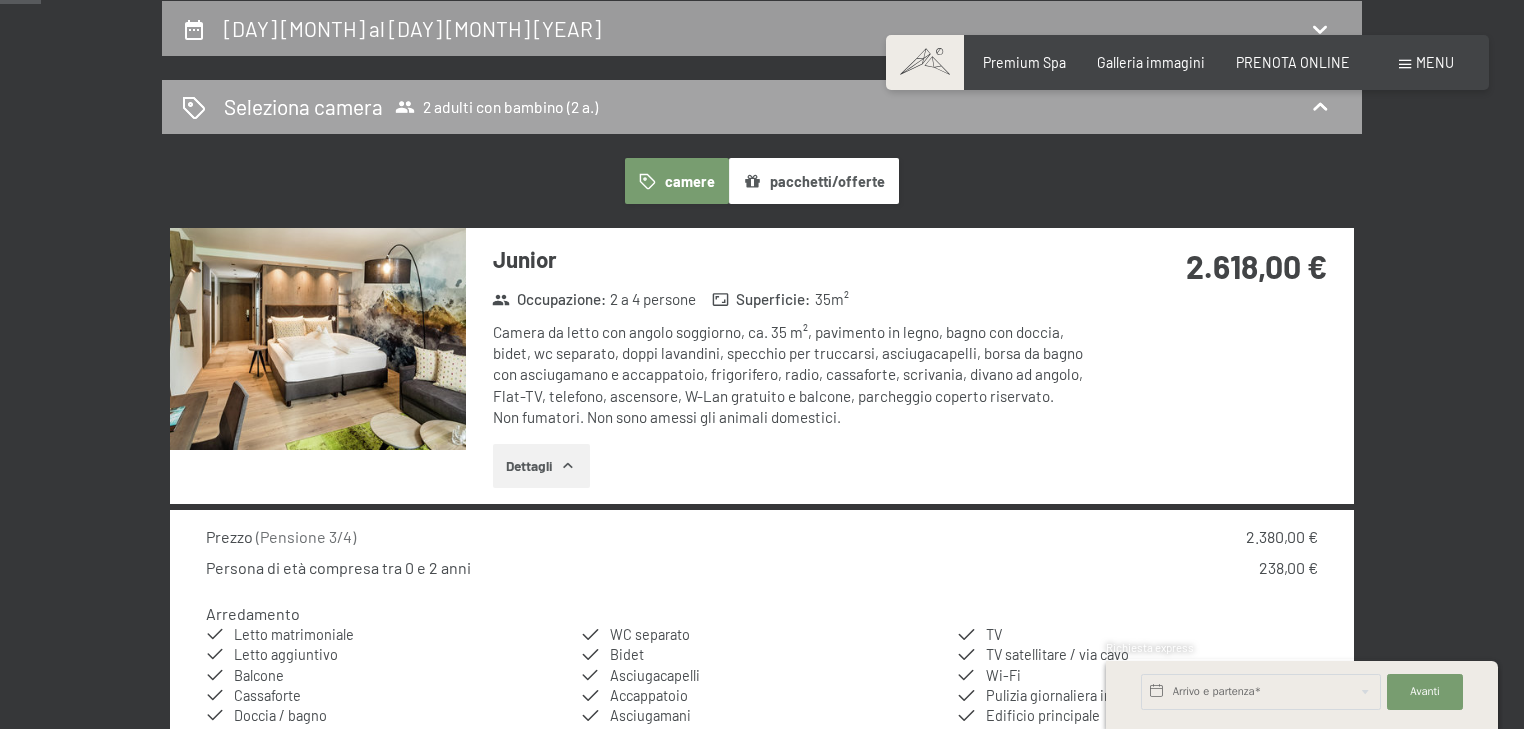 select on "2" 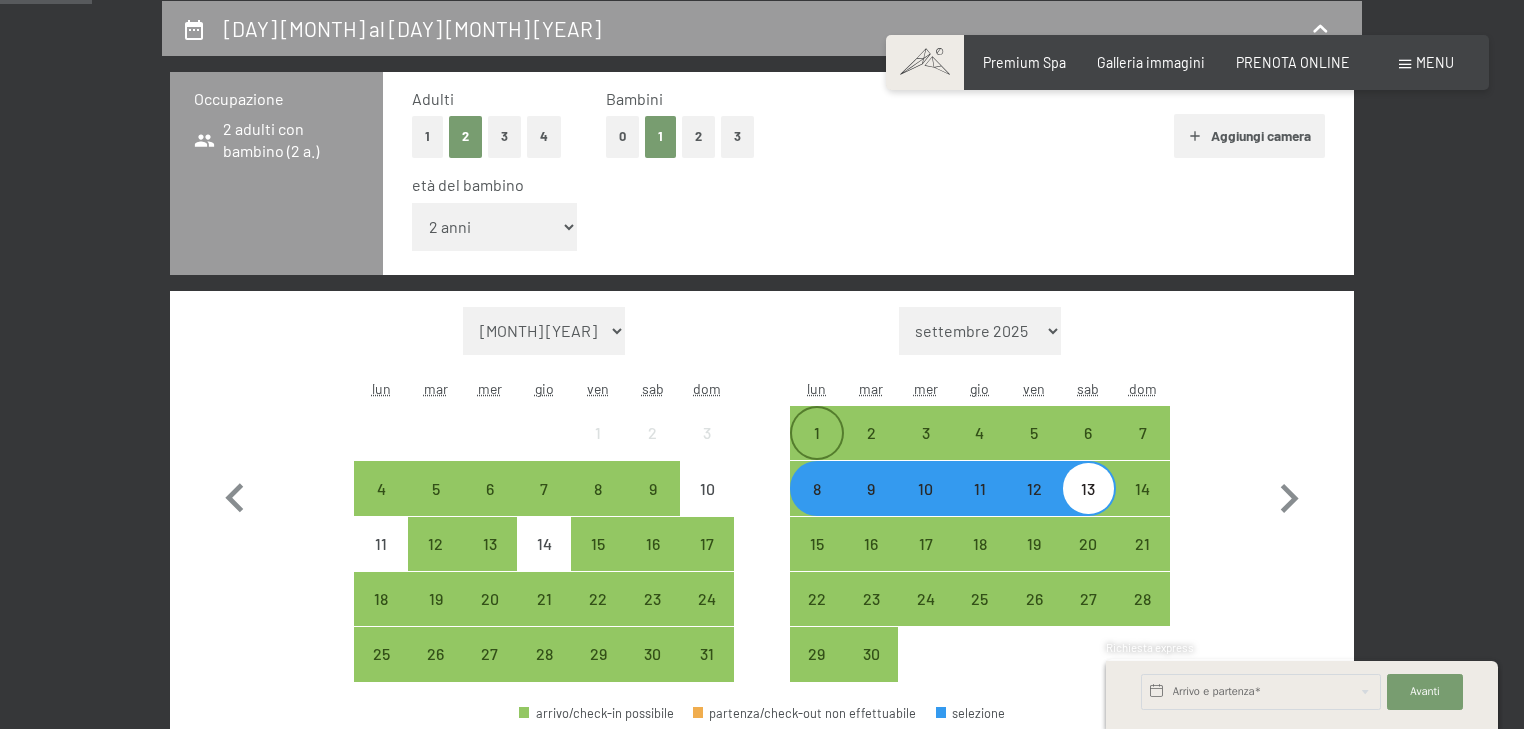 click on "1" at bounding box center (817, 450) 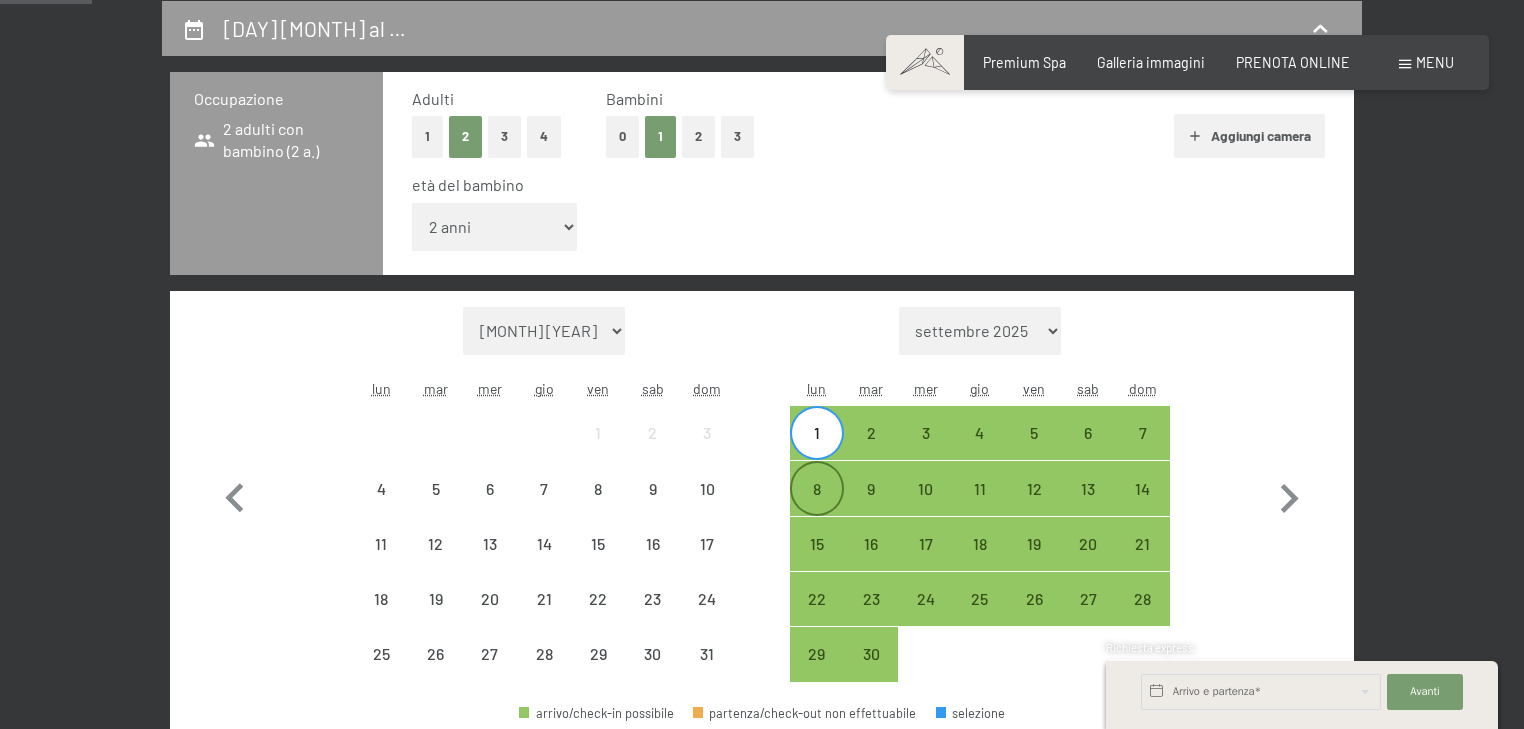 click on "8" at bounding box center (817, 506) 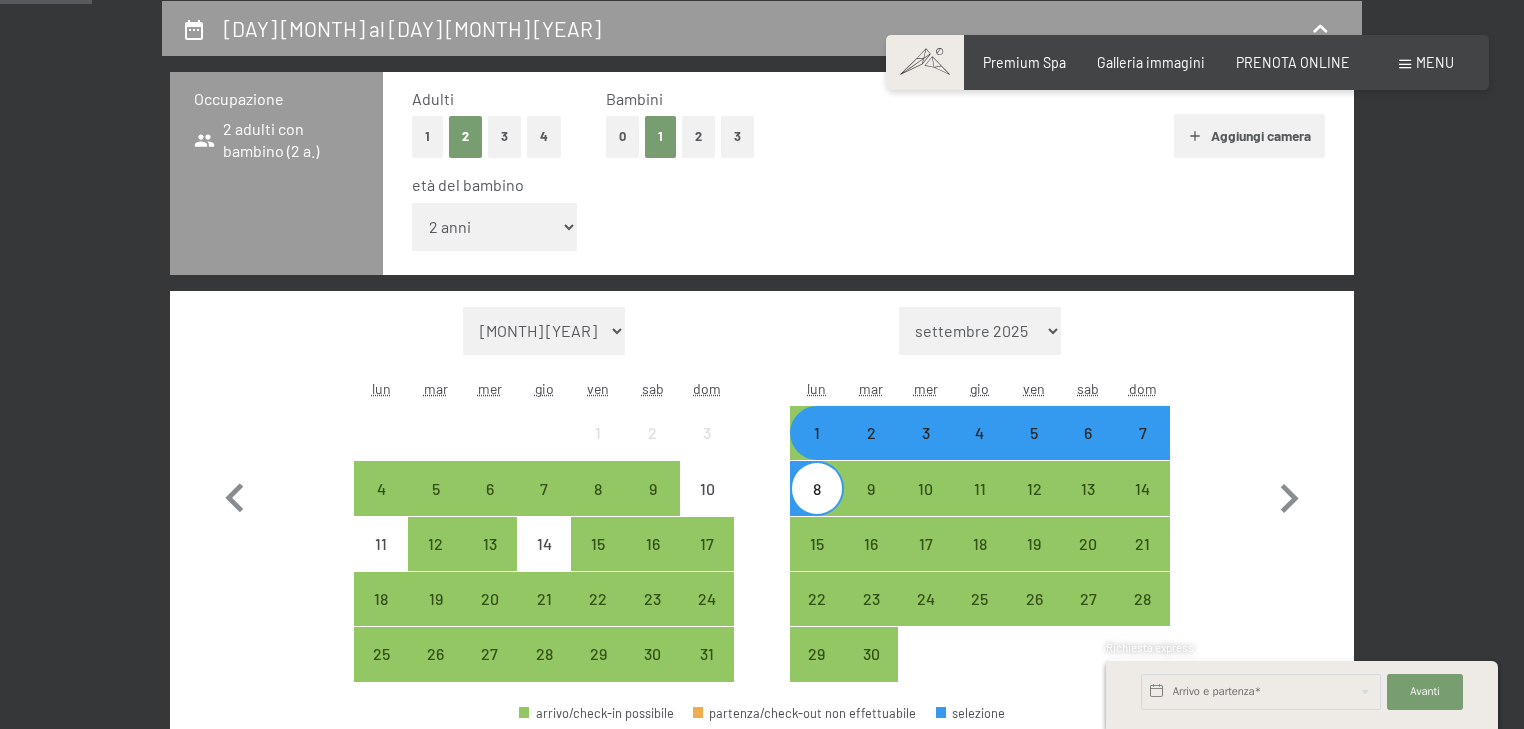 click on "7" at bounding box center (1143, 450) 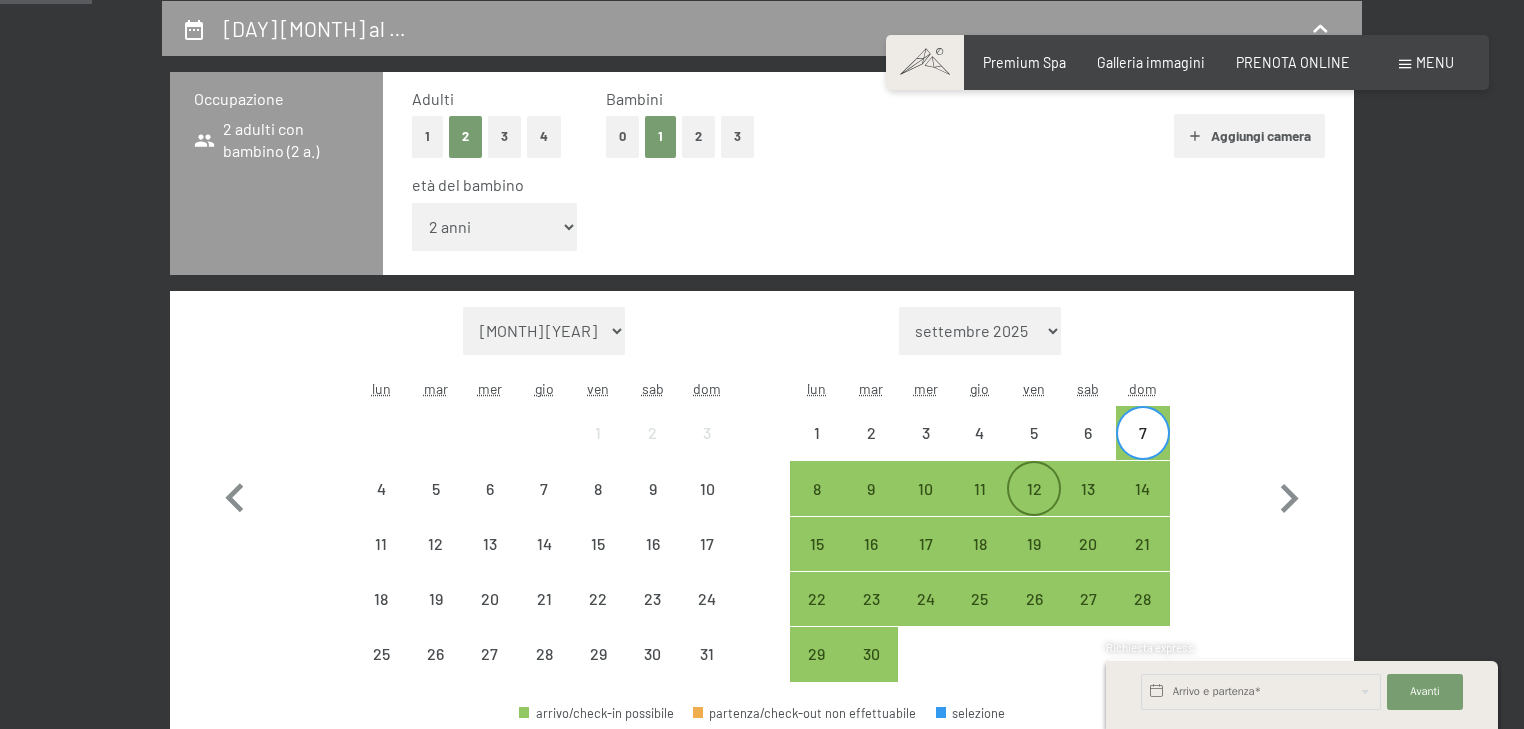 click on "12" at bounding box center (1034, 506) 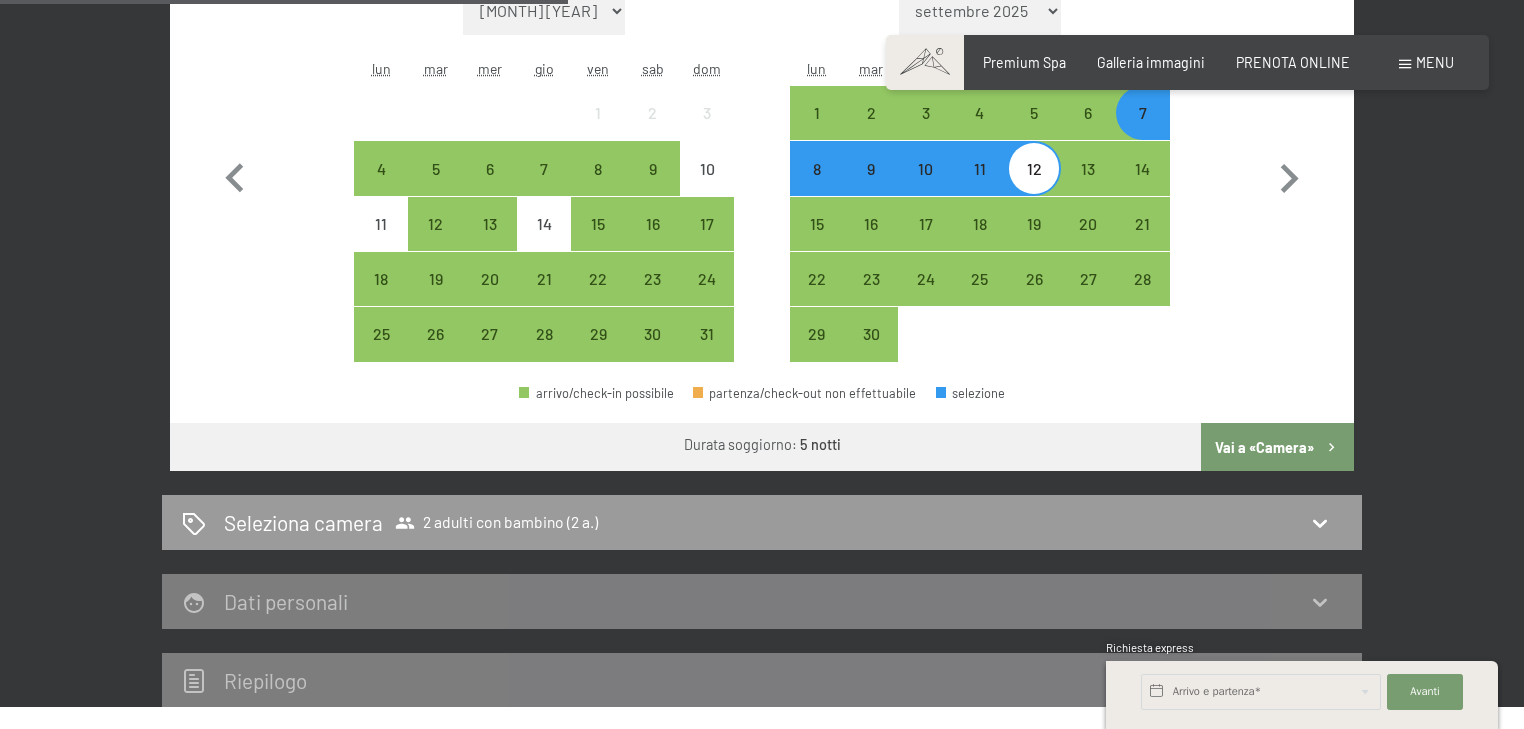 click on "Vai a «Camera»" at bounding box center (1277, 447) 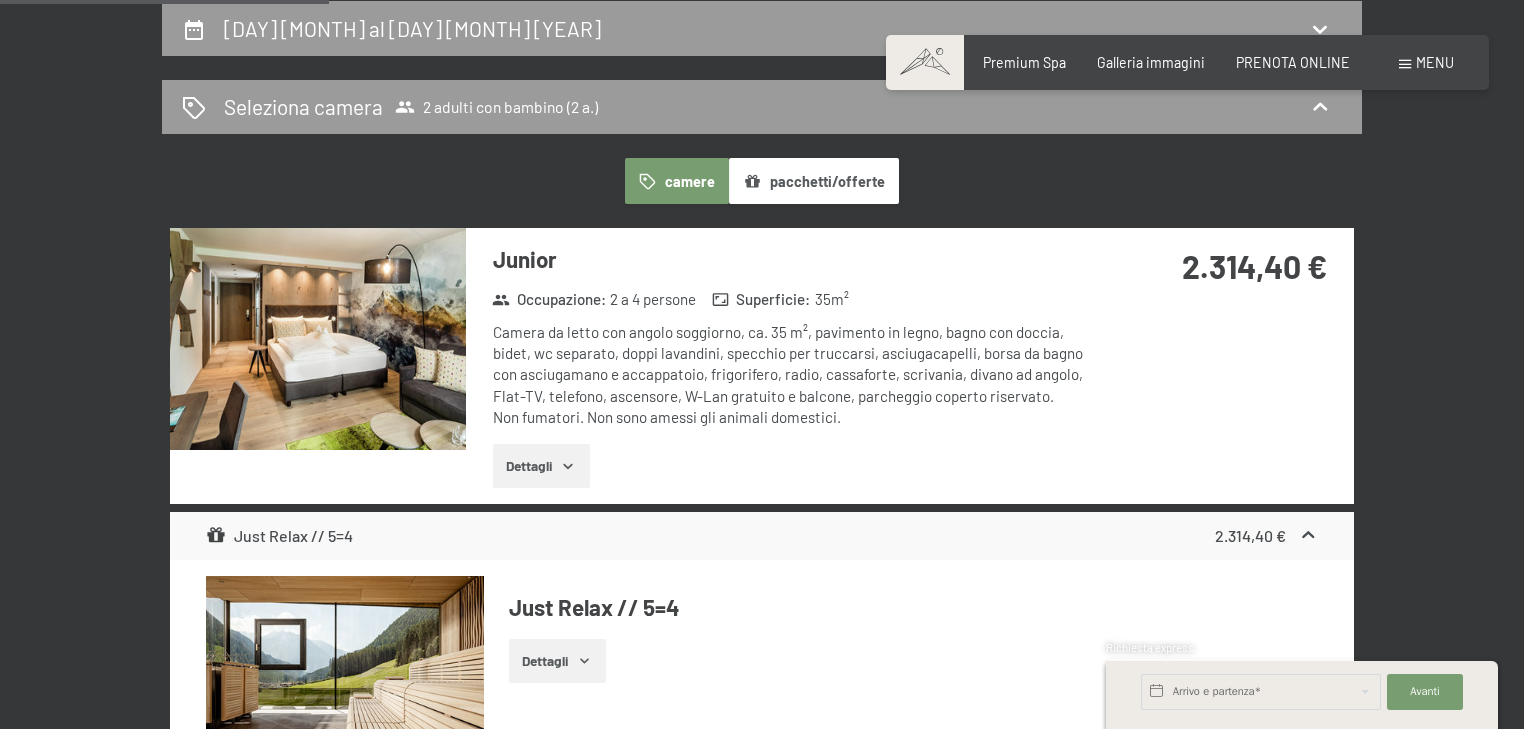 click on "Dettagli" at bounding box center [541, 466] 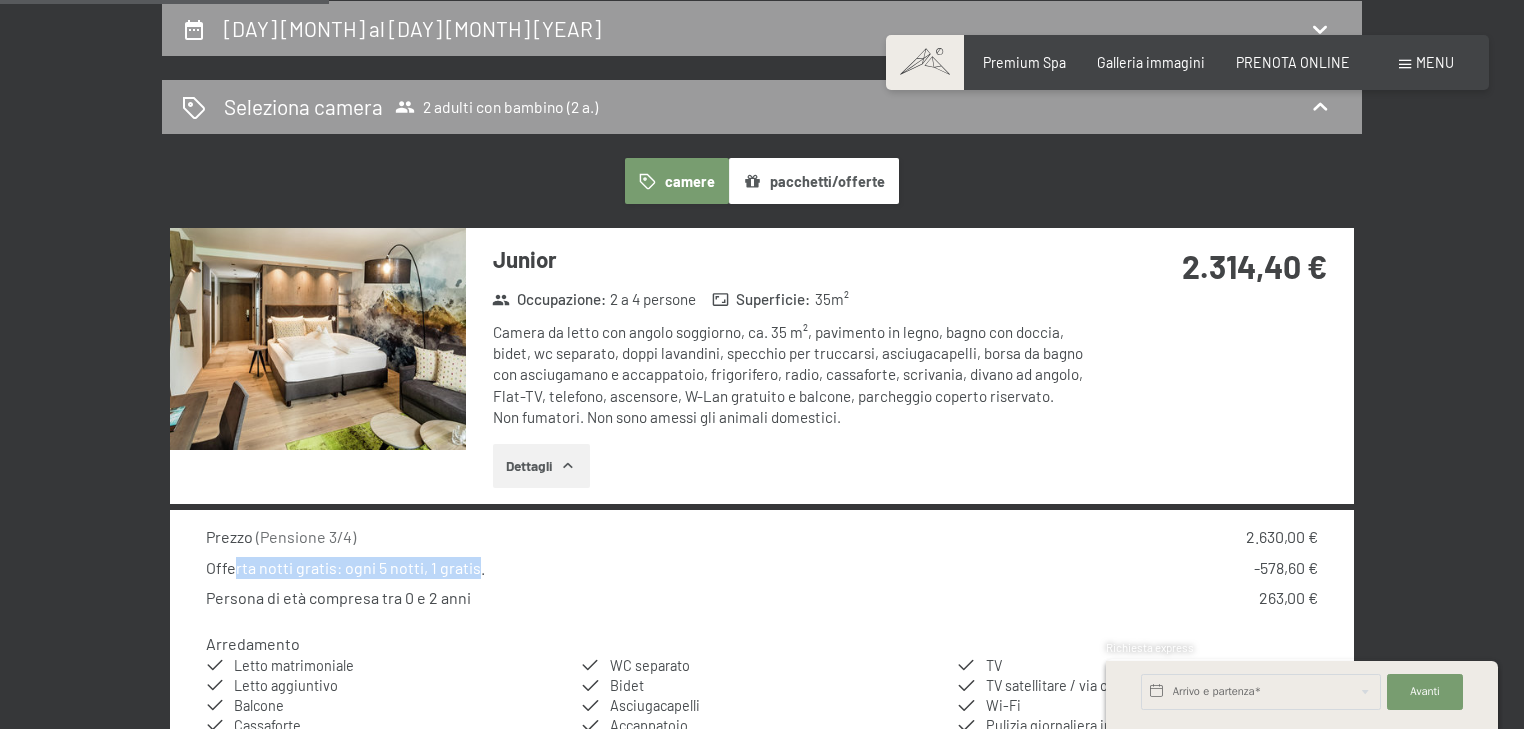 drag, startPoint x: 231, startPoint y: 573, endPoint x: 478, endPoint y: 576, distance: 247.01822 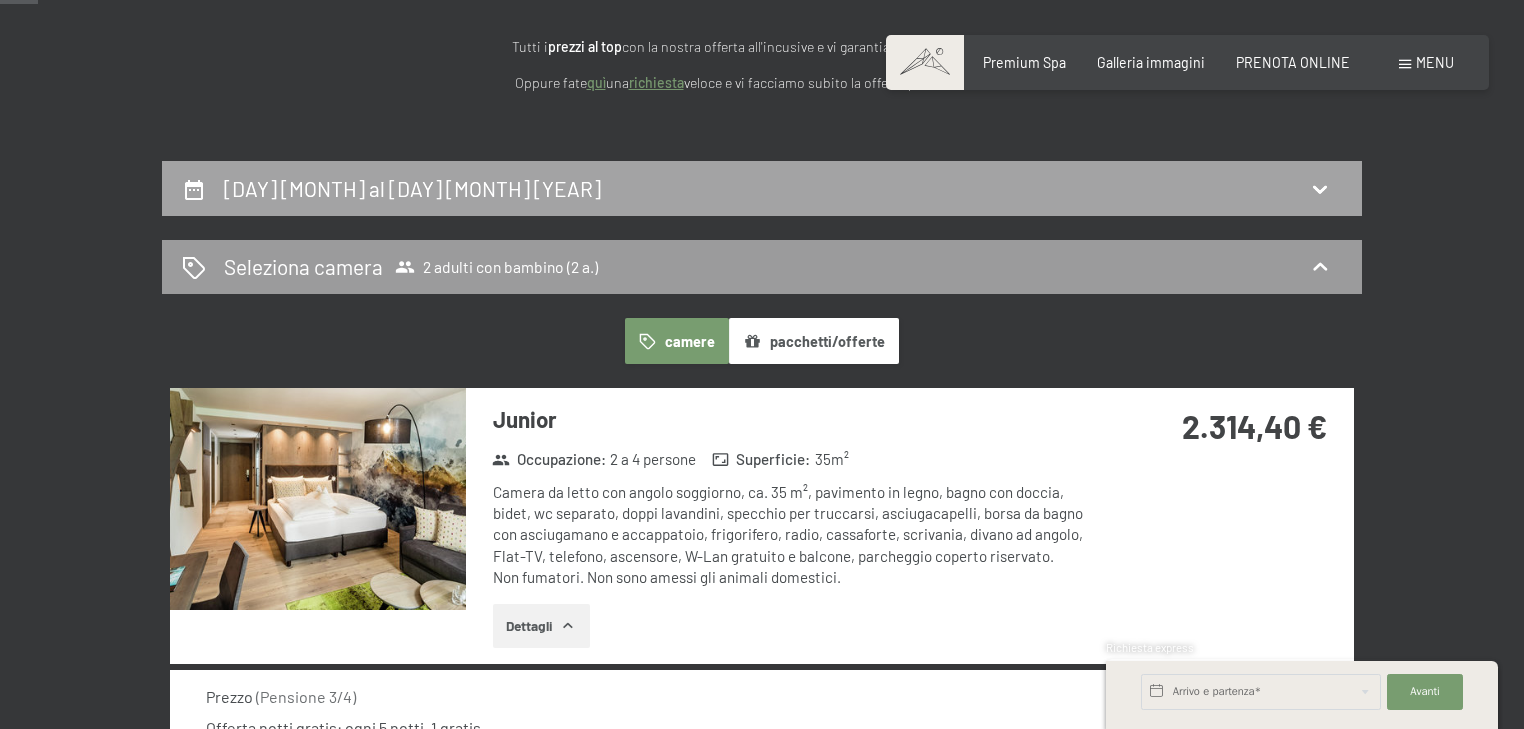 click on "[DAY] [MONTH] al [DAY] [MONTH] [YEAR]" at bounding box center [762, 188] 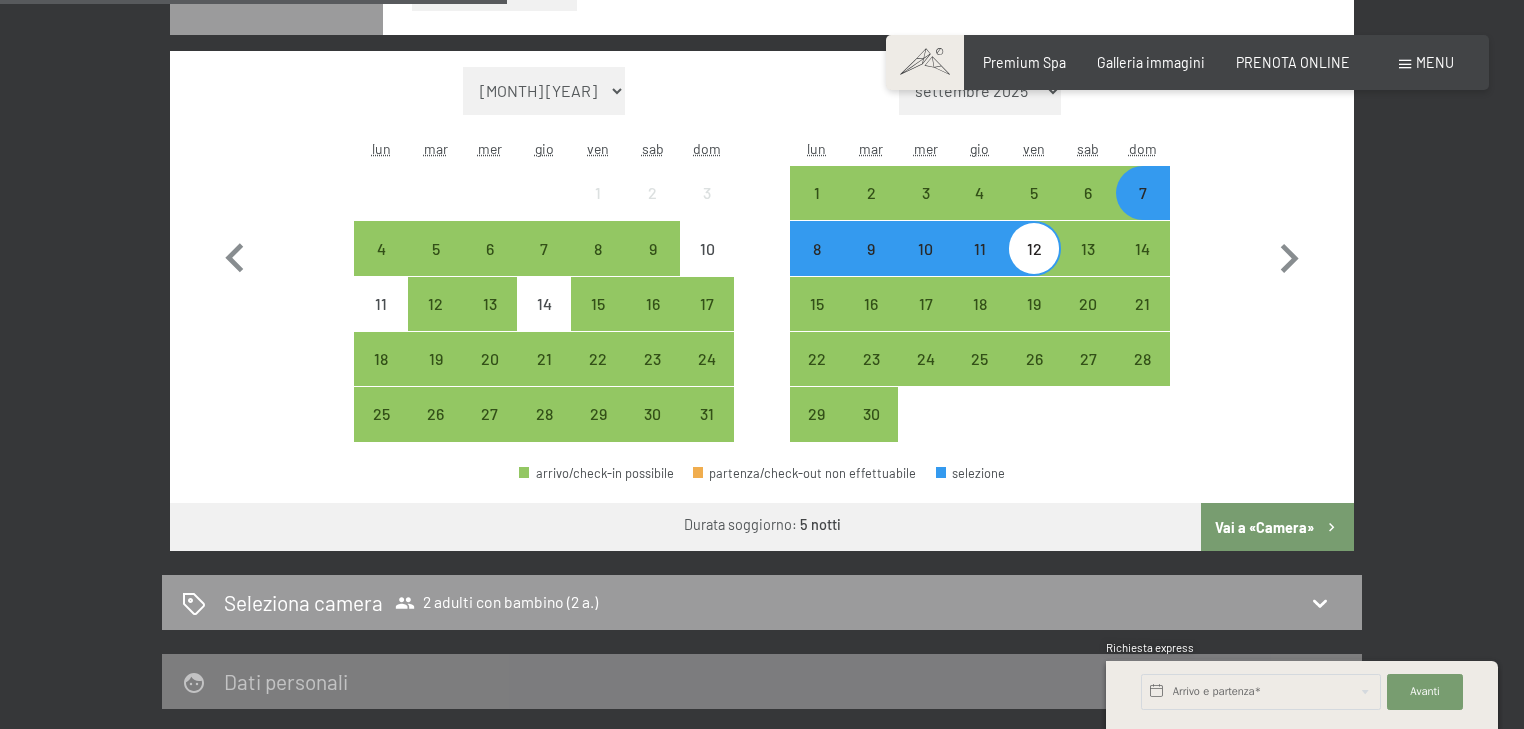 click on "Vai a «Camera»" at bounding box center (1277, 527) 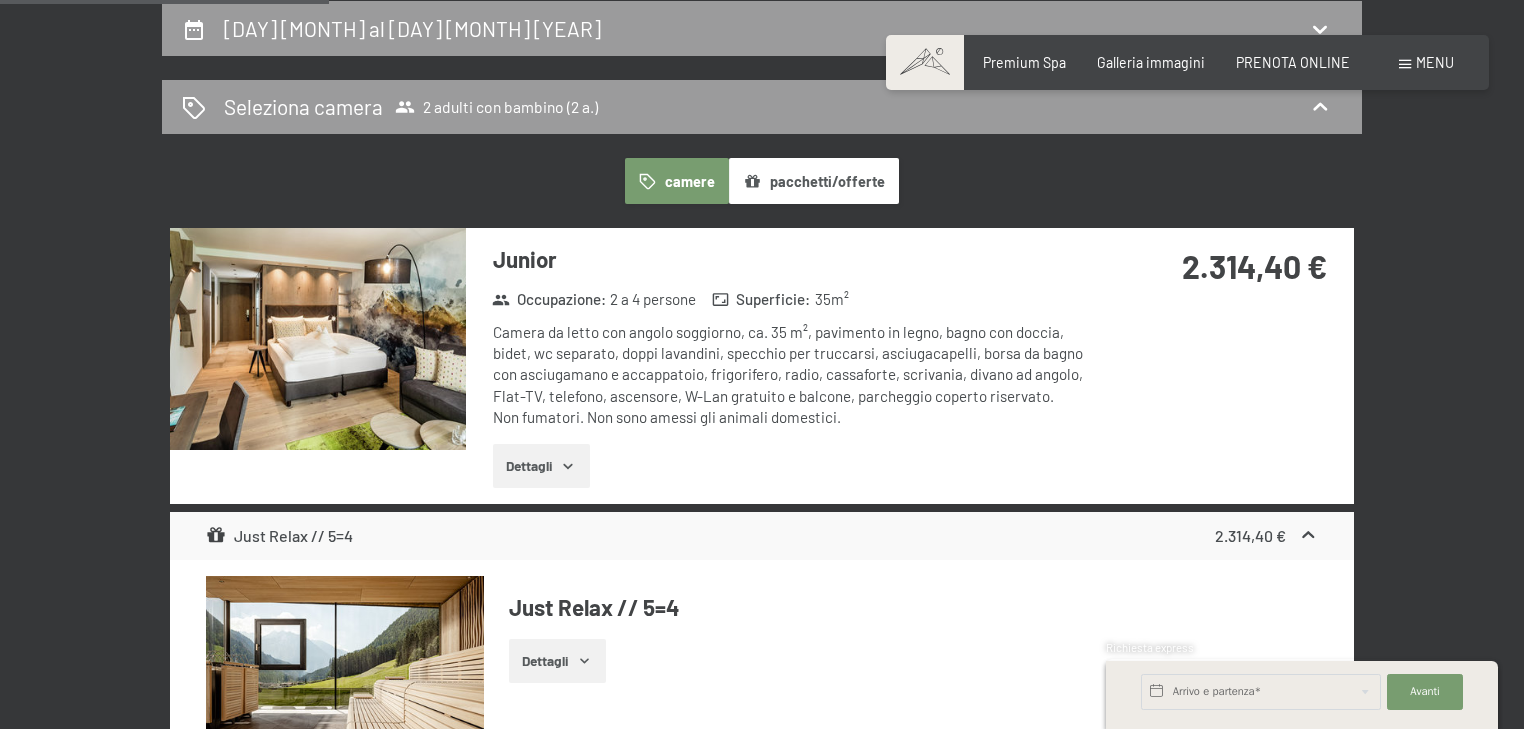 click on "Dettagli" at bounding box center [541, 466] 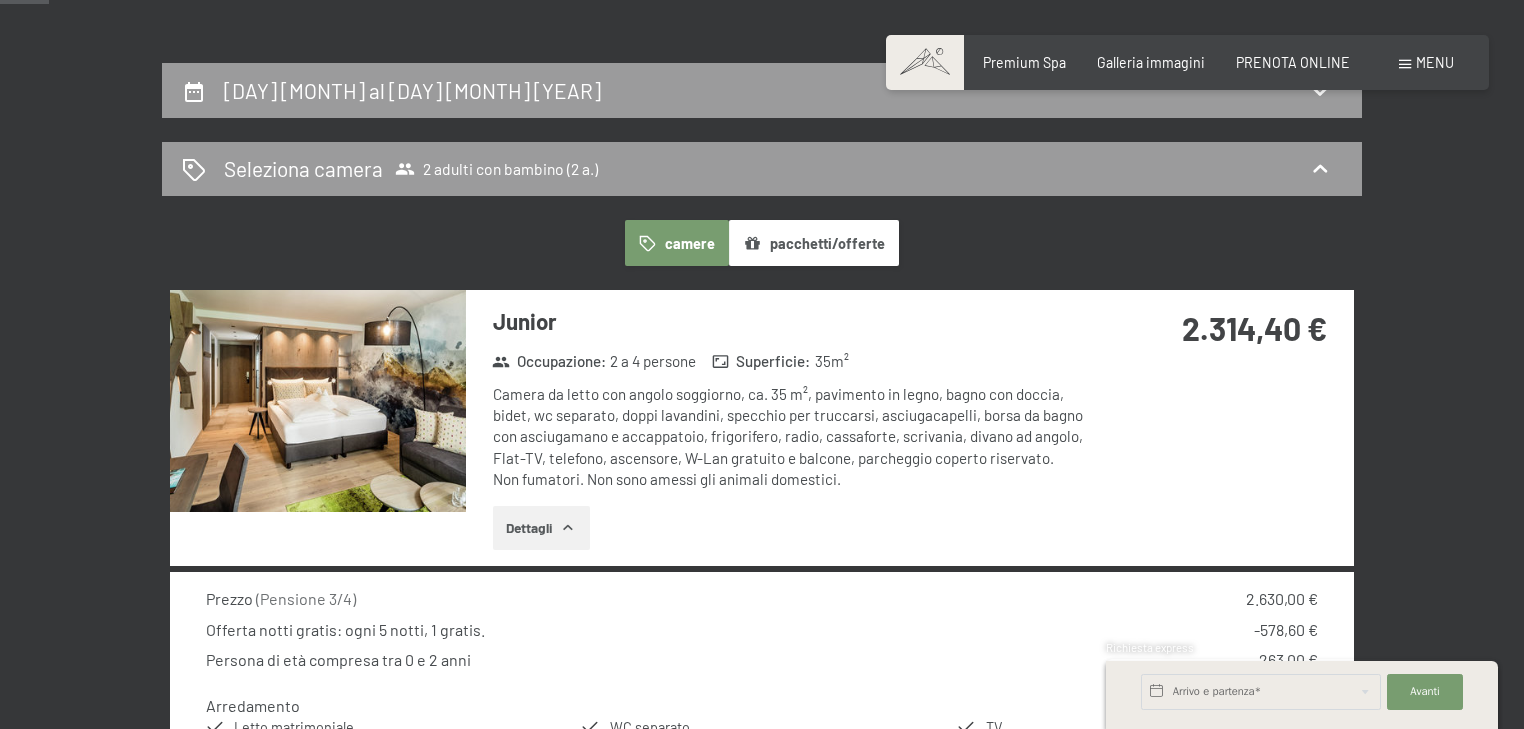 scroll, scrollTop: 353, scrollLeft: 0, axis: vertical 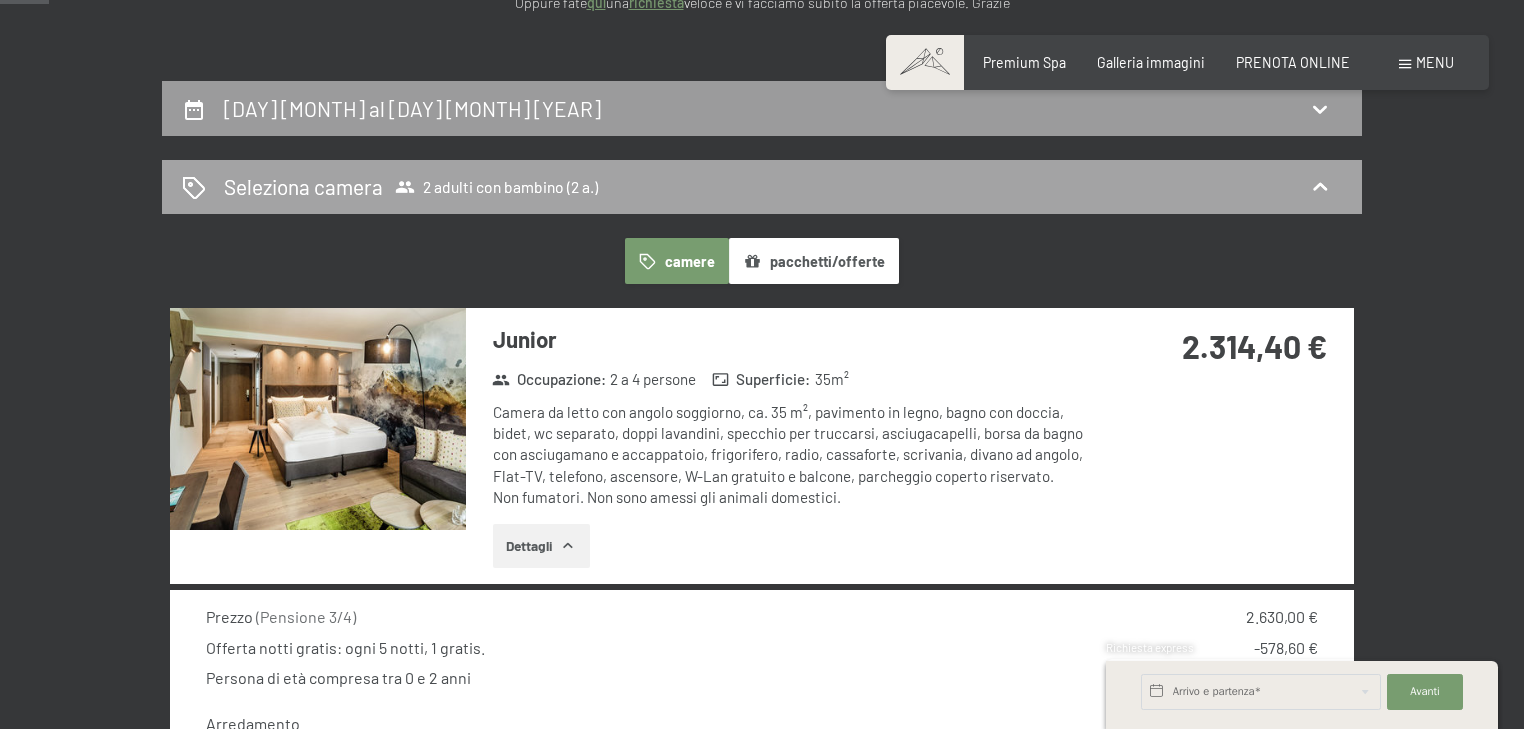 click on "Seleziona camera 2 adulti con bambino (2 a.)" at bounding box center (762, 187) 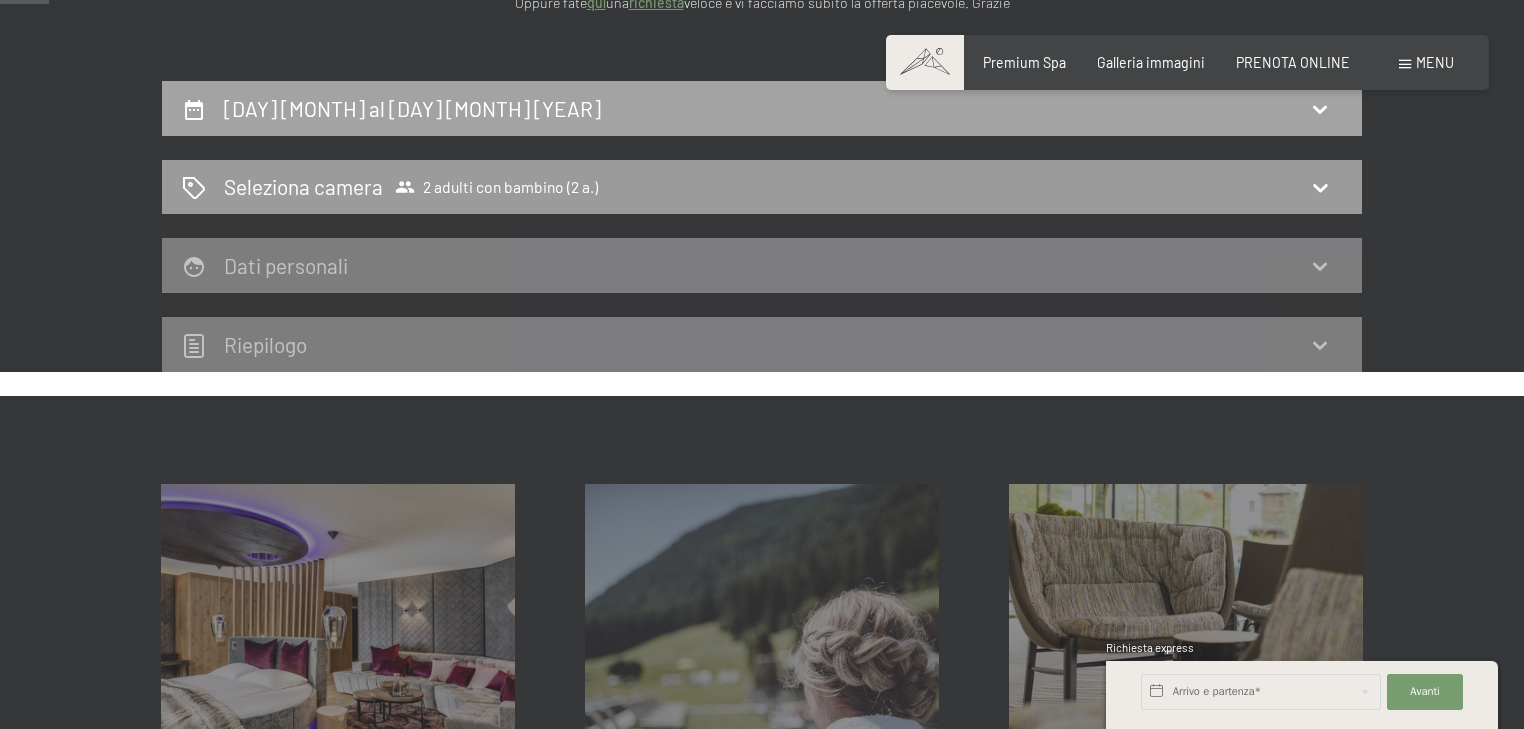 click on "[DAY] [MONTH] al [DAY] [MONTH] [YEAR]" at bounding box center [412, 108] 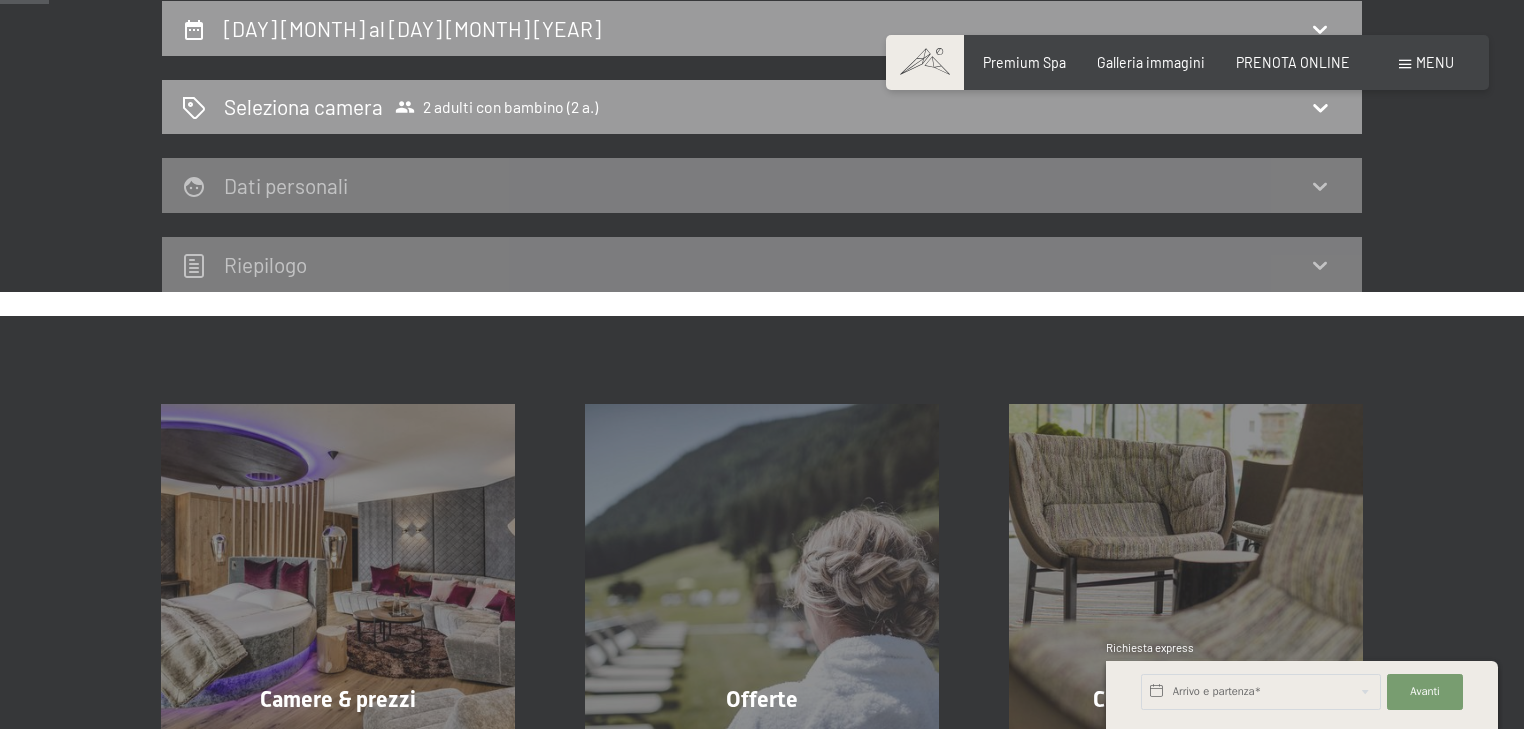 select on "2" 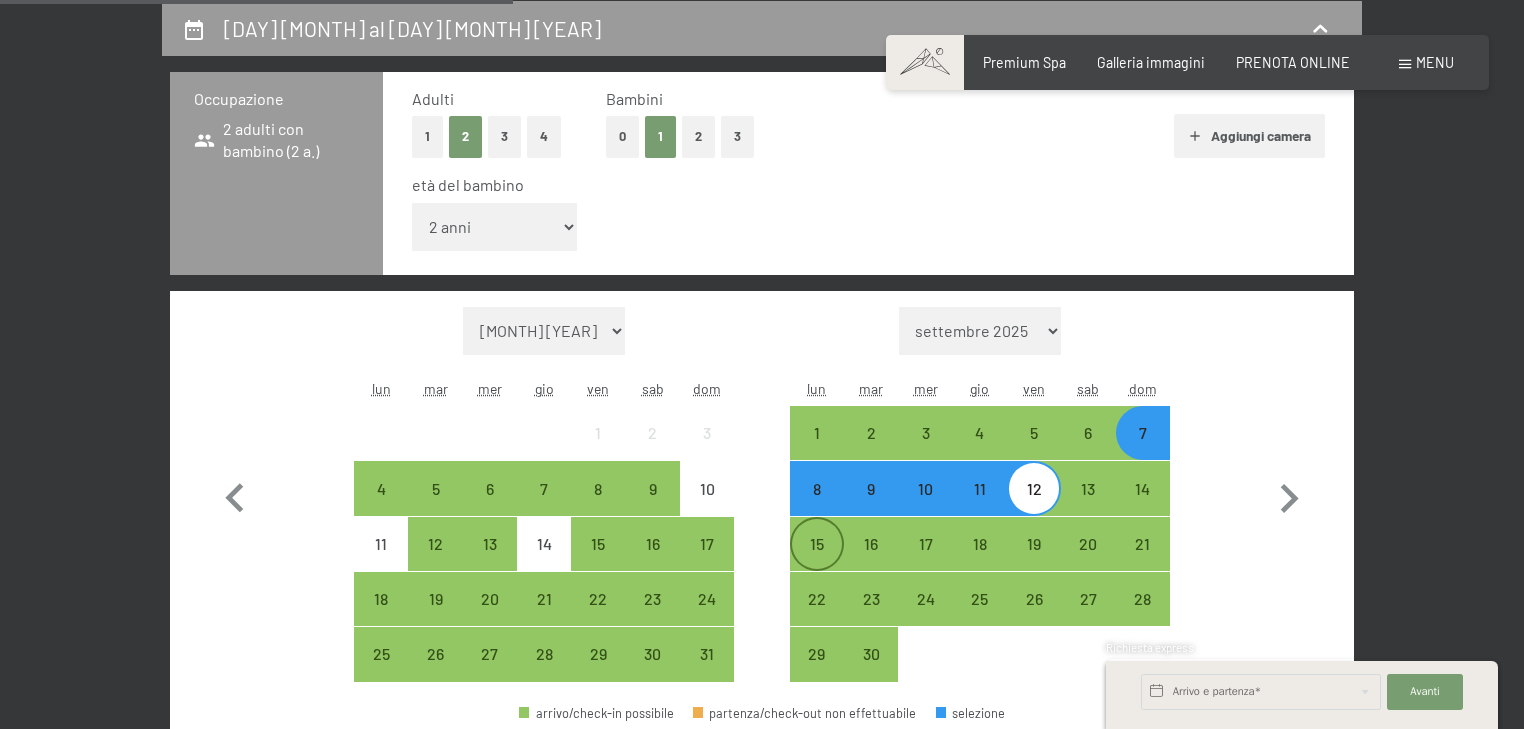 click on "15" at bounding box center (817, 561) 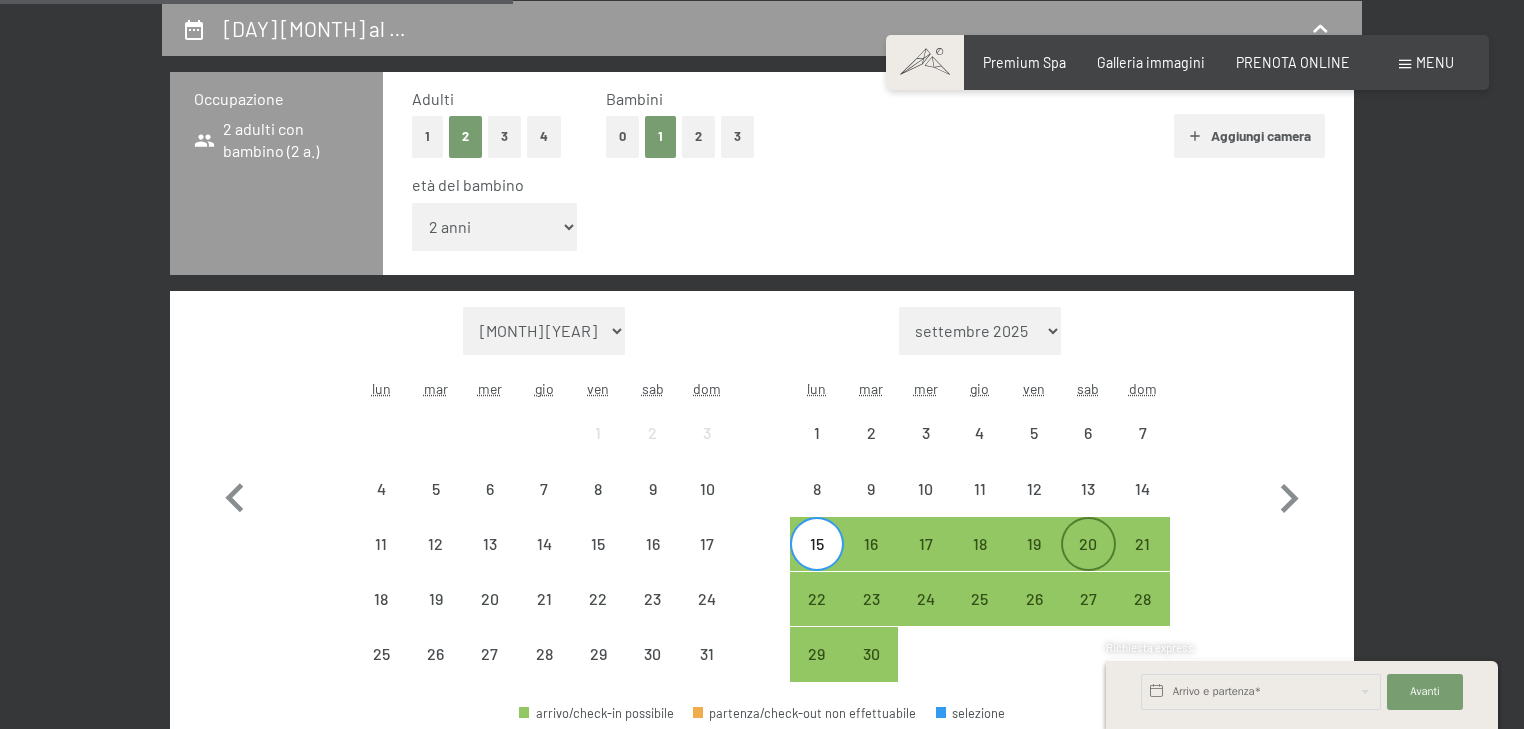 click on "20" at bounding box center [1088, 561] 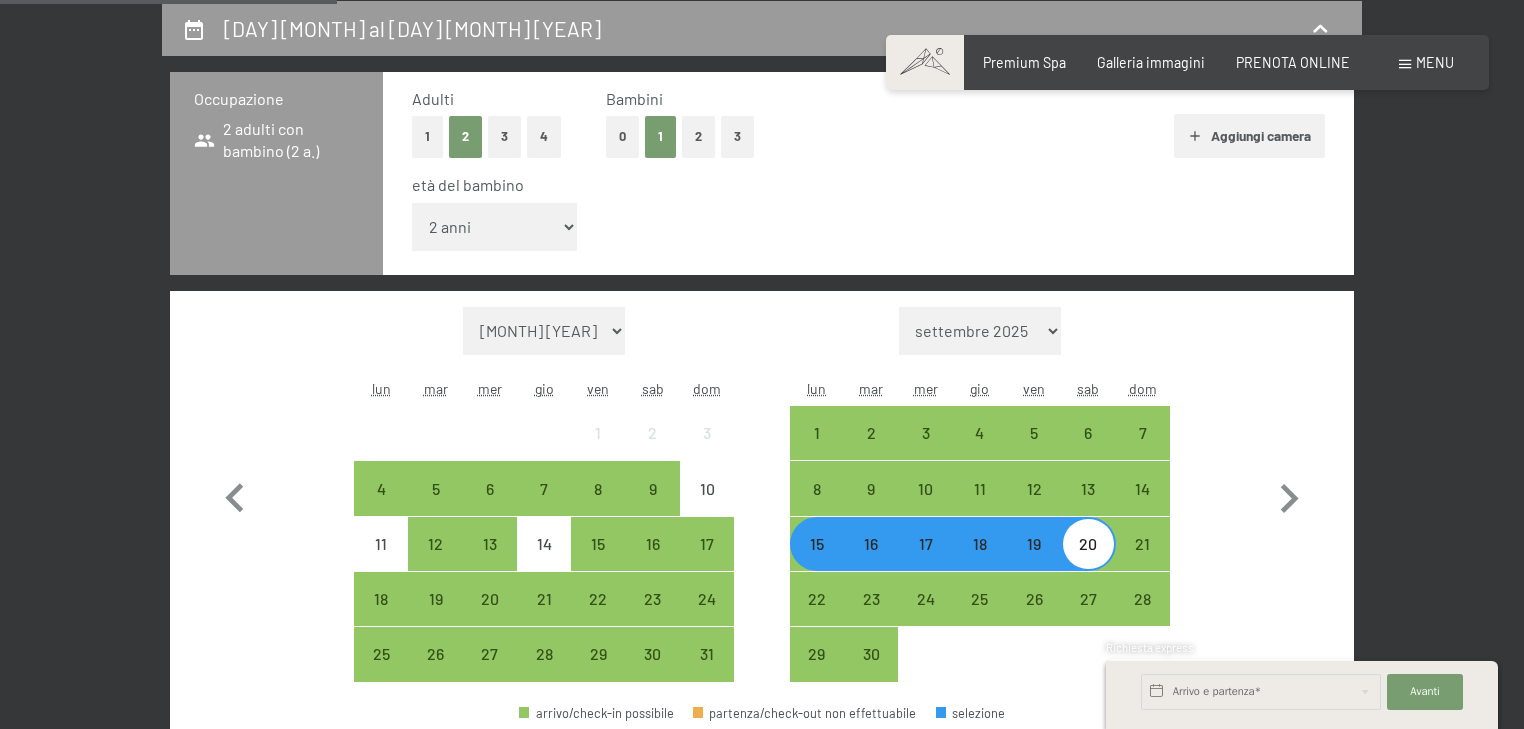 scroll, scrollTop: 753, scrollLeft: 0, axis: vertical 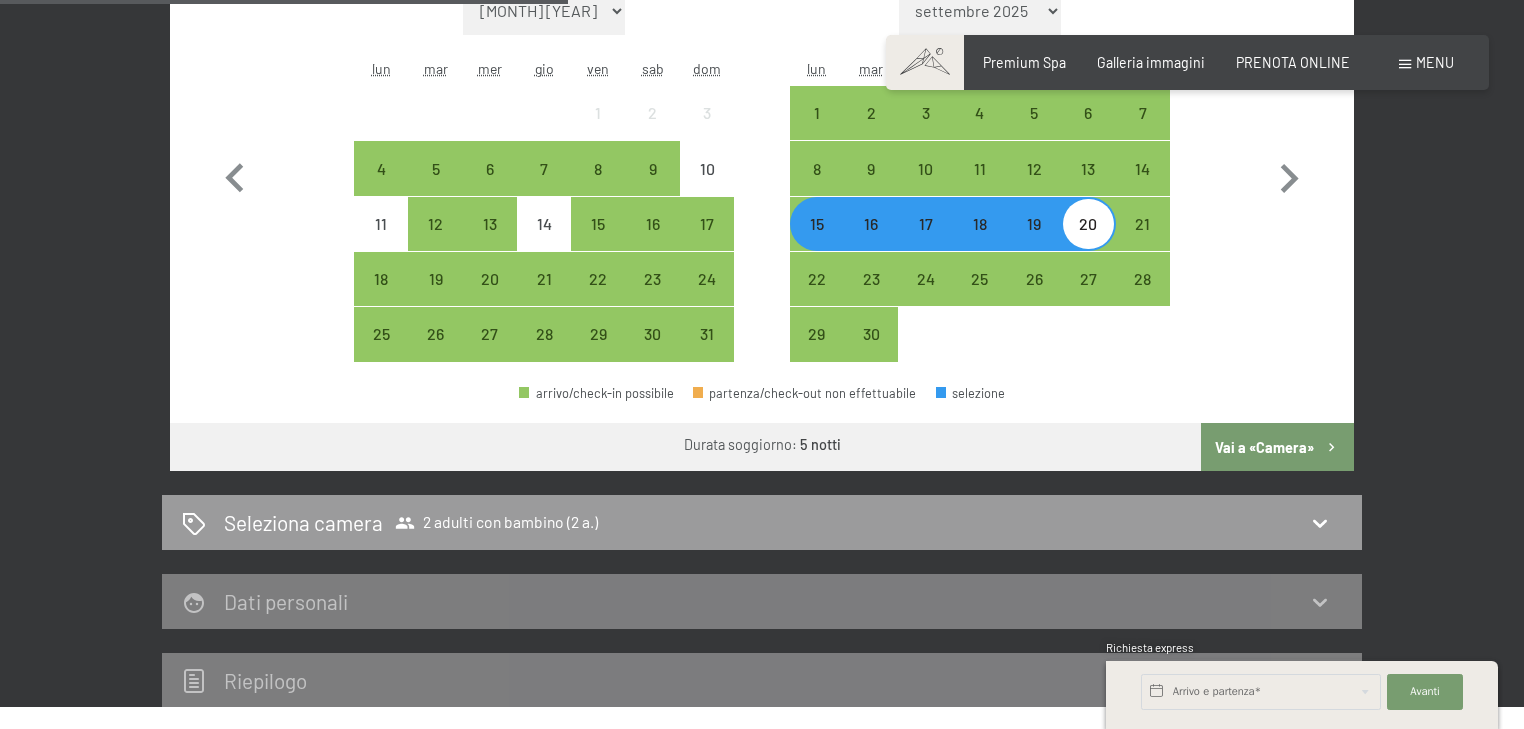 click on "Vai a «Camera»" at bounding box center (1277, 447) 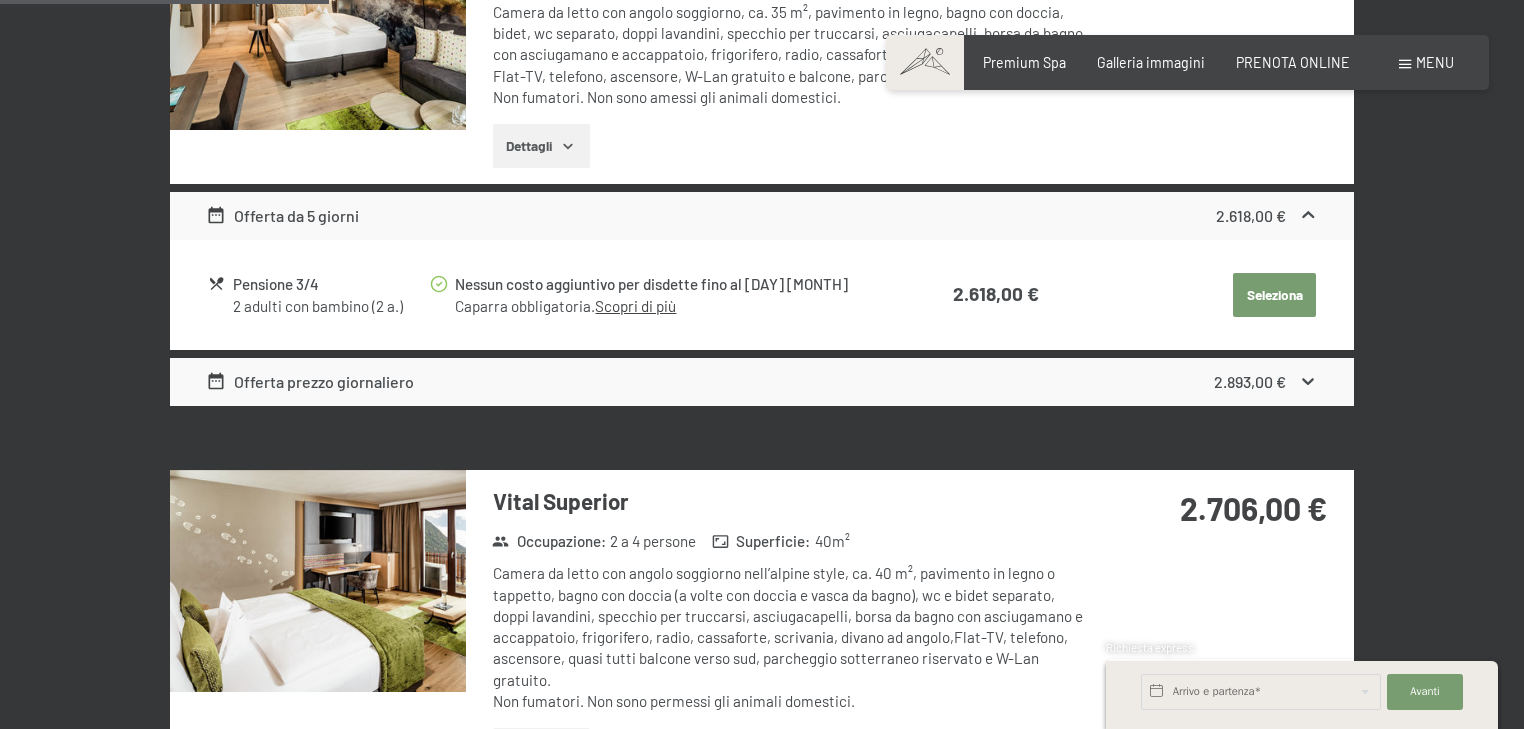 scroll, scrollTop: 433, scrollLeft: 0, axis: vertical 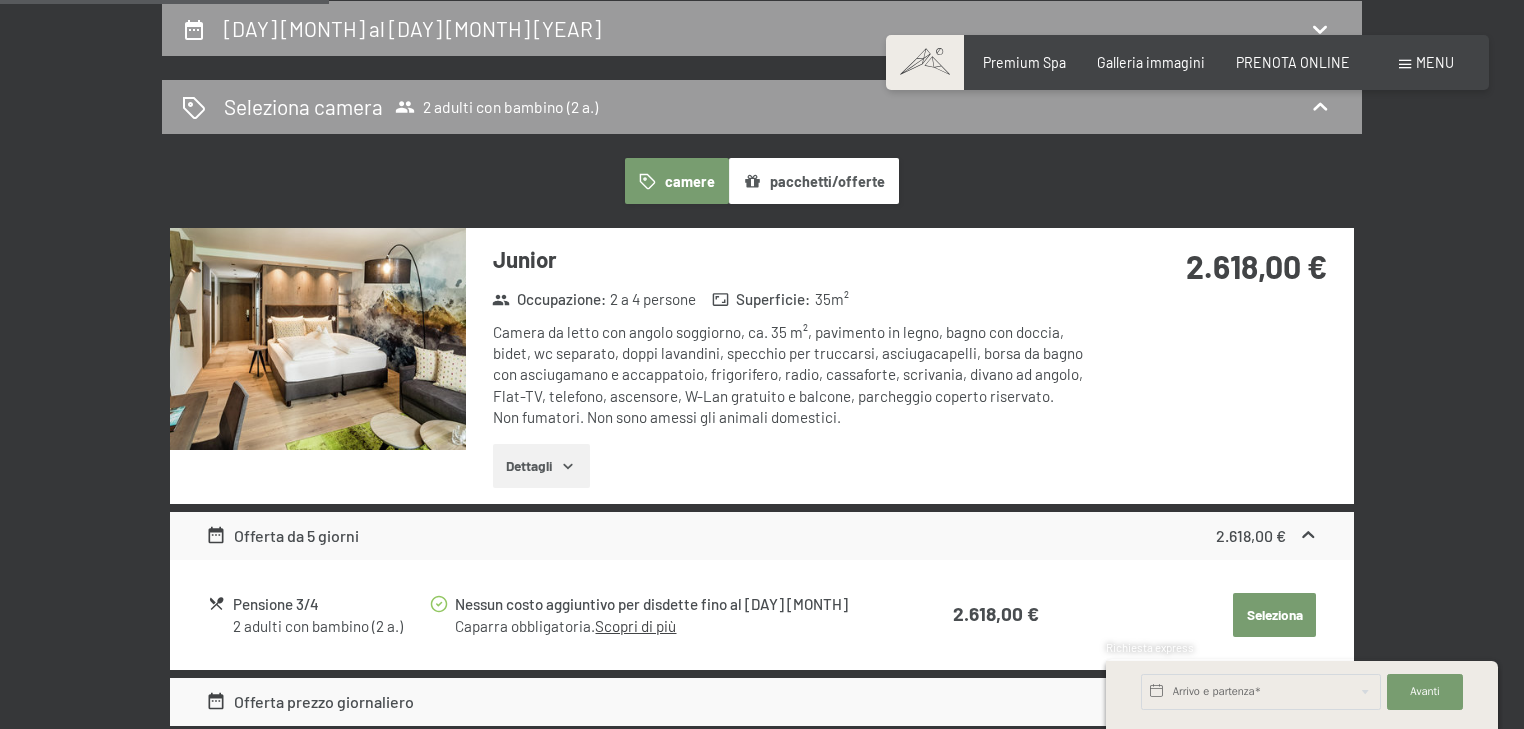 click on "2.618,00 €" at bounding box center (1256, 266) 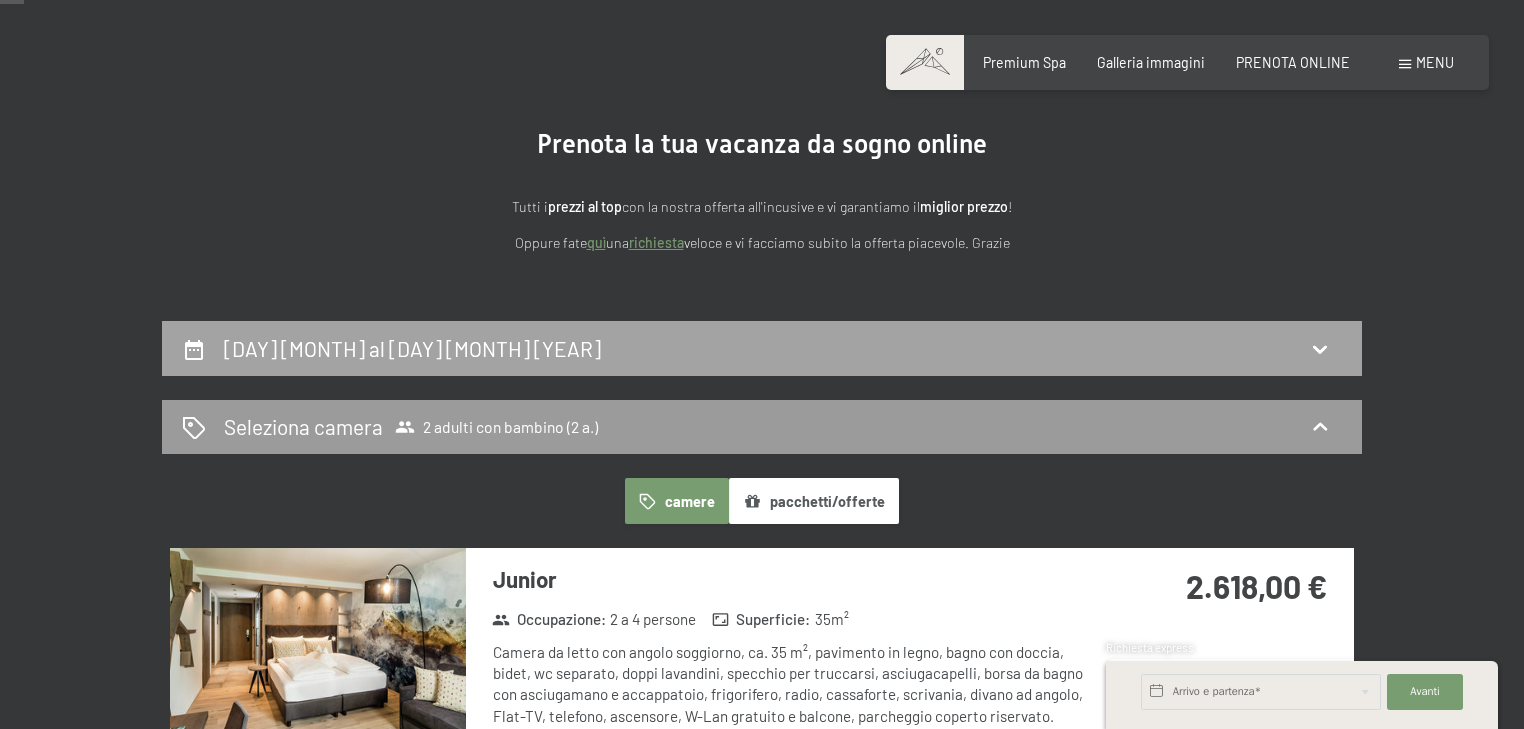 click on "[DAY] [MONTH] al [DAY] [MONTH] [YEAR]" at bounding box center [762, 348] 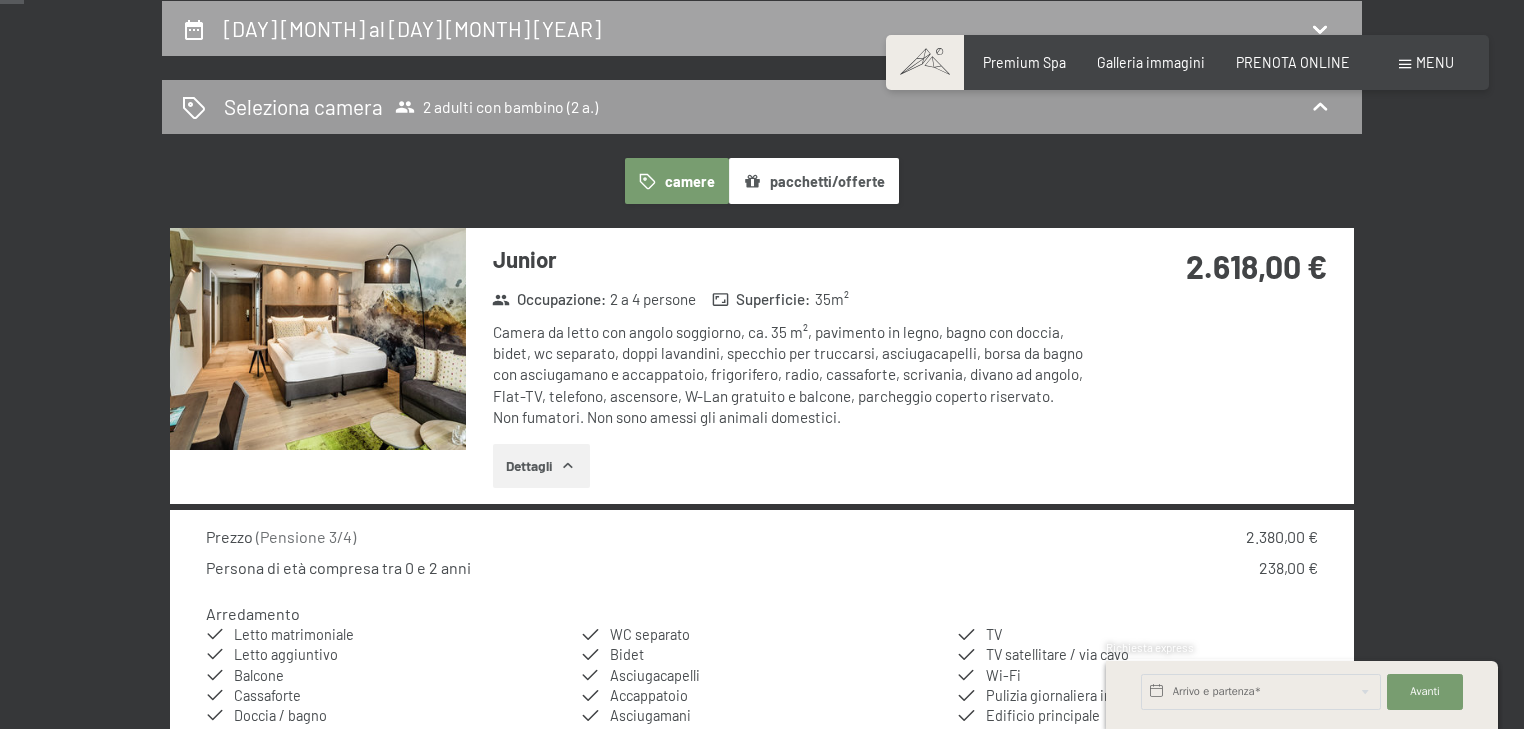 select on "2" 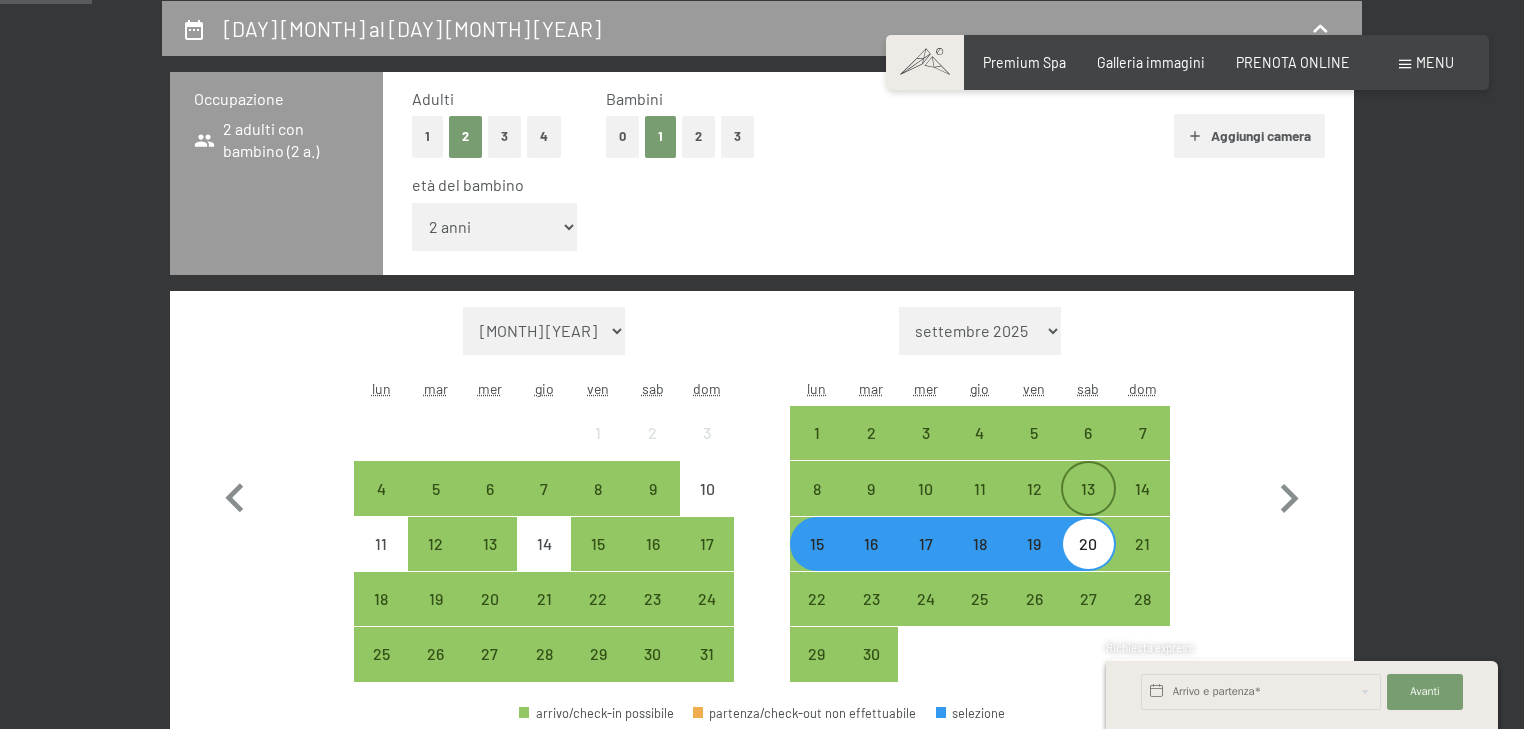 click on "13" at bounding box center [1088, 506] 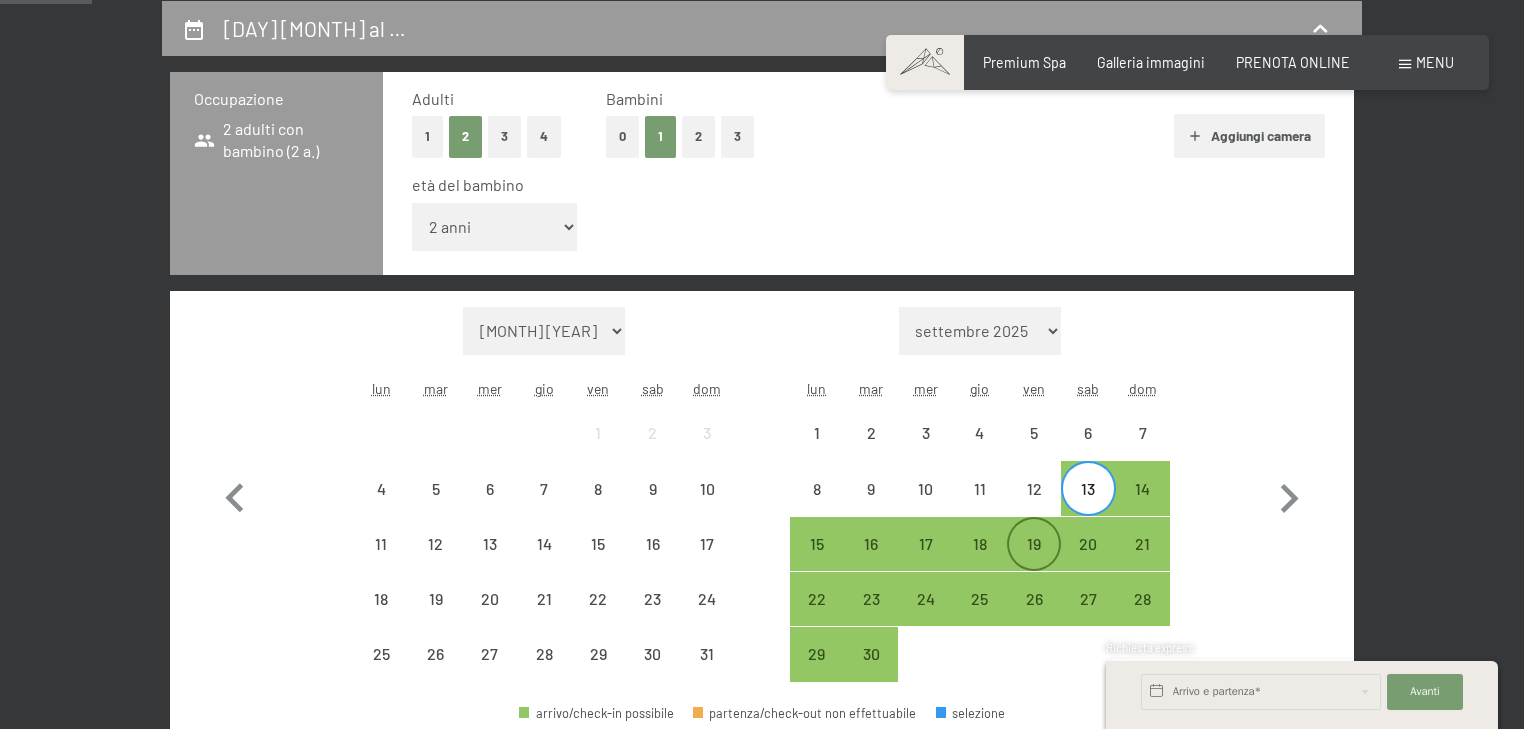 click on "19" at bounding box center (1034, 561) 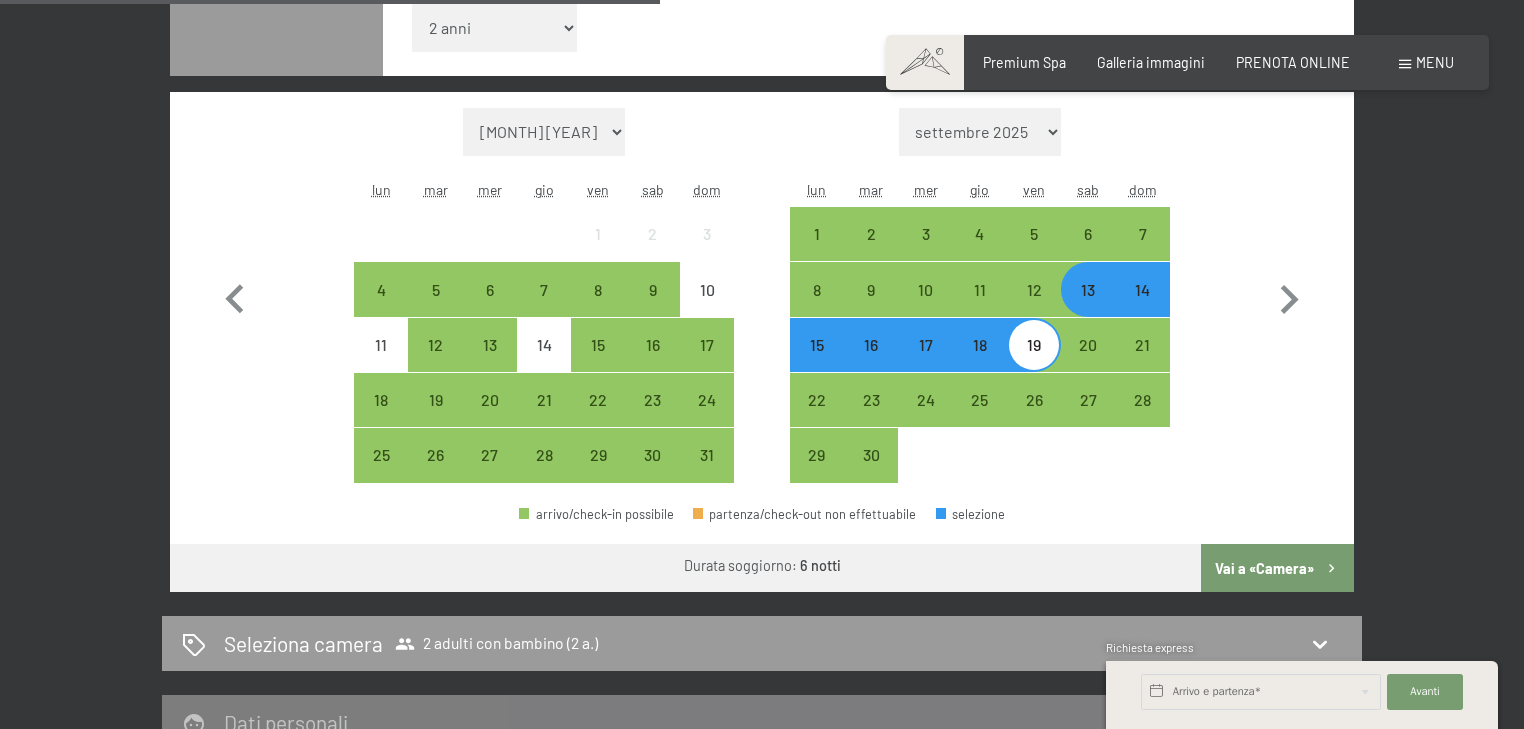 scroll, scrollTop: 913, scrollLeft: 0, axis: vertical 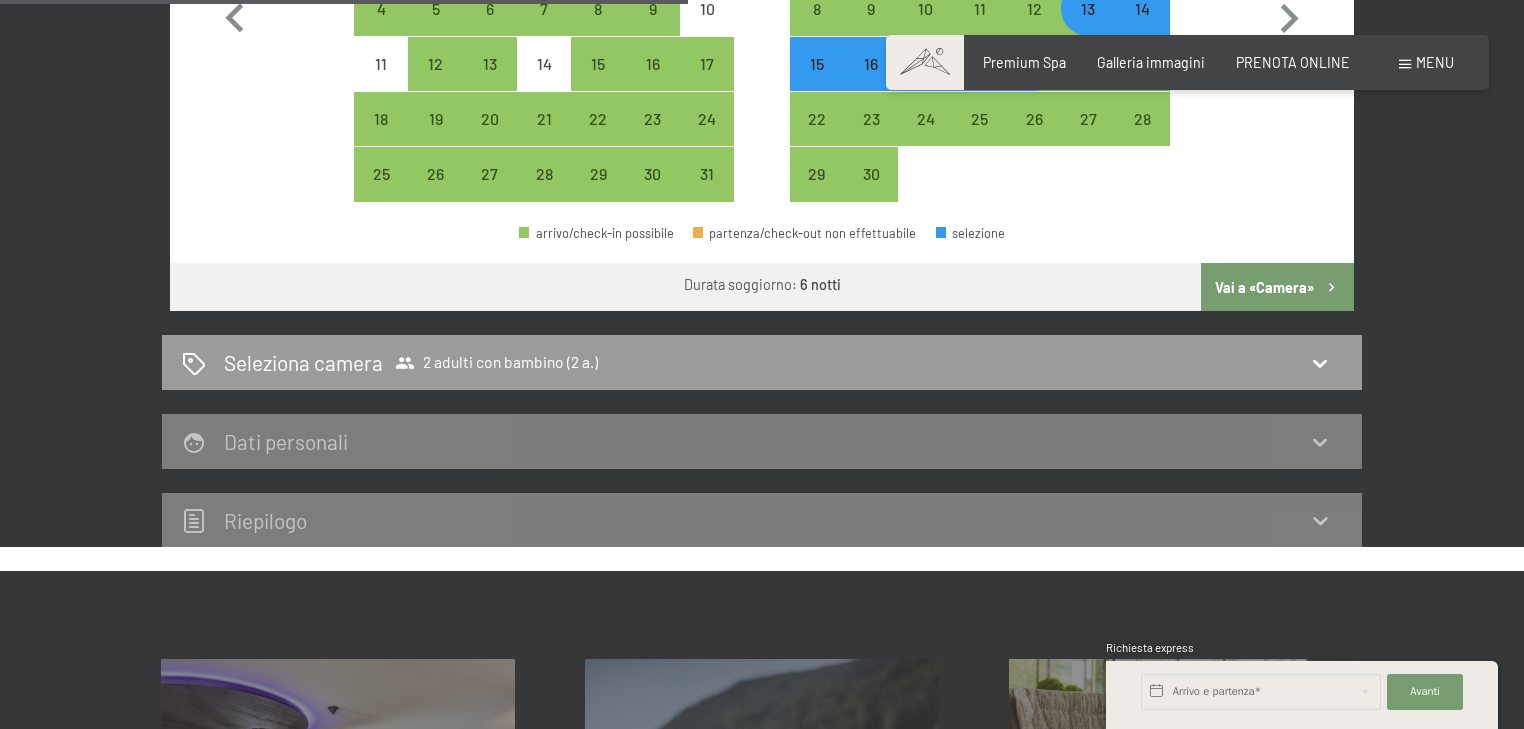 click on "Vai a «Camera»" at bounding box center (1277, 287) 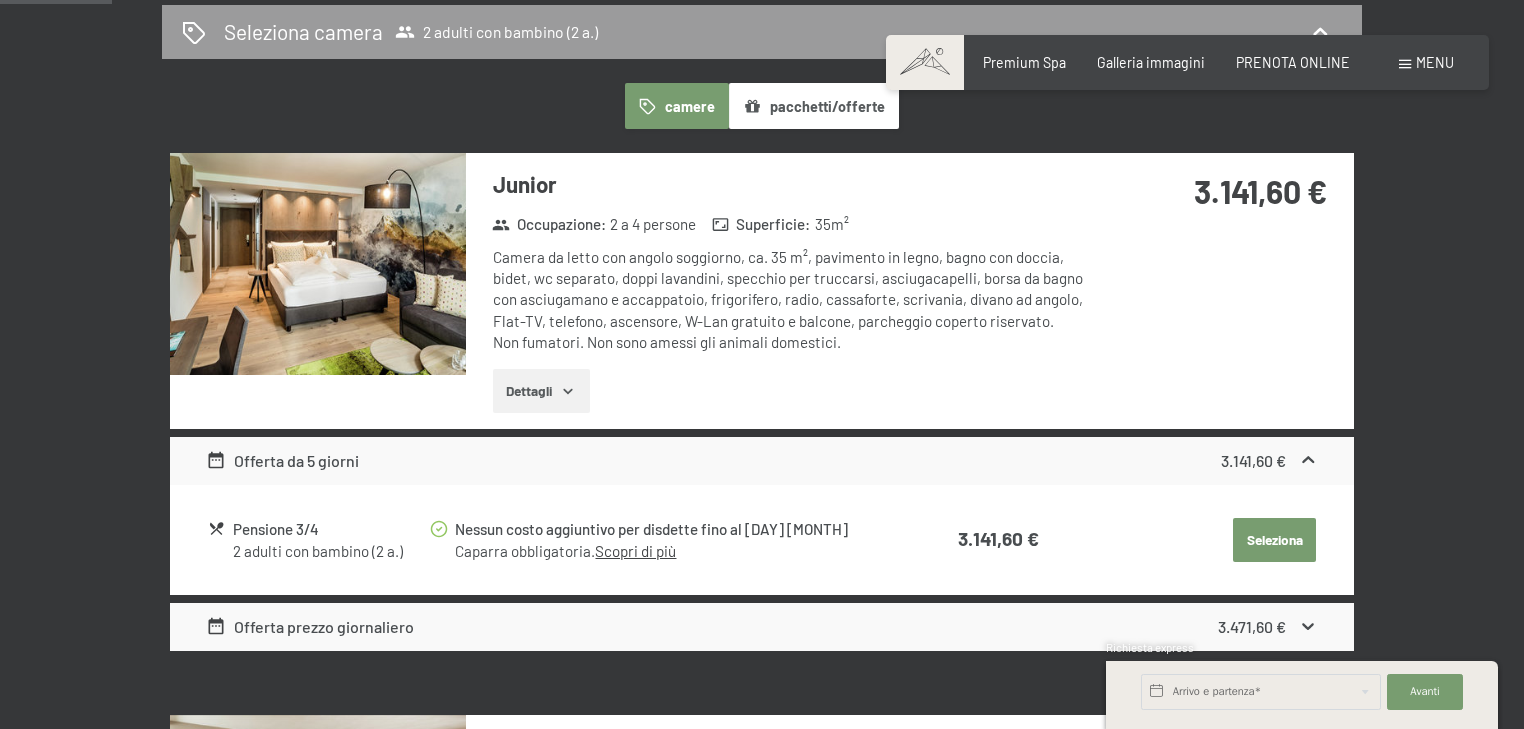scroll, scrollTop: 593, scrollLeft: 0, axis: vertical 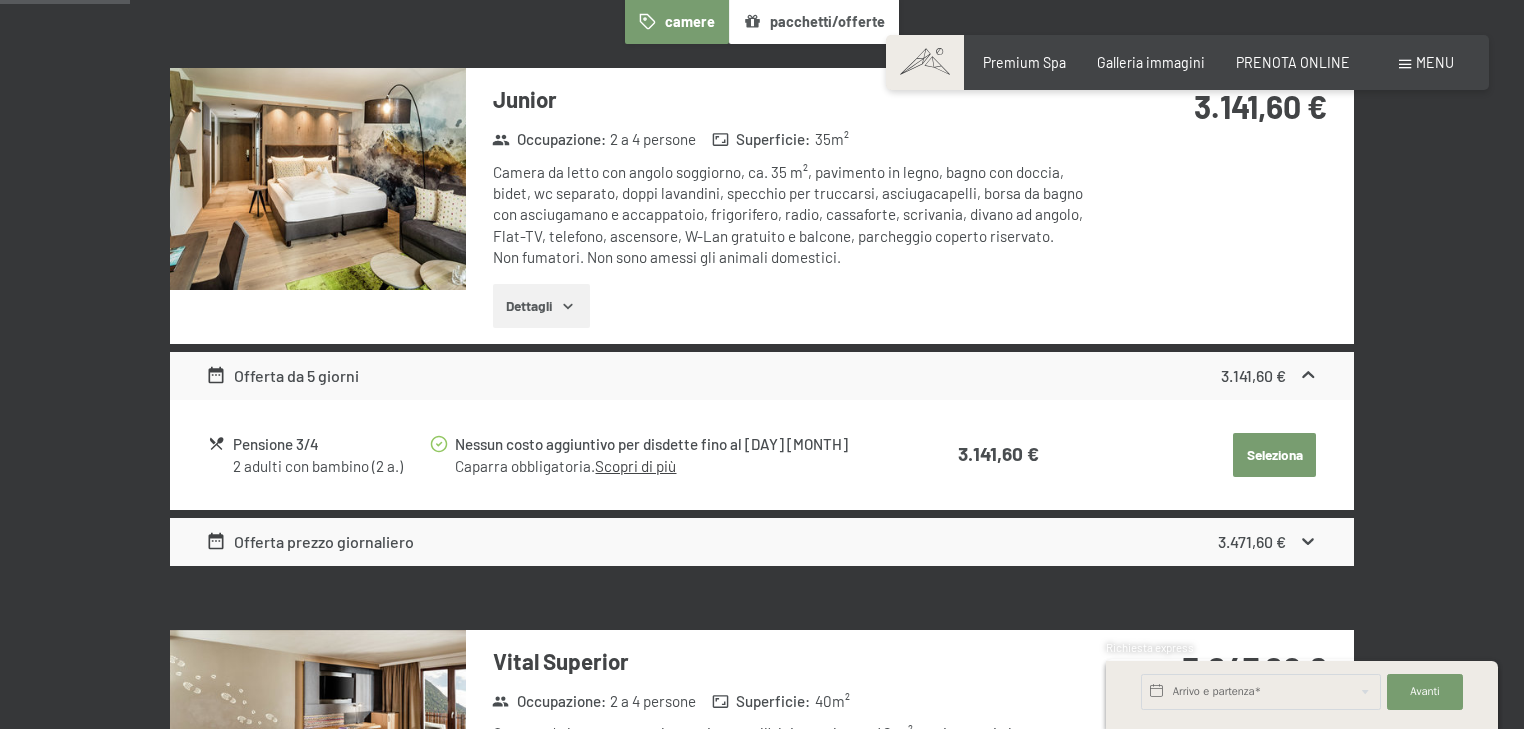click on "3.141,60 €" at bounding box center (1270, 376) 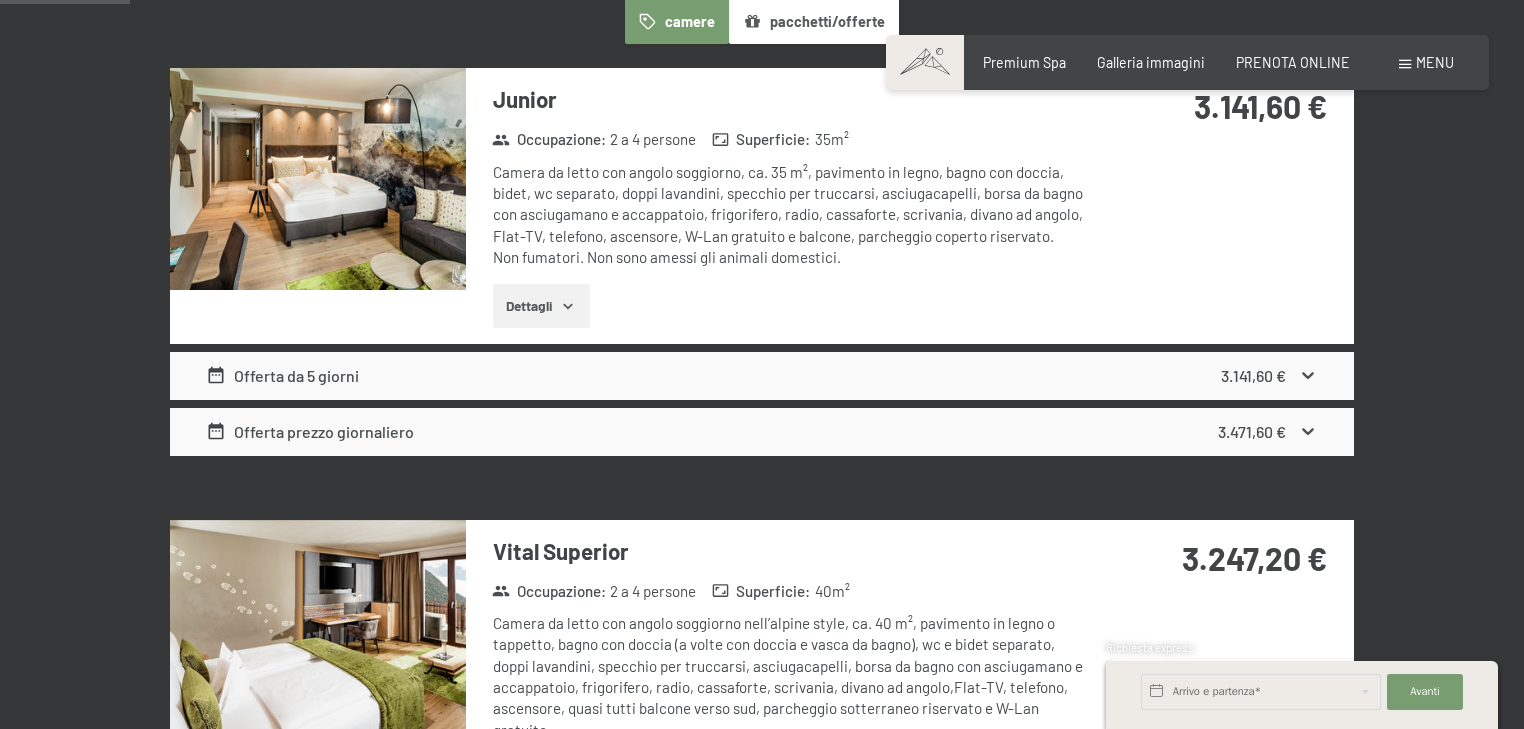 click on "3.141,60 €" at bounding box center (1270, 376) 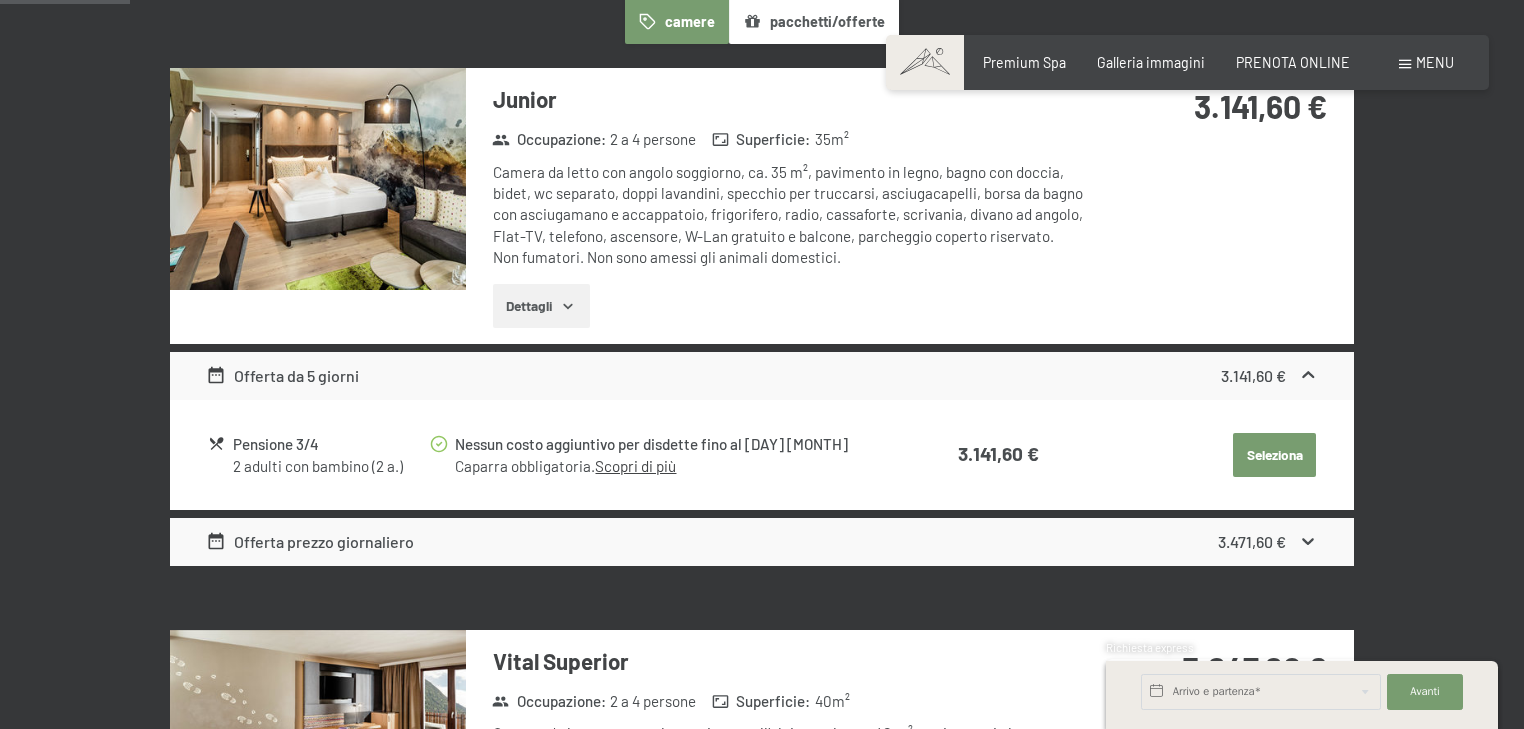 click on "Offerta prezzo giornaliero [PRICE]" at bounding box center [762, 542] 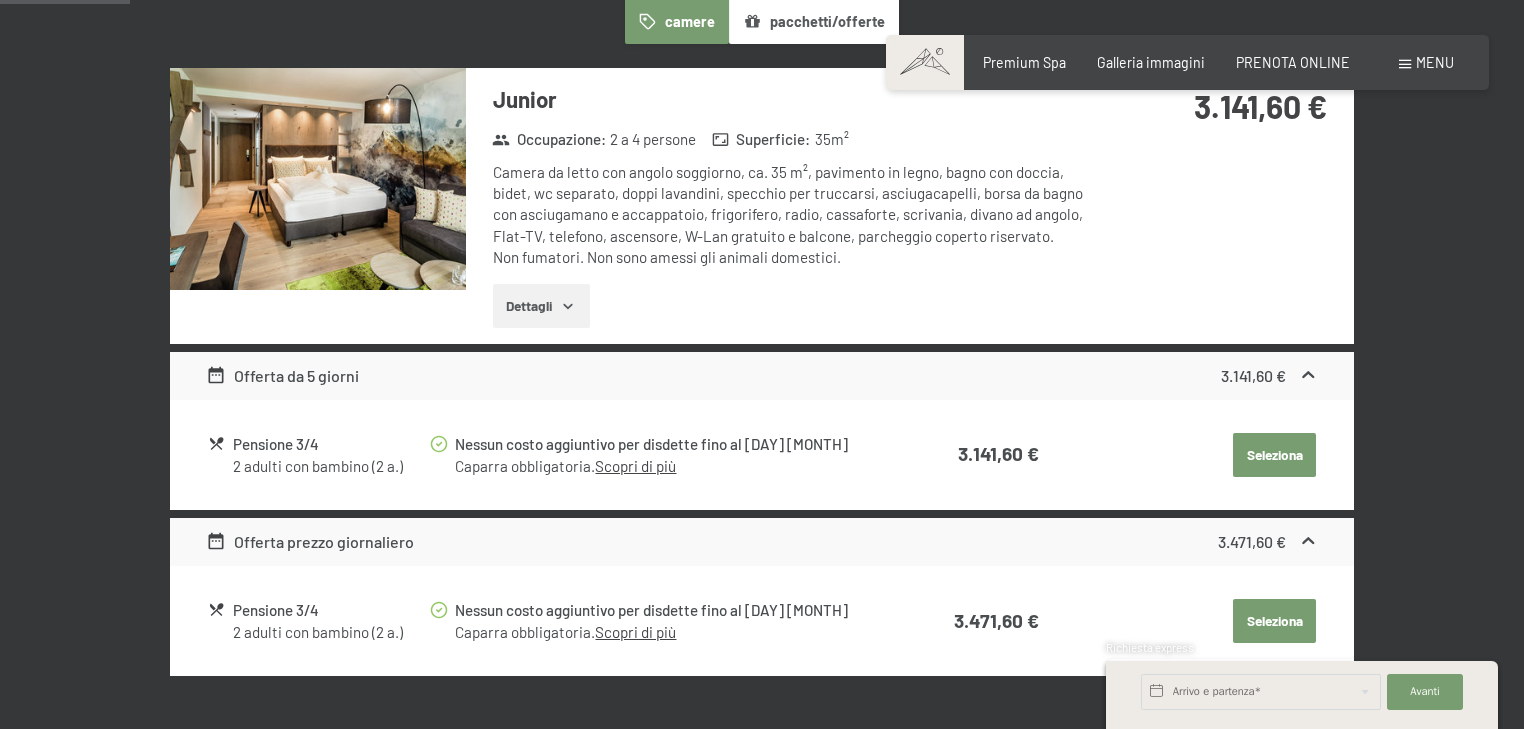 click on "Scopri di più" at bounding box center (635, 466) 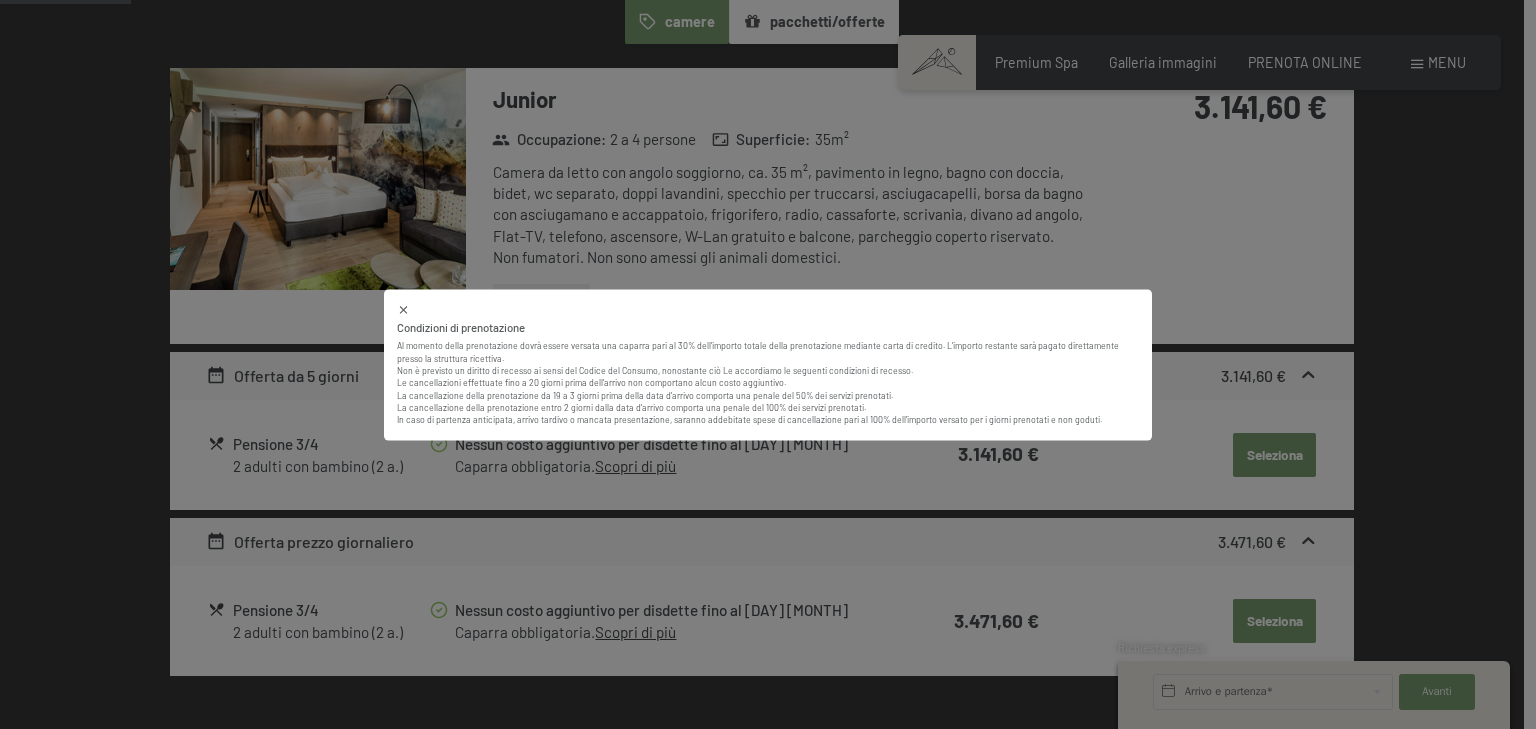 click 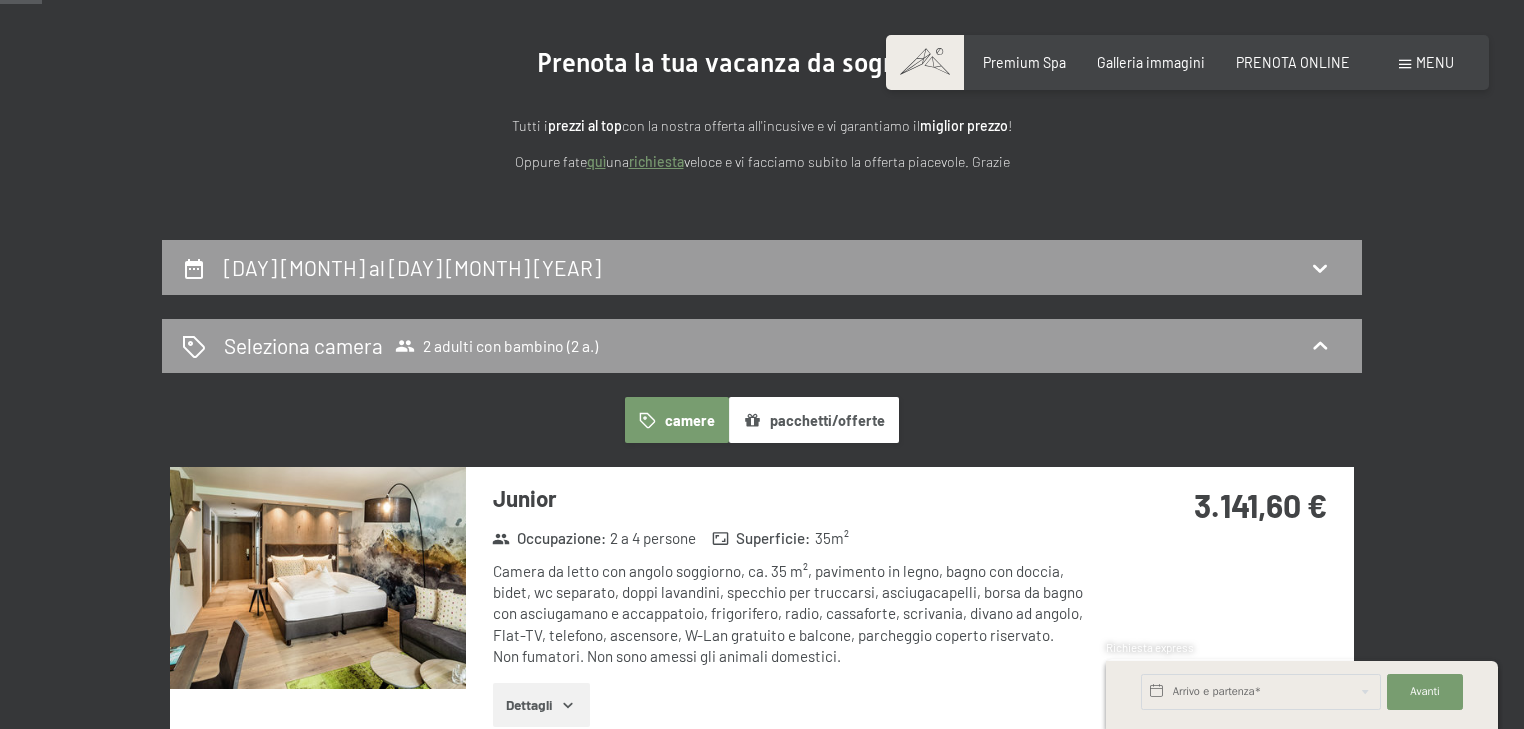 scroll, scrollTop: 193, scrollLeft: 0, axis: vertical 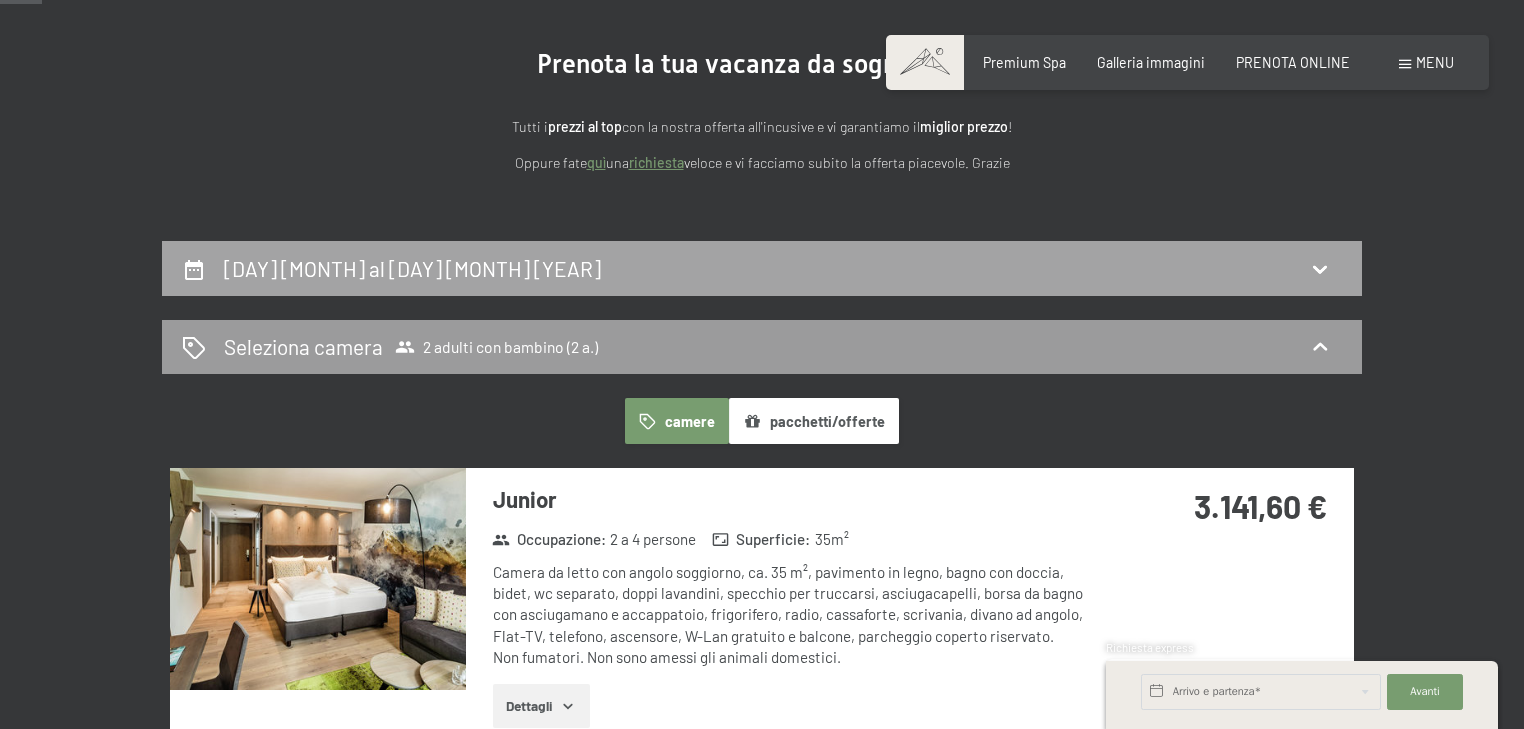 click on "[DAY] [MONTH] al [DAY] [MONTH] [YEAR]" at bounding box center (762, 268) 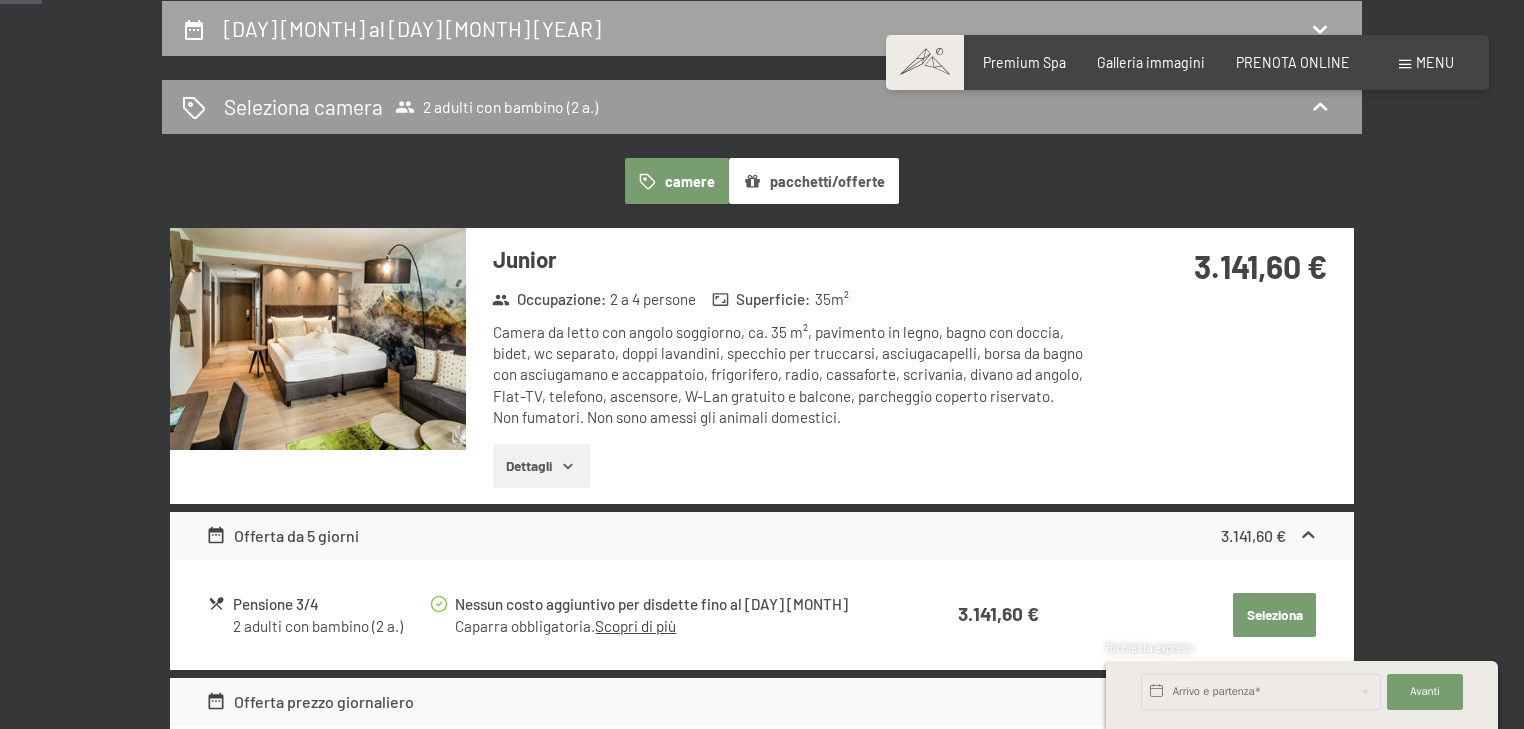 select on "2" 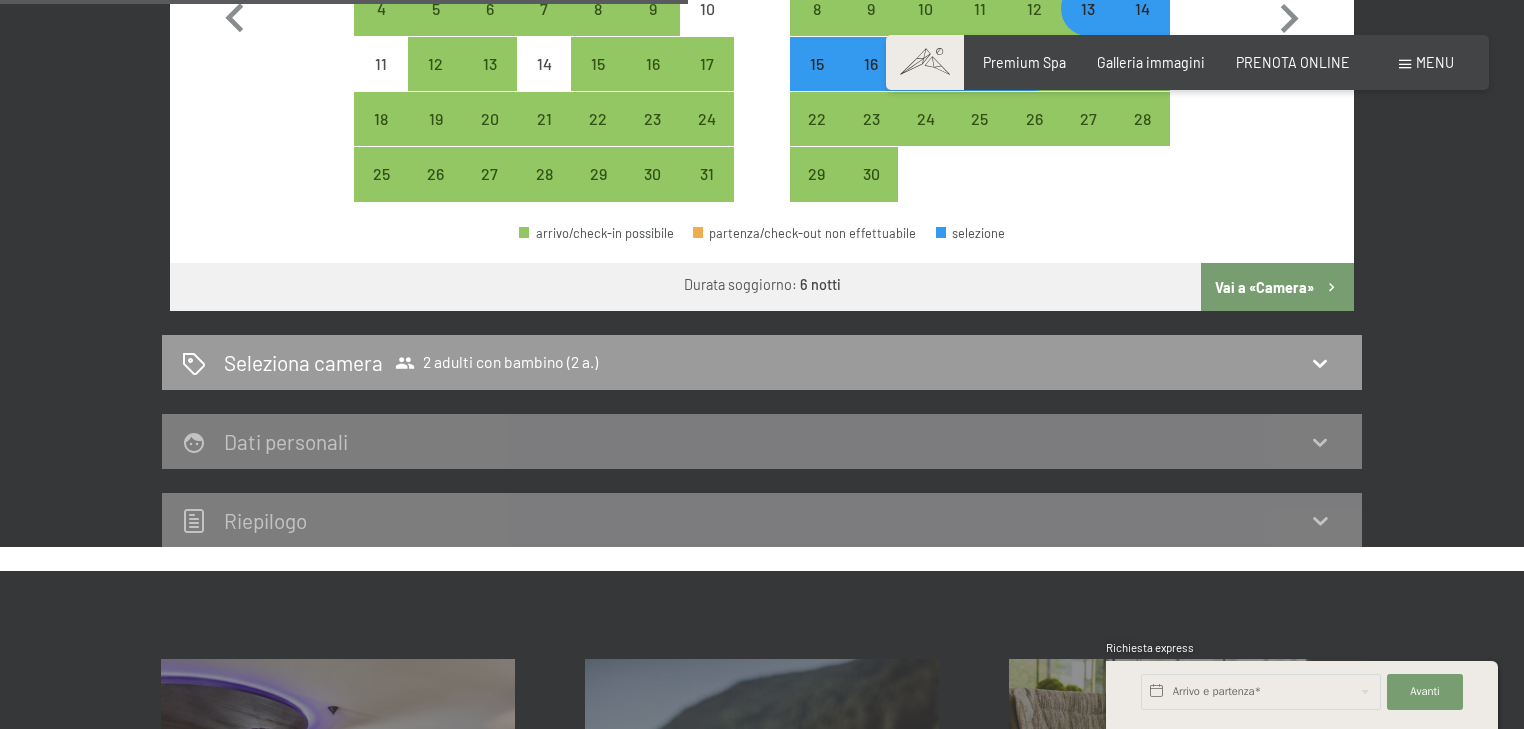 click on "Vai a «Camera»" at bounding box center (1277, 287) 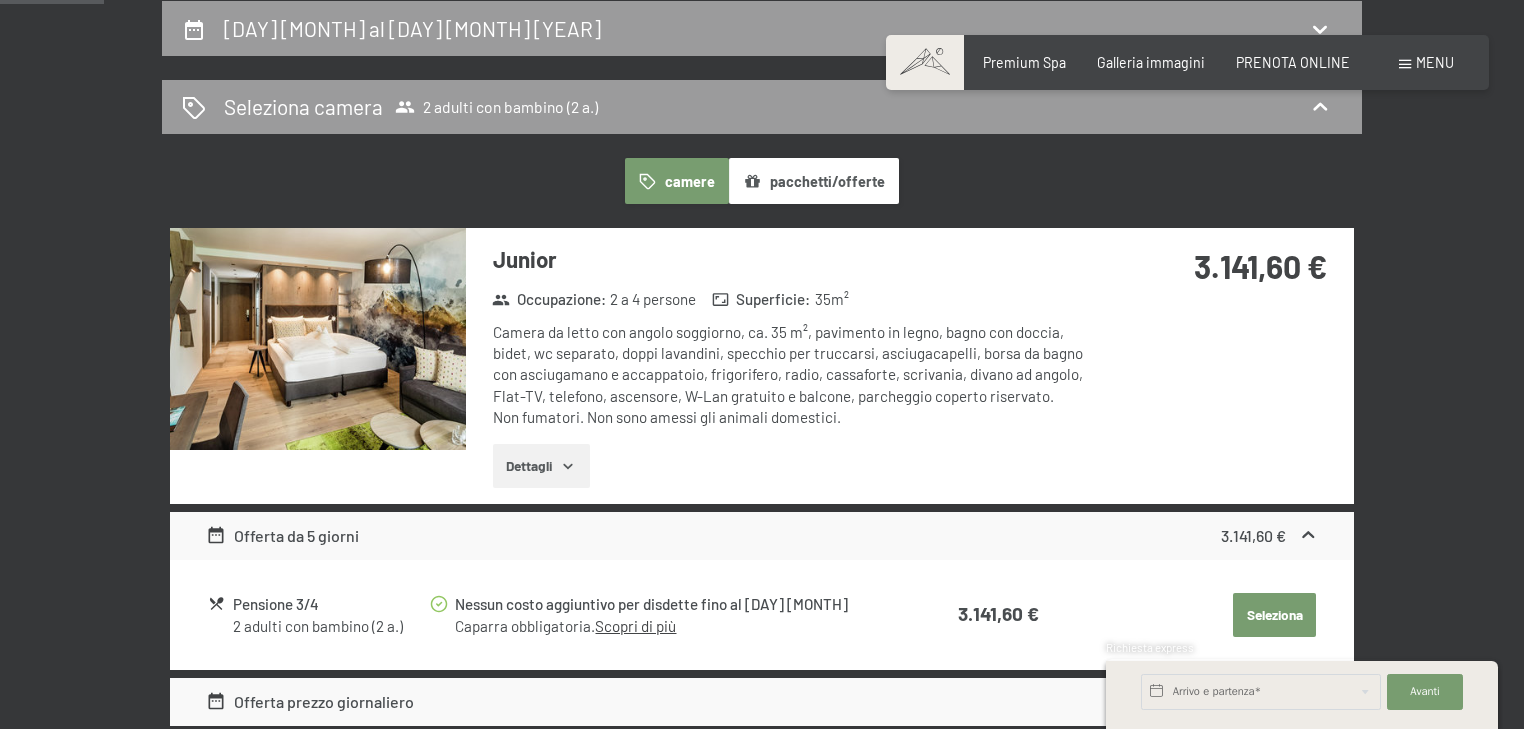 scroll, scrollTop: 673, scrollLeft: 0, axis: vertical 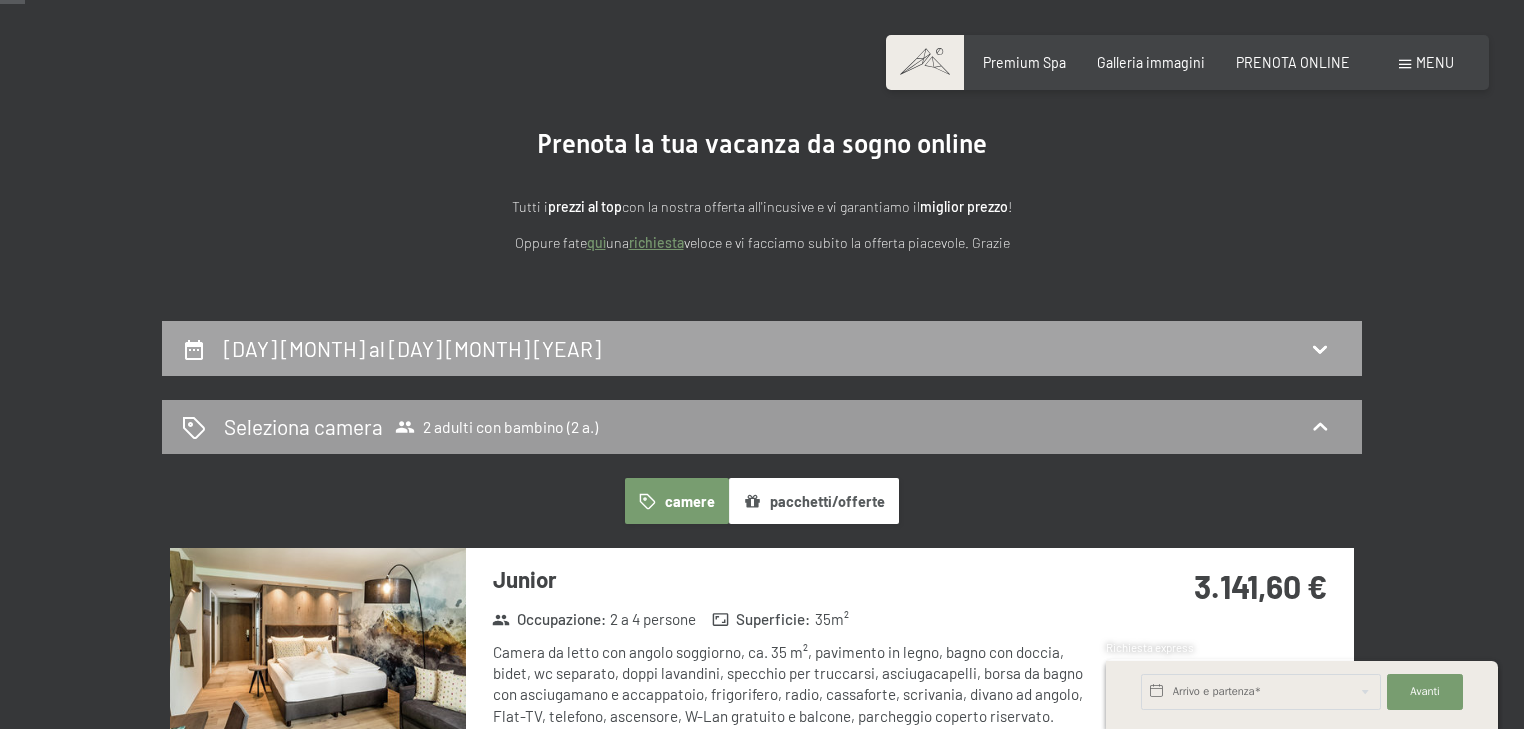 click on "[DAY] [MONTH] al [DAY] [MONTH] [YEAR]" at bounding box center [762, 348] 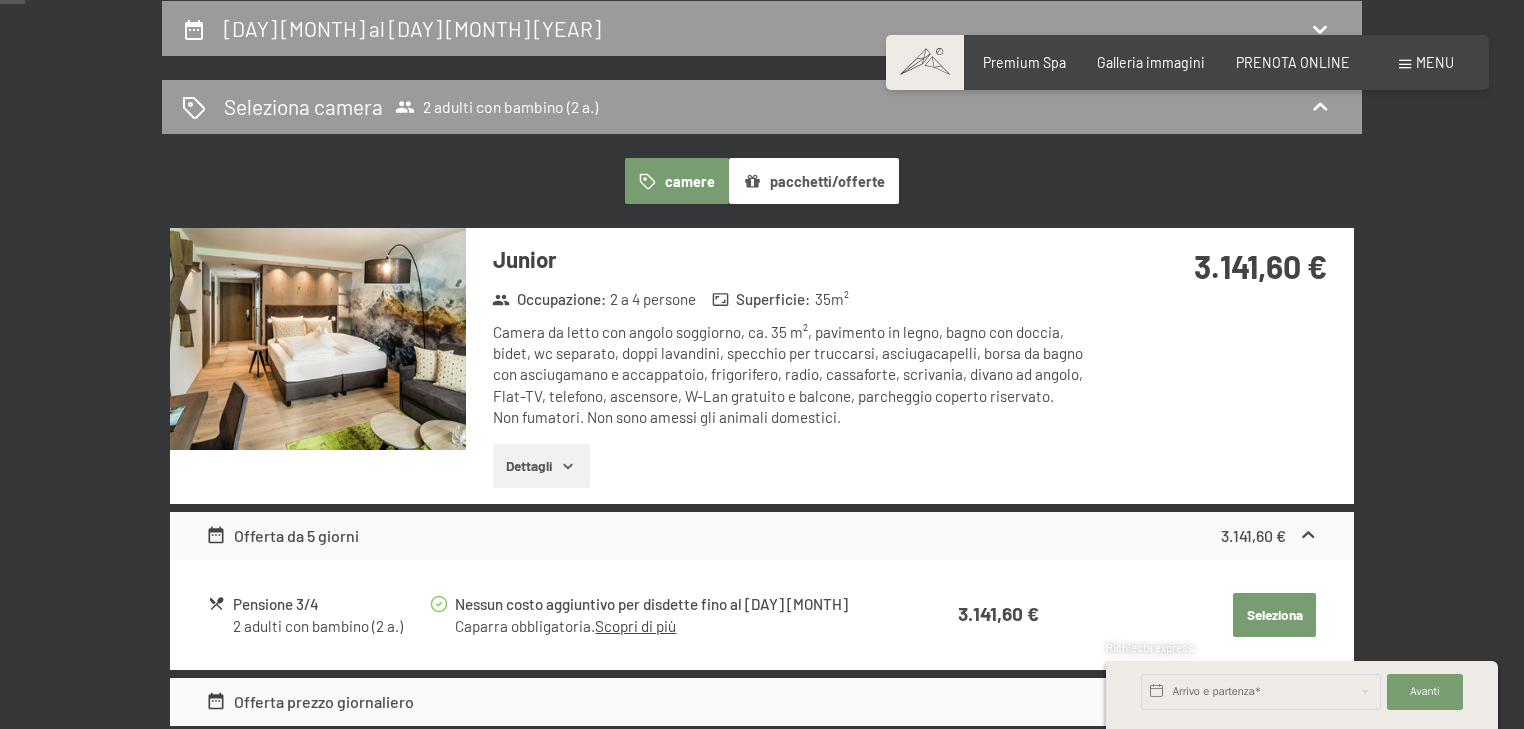 select on "2" 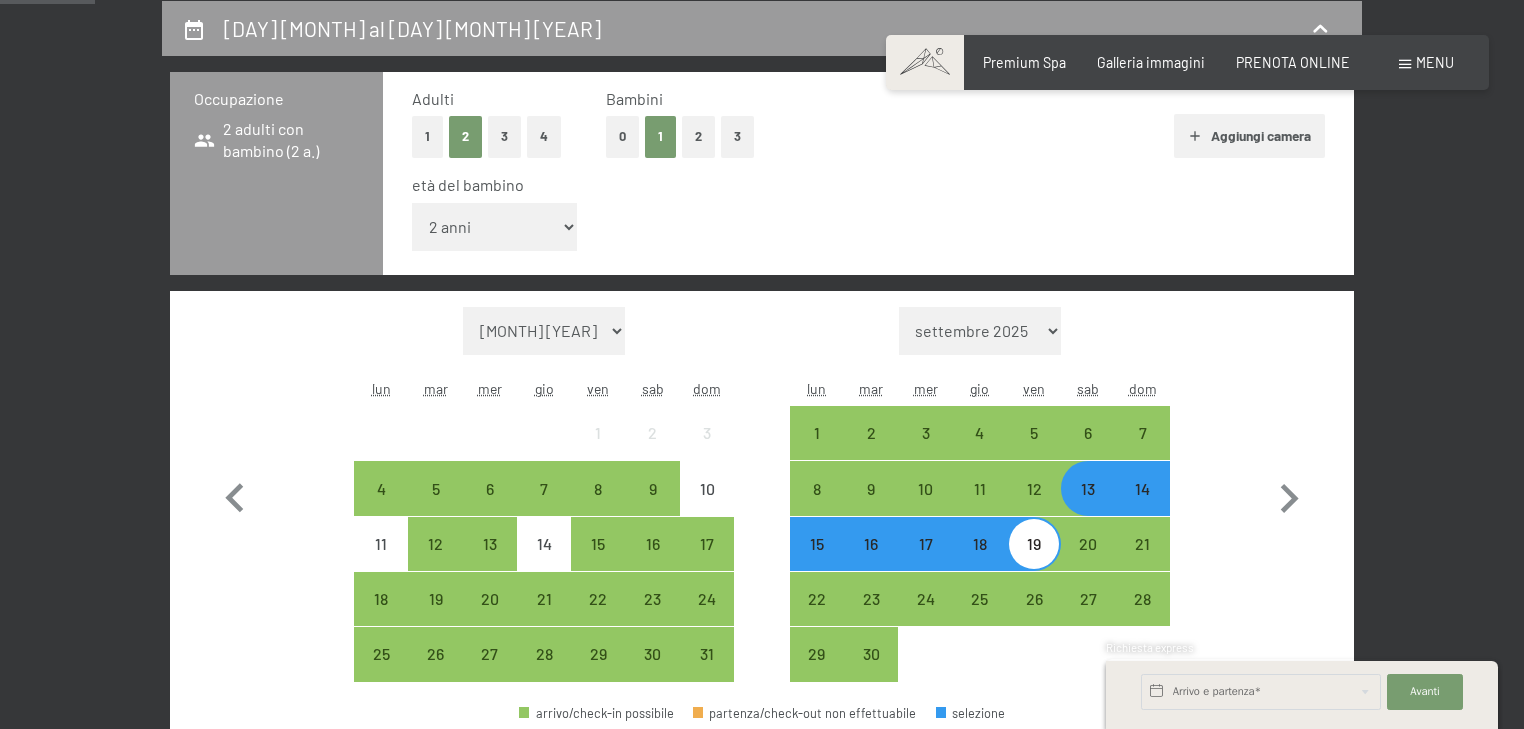 click on "13" at bounding box center [1088, 506] 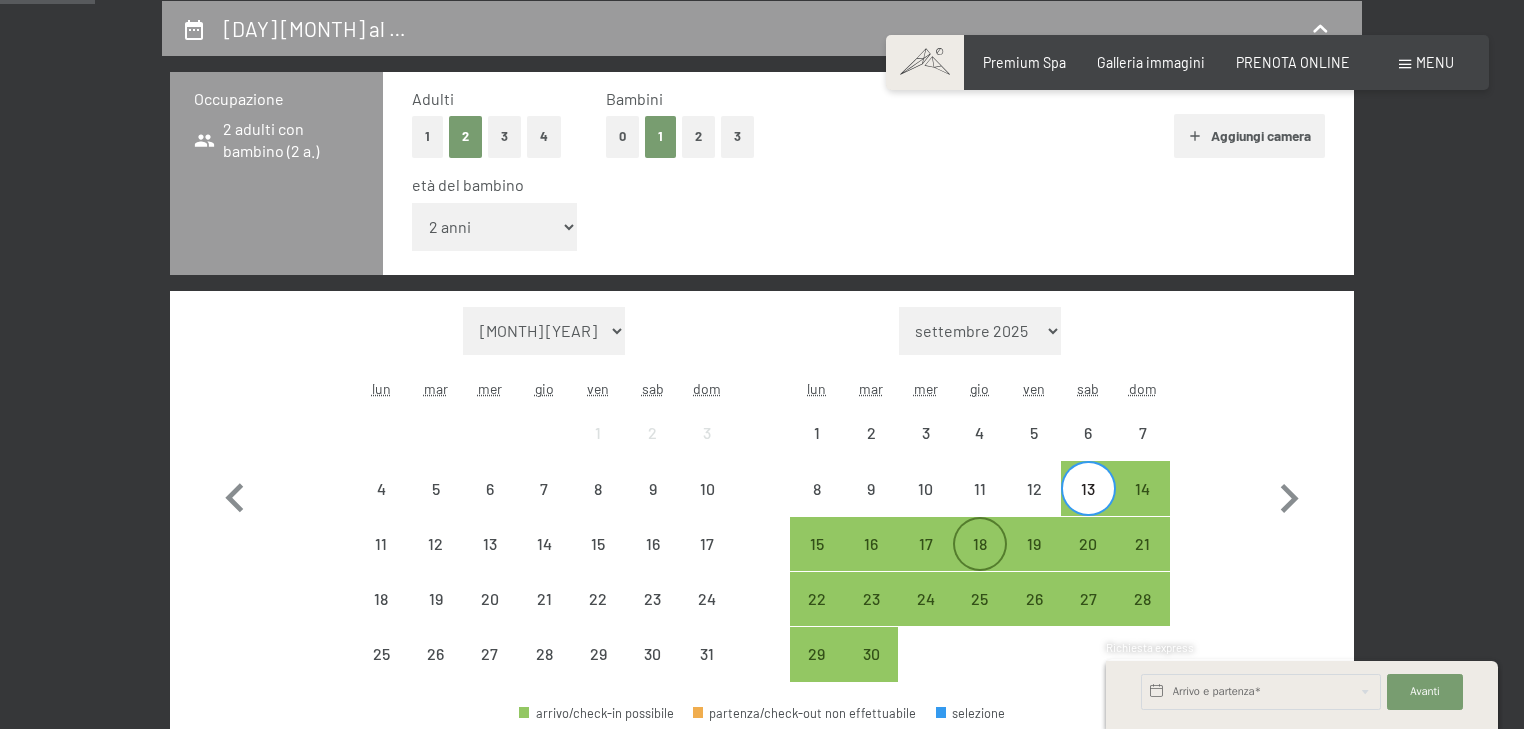 click on "18" at bounding box center (980, 561) 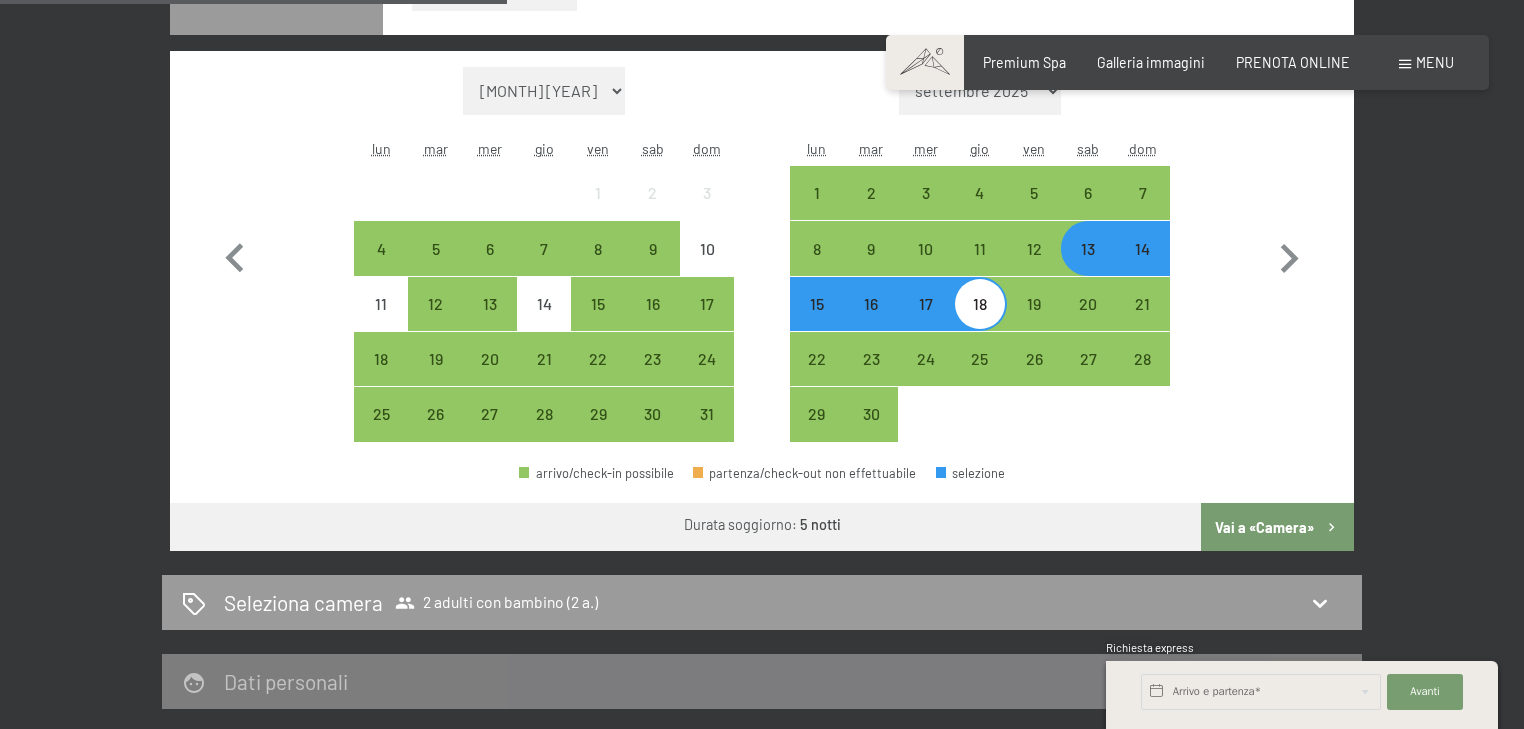 click on "Vai a «Camera»" at bounding box center [1277, 527] 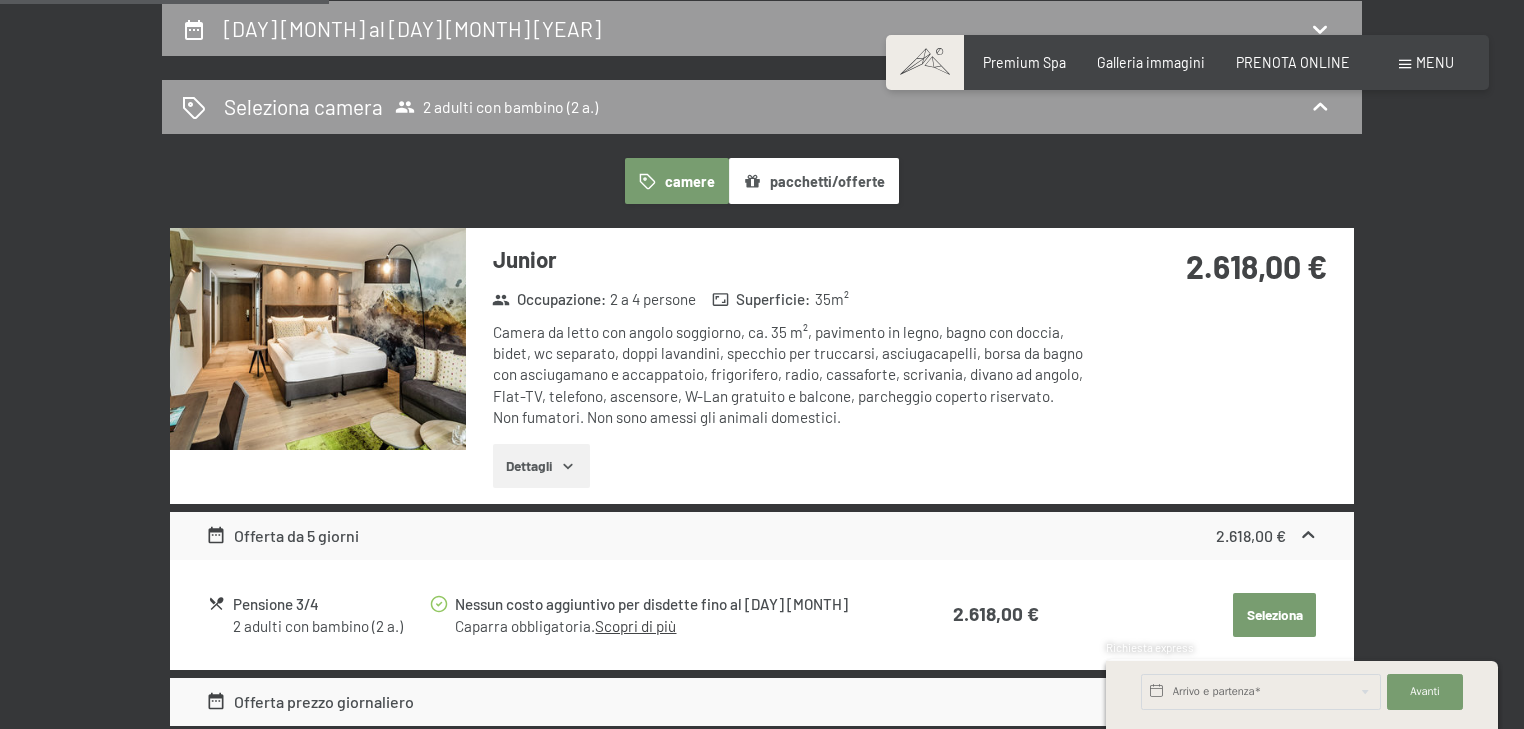 click on "Dettagli" at bounding box center [541, 466] 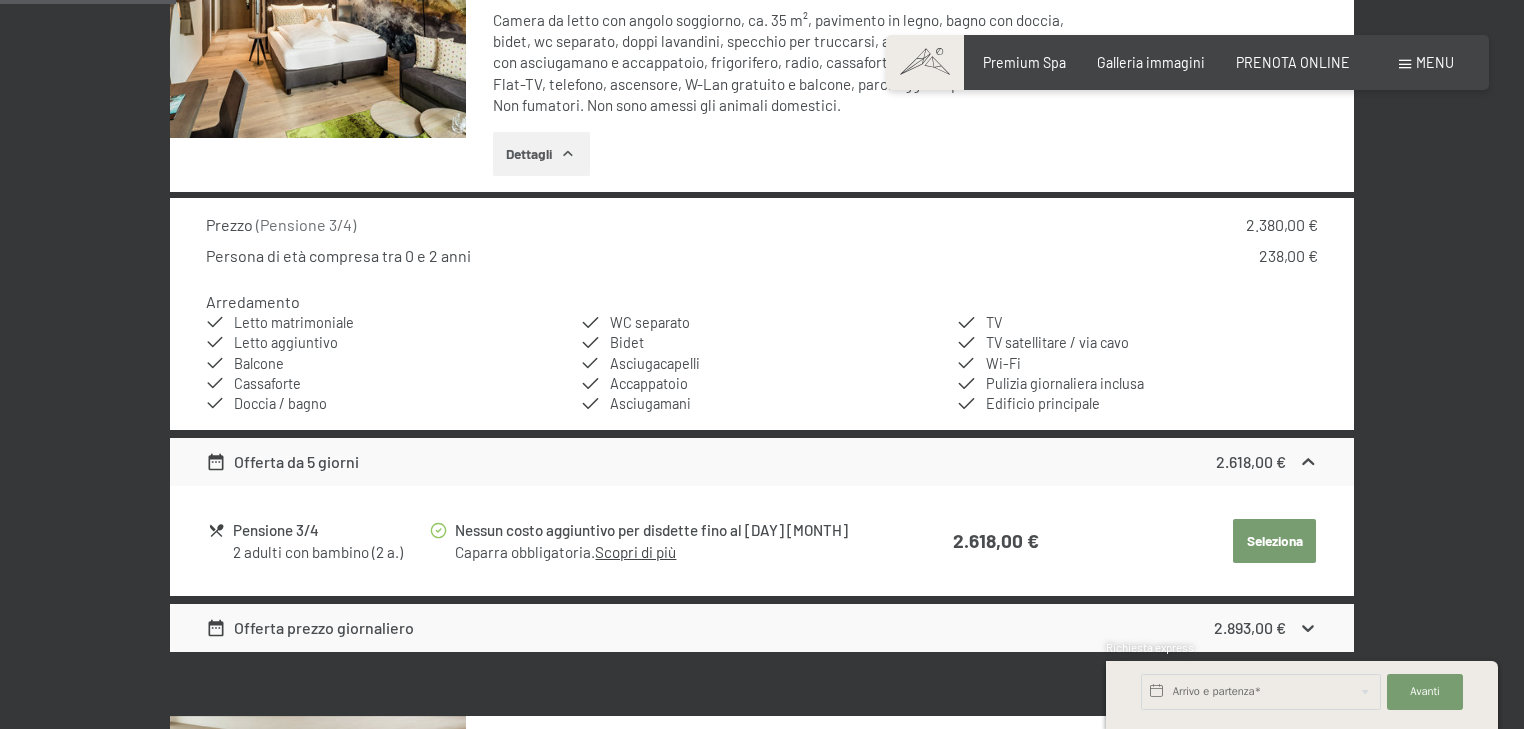 scroll, scrollTop: 833, scrollLeft: 0, axis: vertical 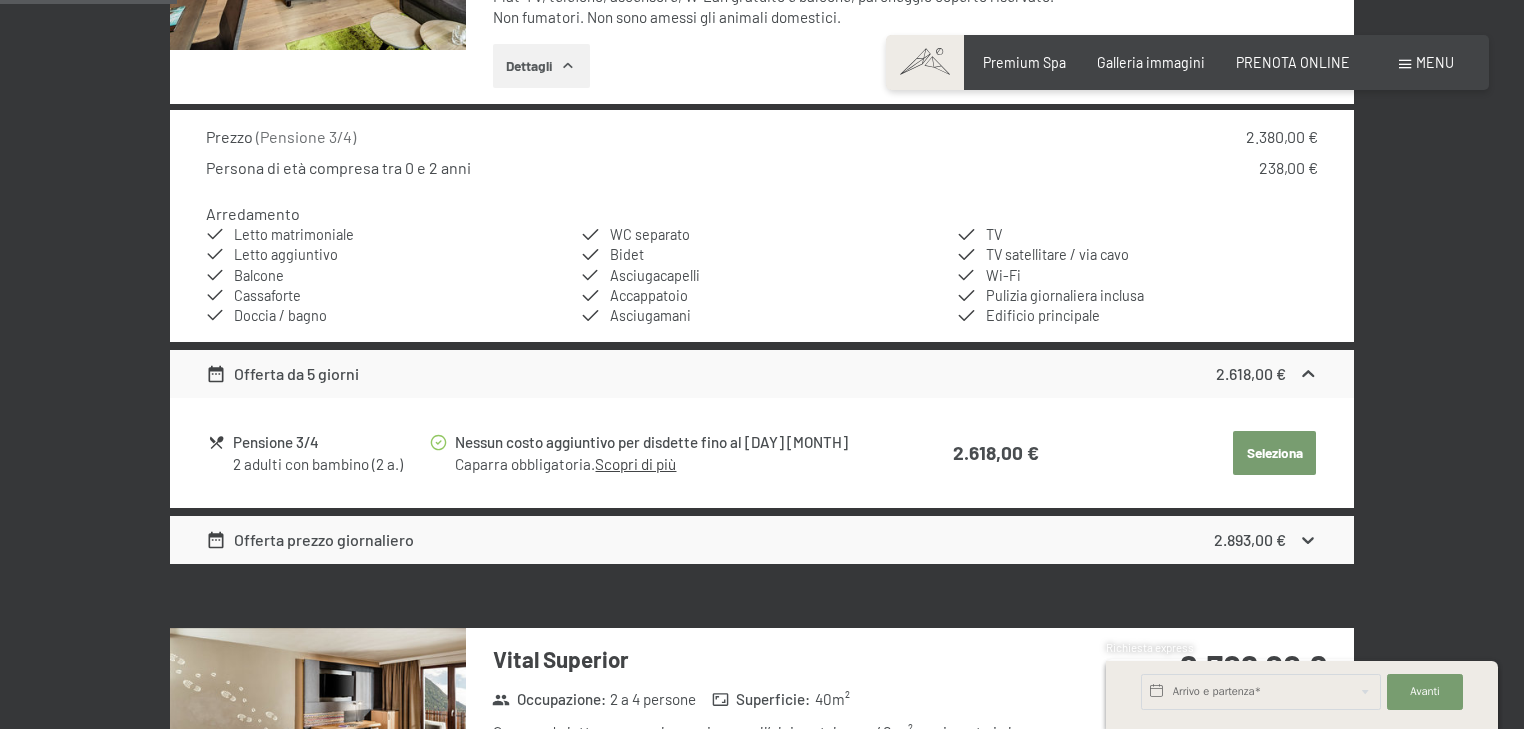 click on "Offerta prezzo giornaliero [PRICE]" at bounding box center [762, 540] 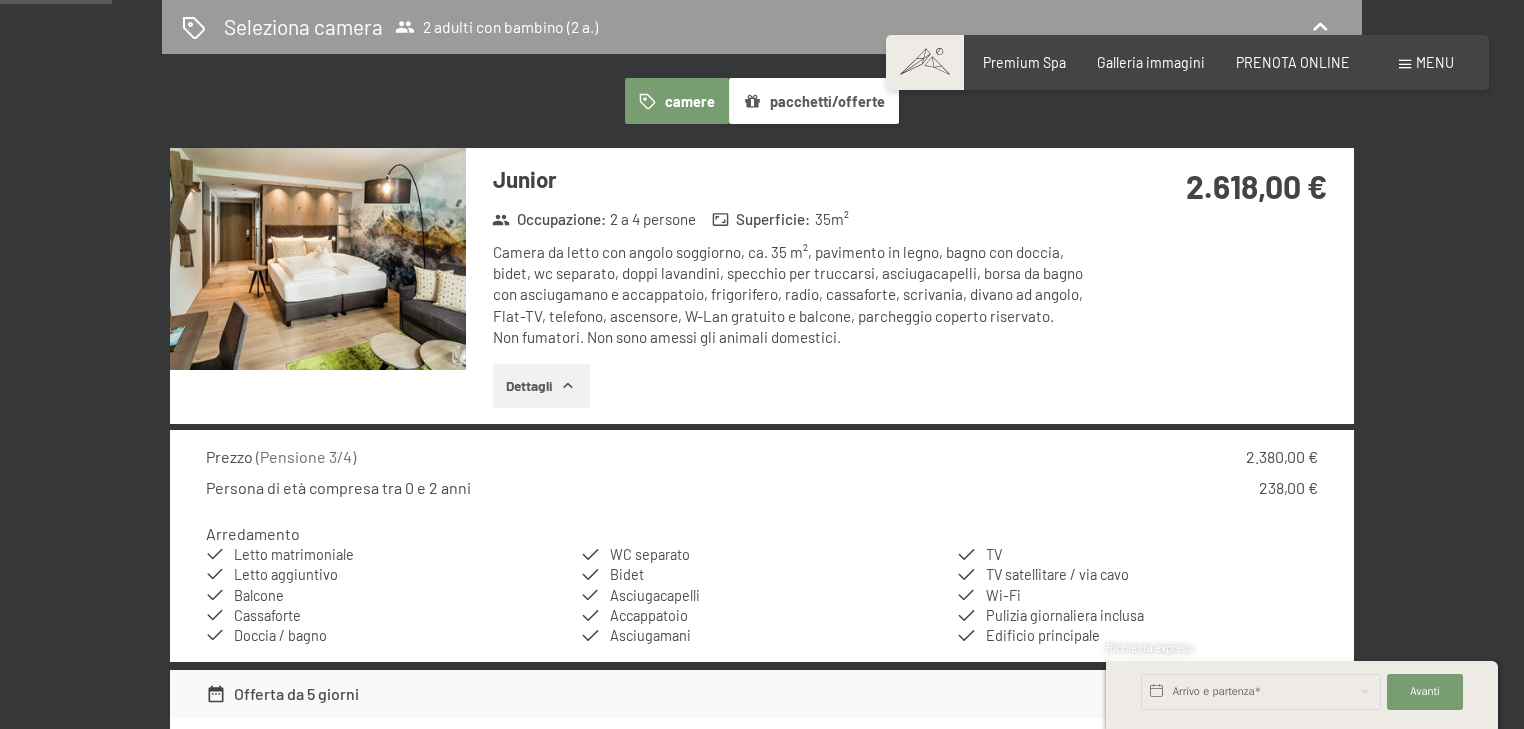 scroll, scrollTop: 673, scrollLeft: 0, axis: vertical 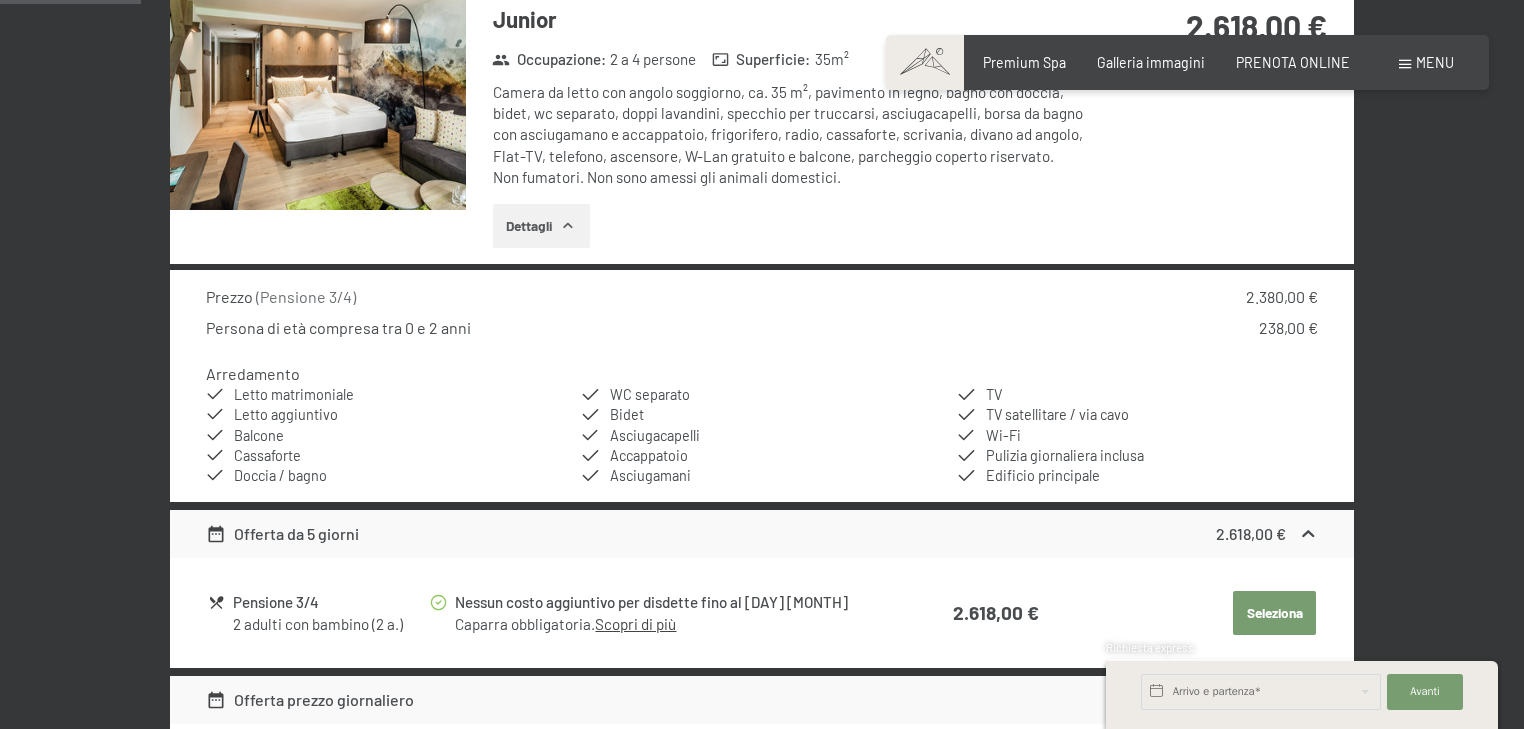 click 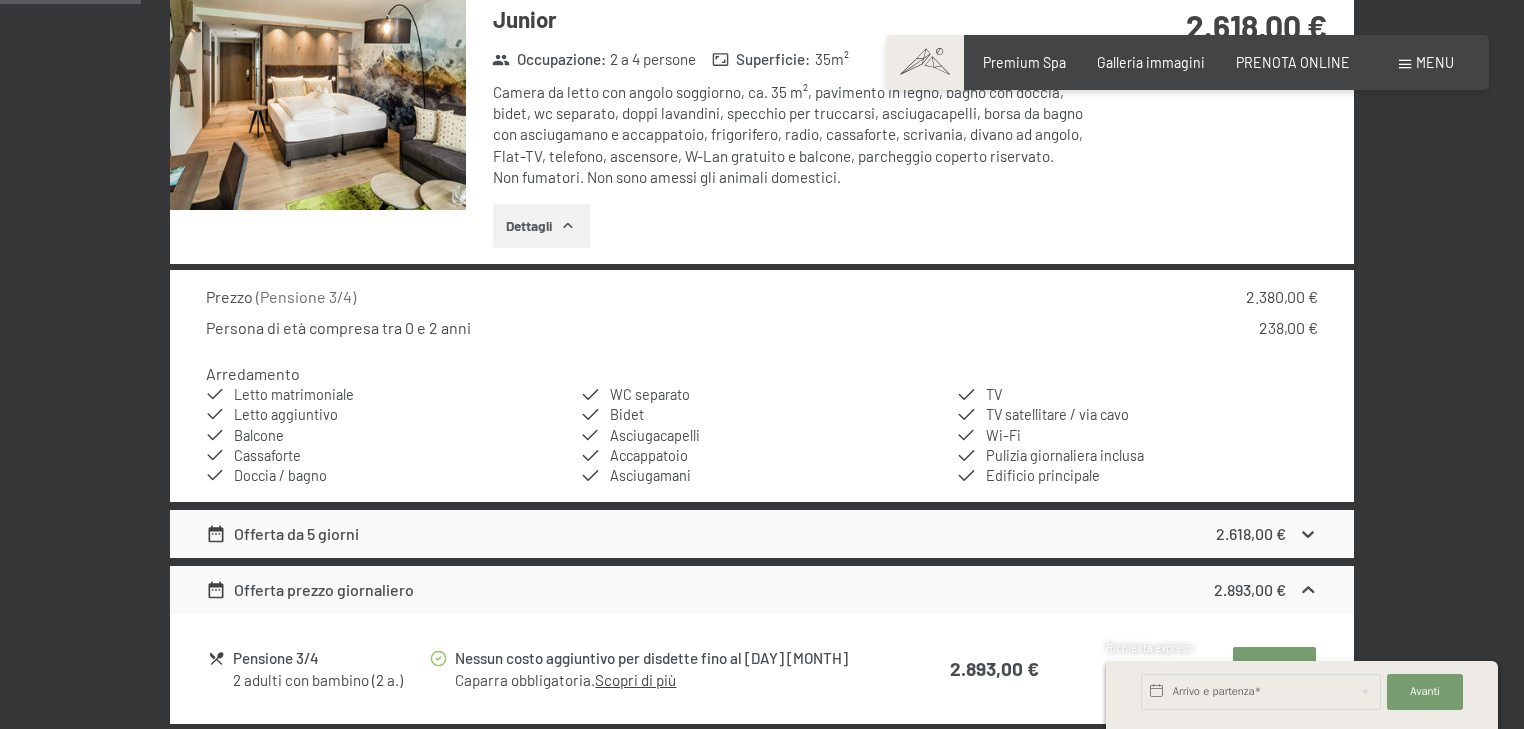 click 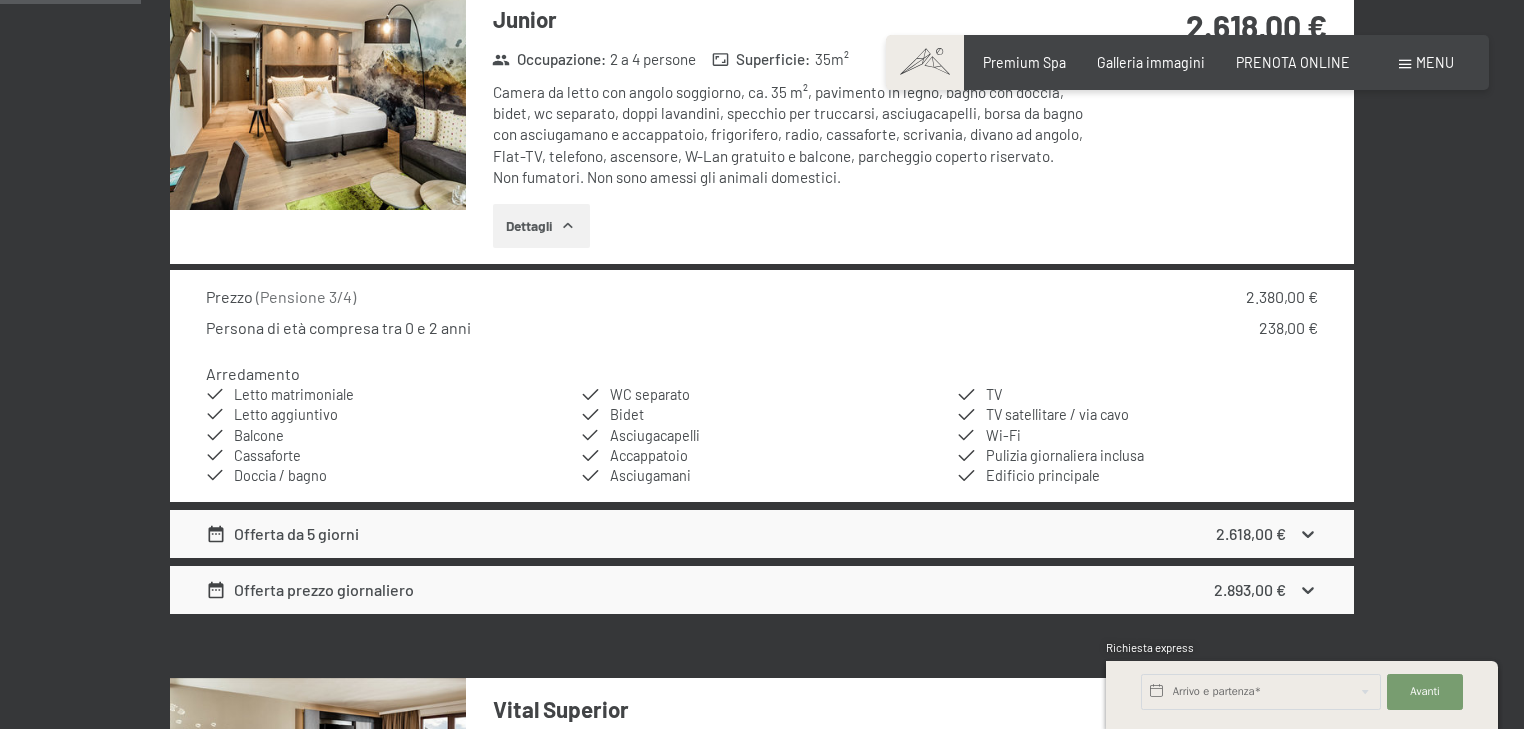 click on "Dettagli" at bounding box center [541, 226] 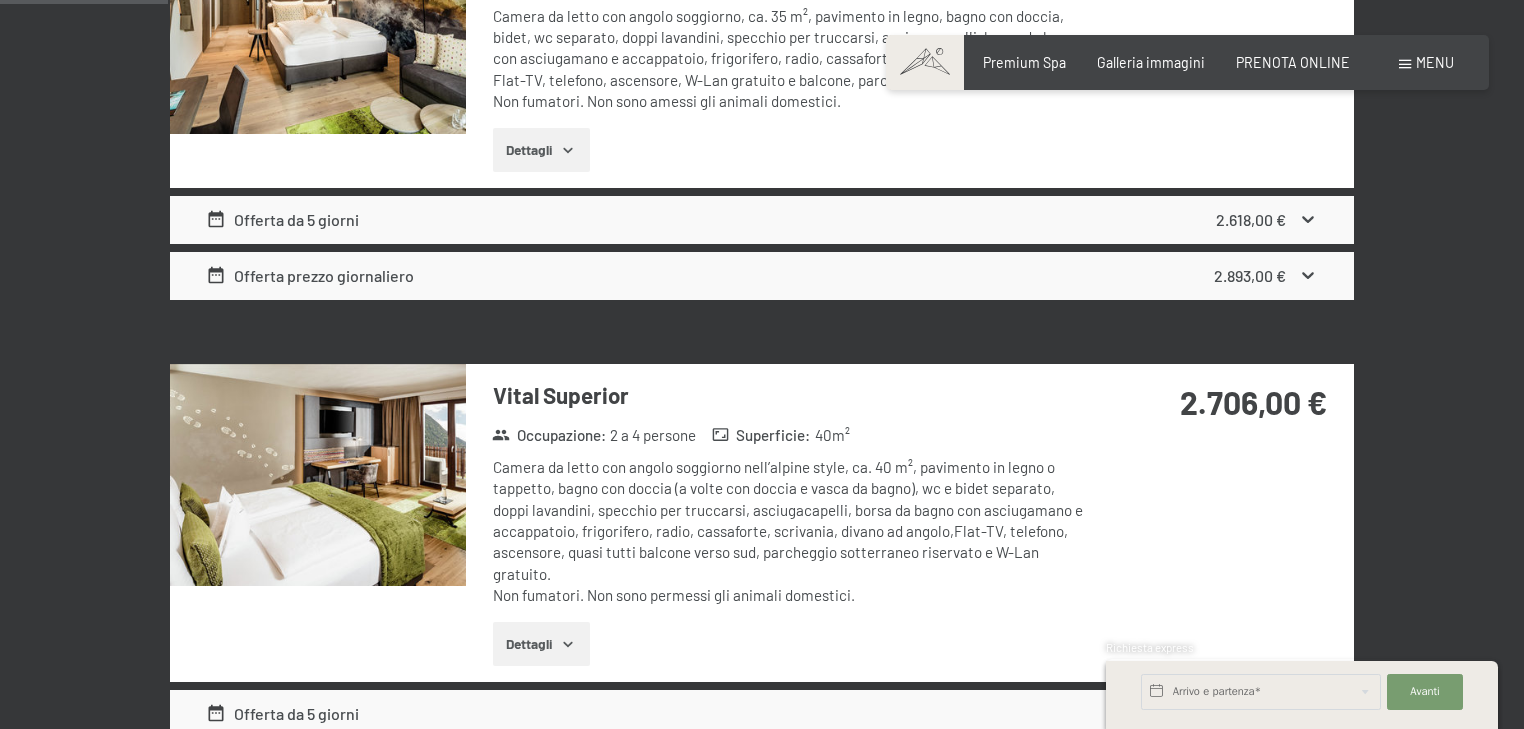scroll, scrollTop: 753, scrollLeft: 0, axis: vertical 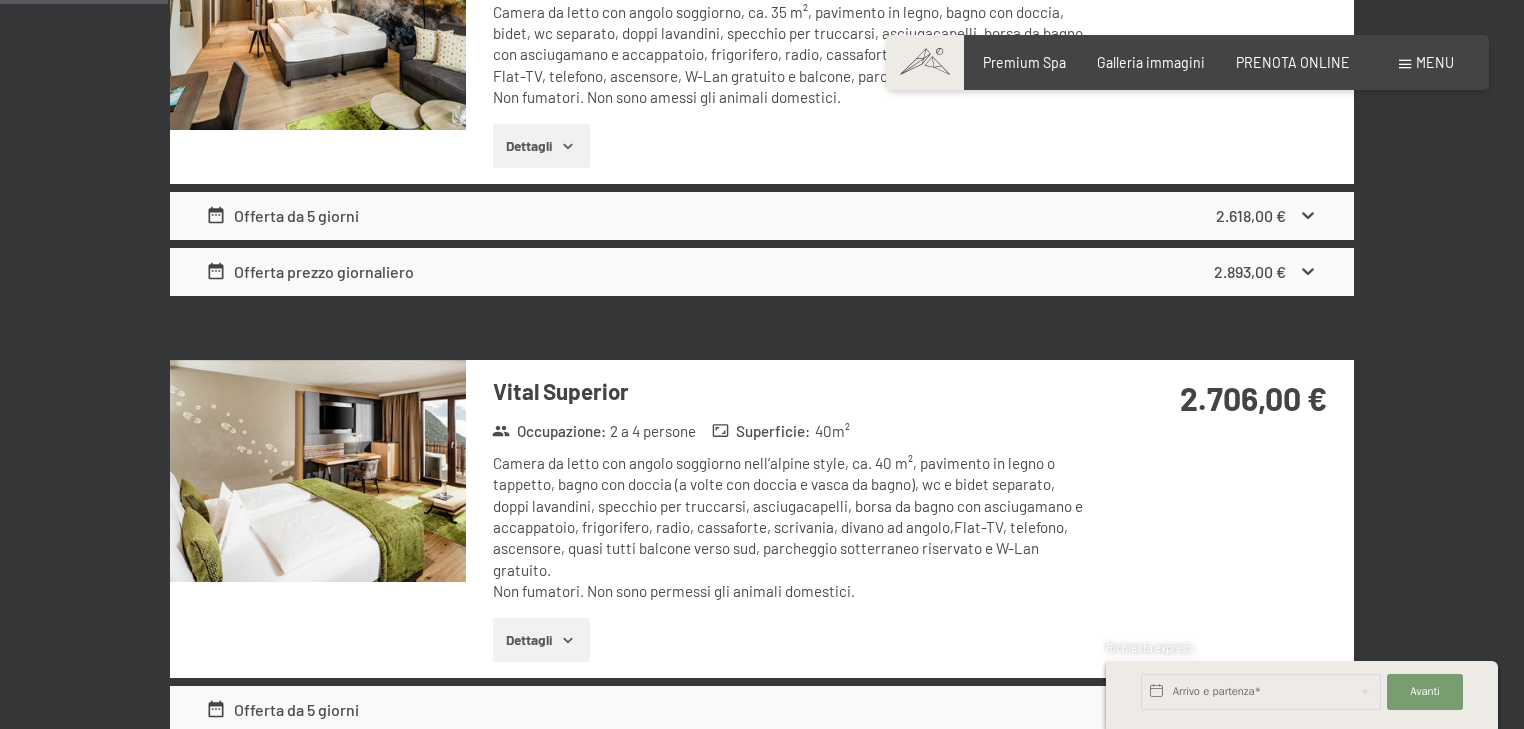 click on "Offerta da 5 giorni [PRICE]" at bounding box center (762, 216) 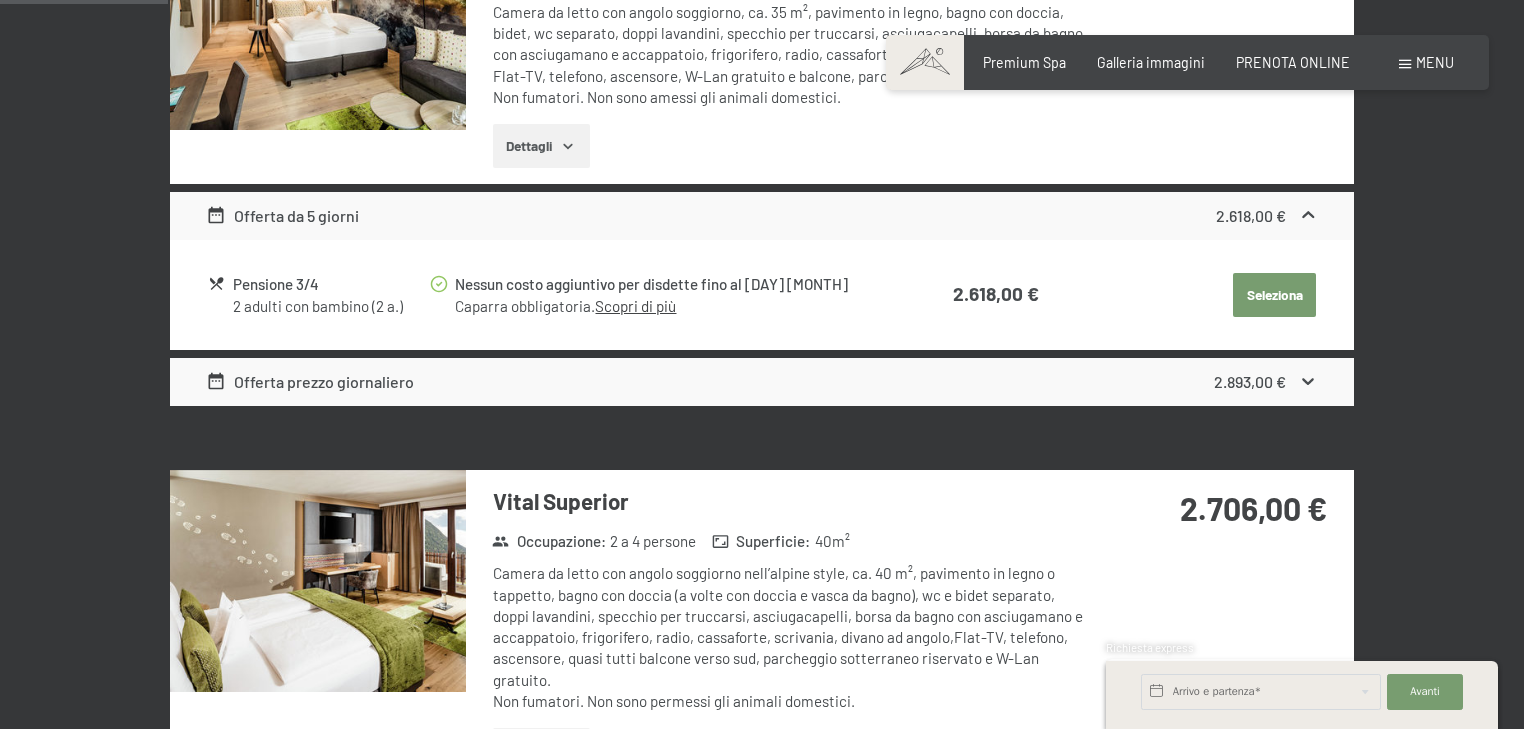 click on "Offerta da 5 giorni [PRICE]" at bounding box center [762, 216] 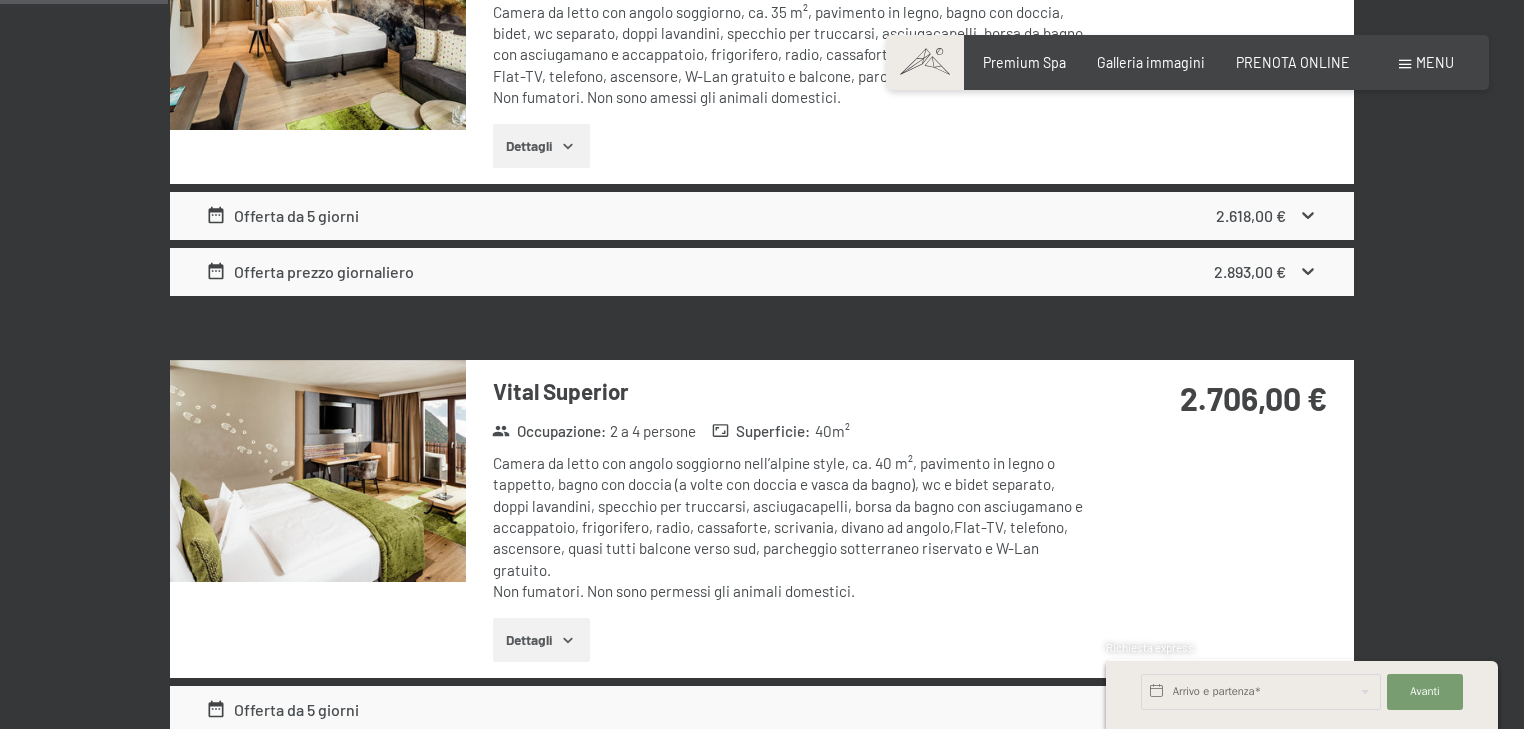 click on "Dettagli" at bounding box center (541, 146) 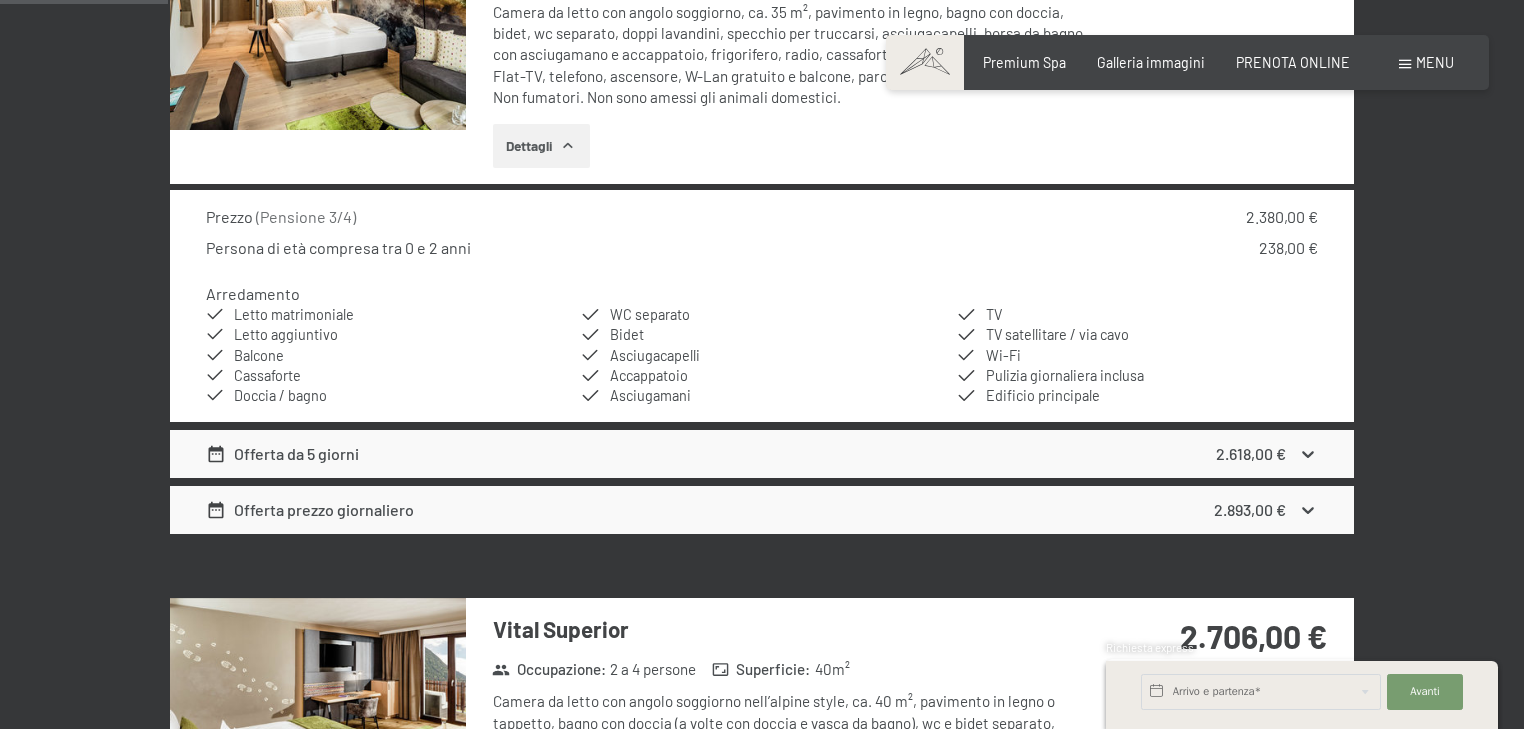 click on "Dettagli" at bounding box center (541, 146) 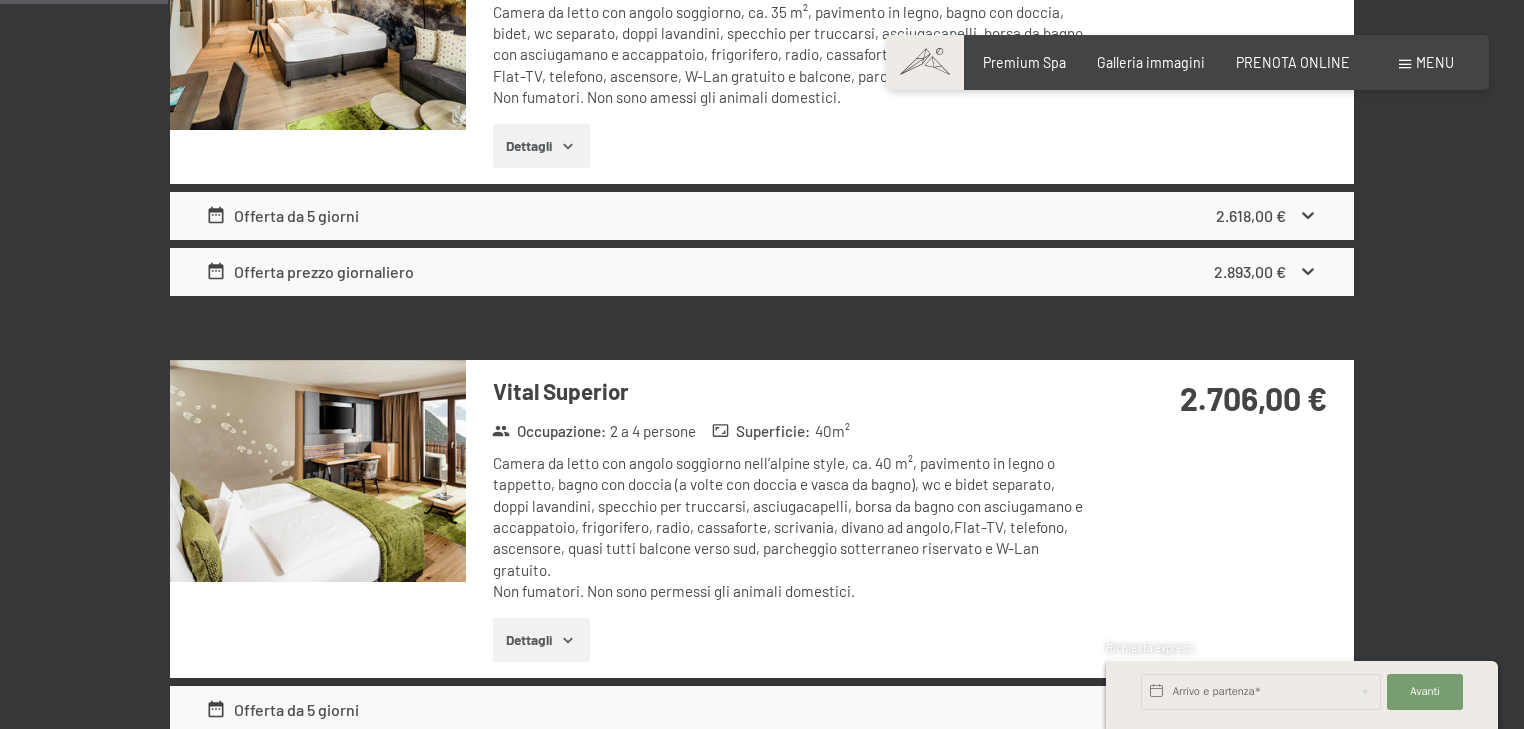 click on "2.618,00 €" at bounding box center [1251, 215] 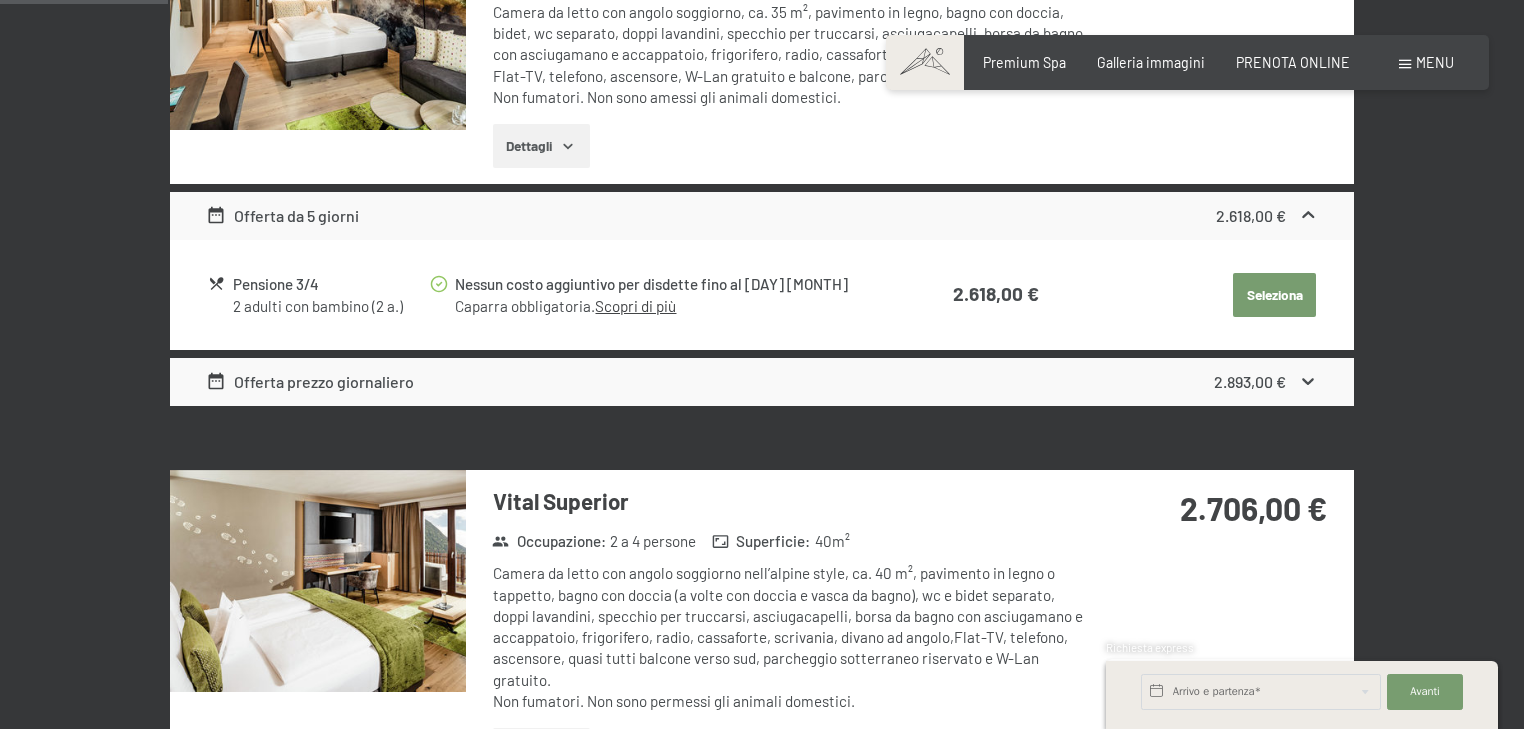 click on "2.893,00 €" at bounding box center [1266, 382] 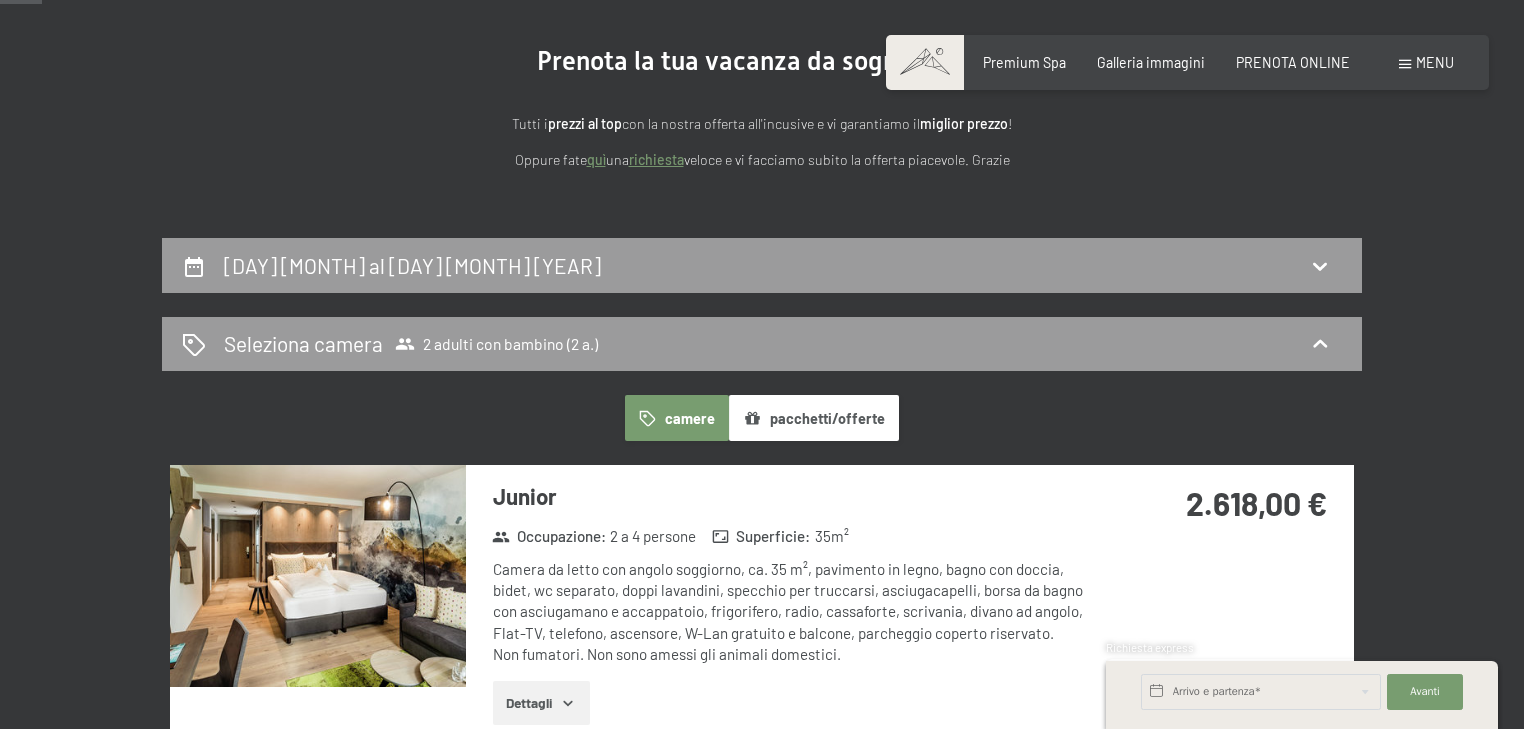 scroll, scrollTop: 193, scrollLeft: 0, axis: vertical 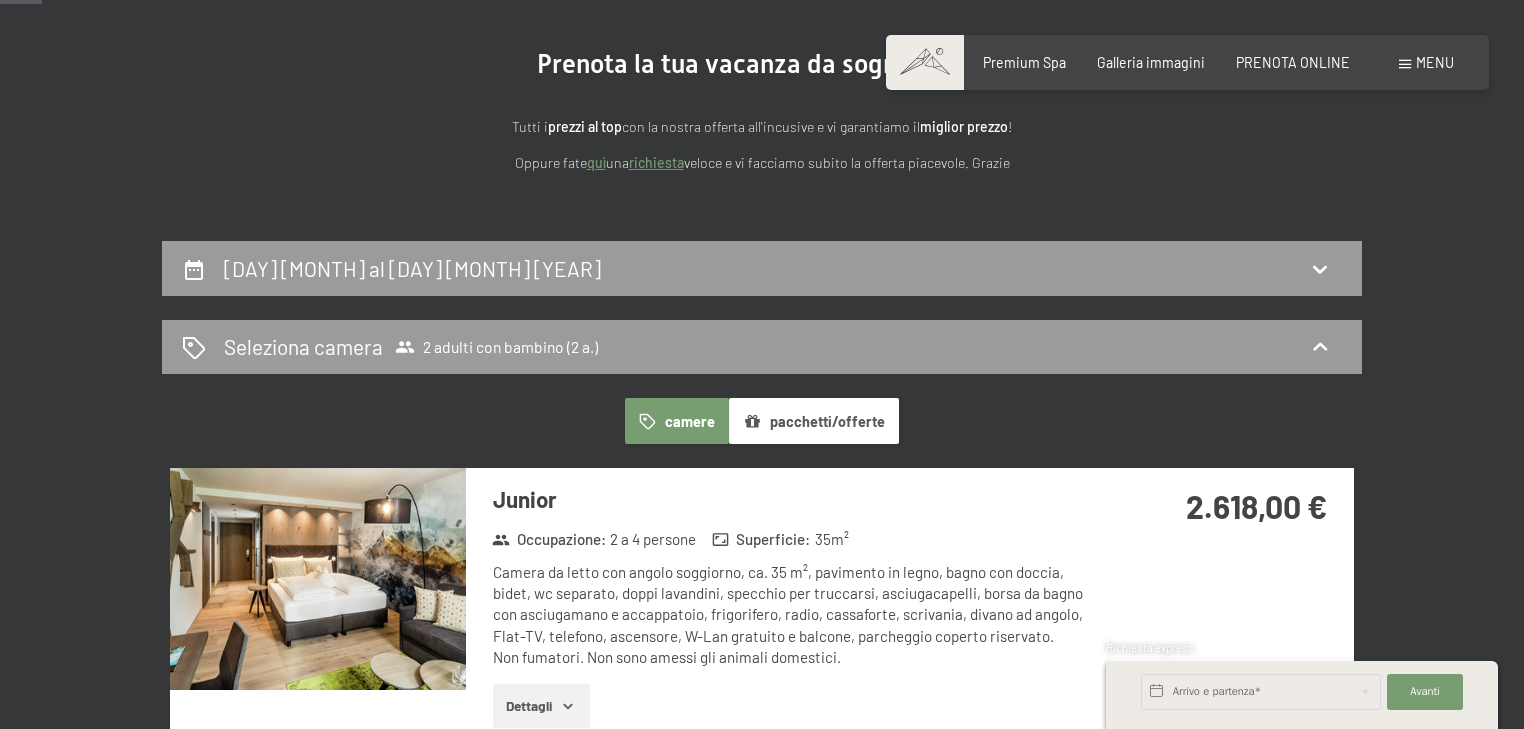click on "pacchetti/offerte" at bounding box center (814, 421) 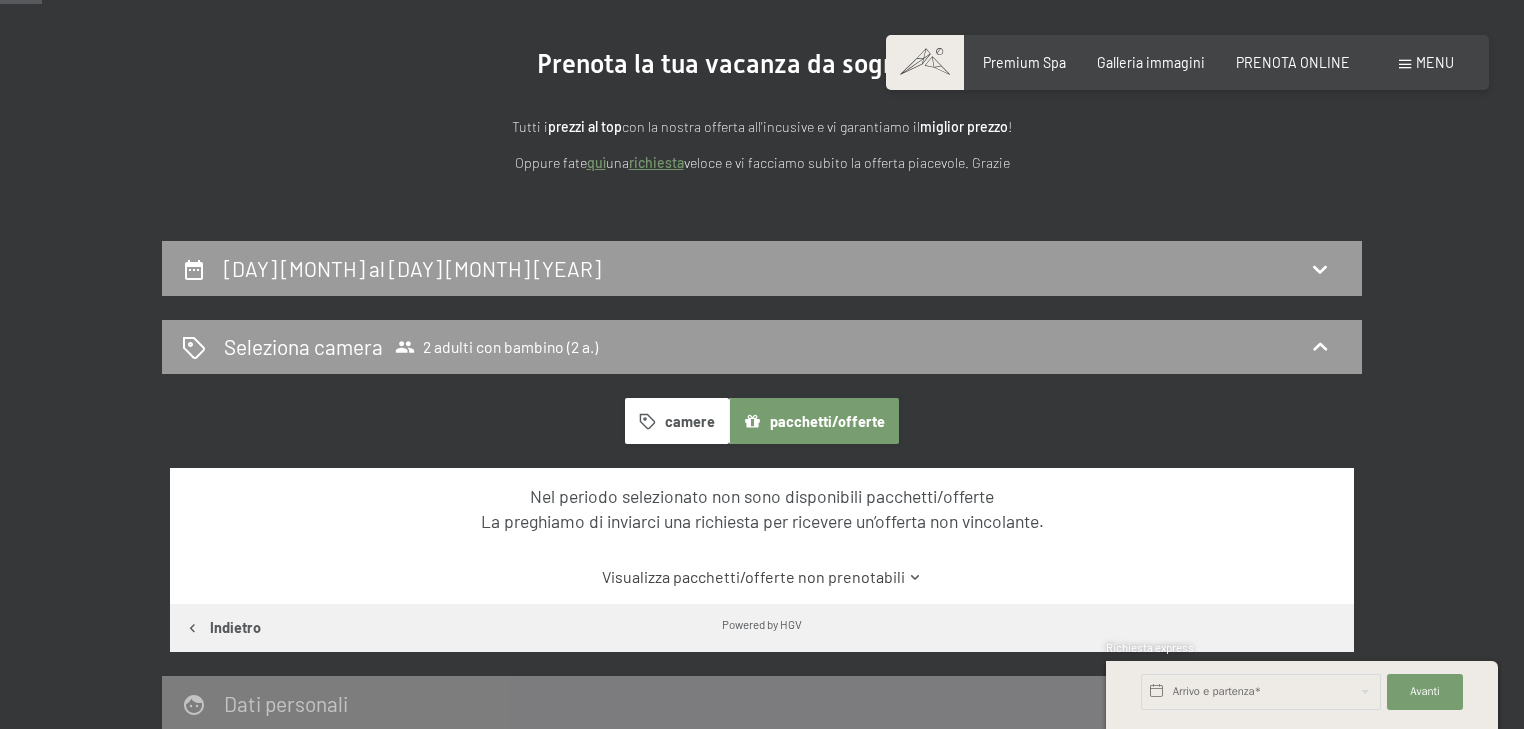 click on "Consenso marketing*" at bounding box center (635, 422) 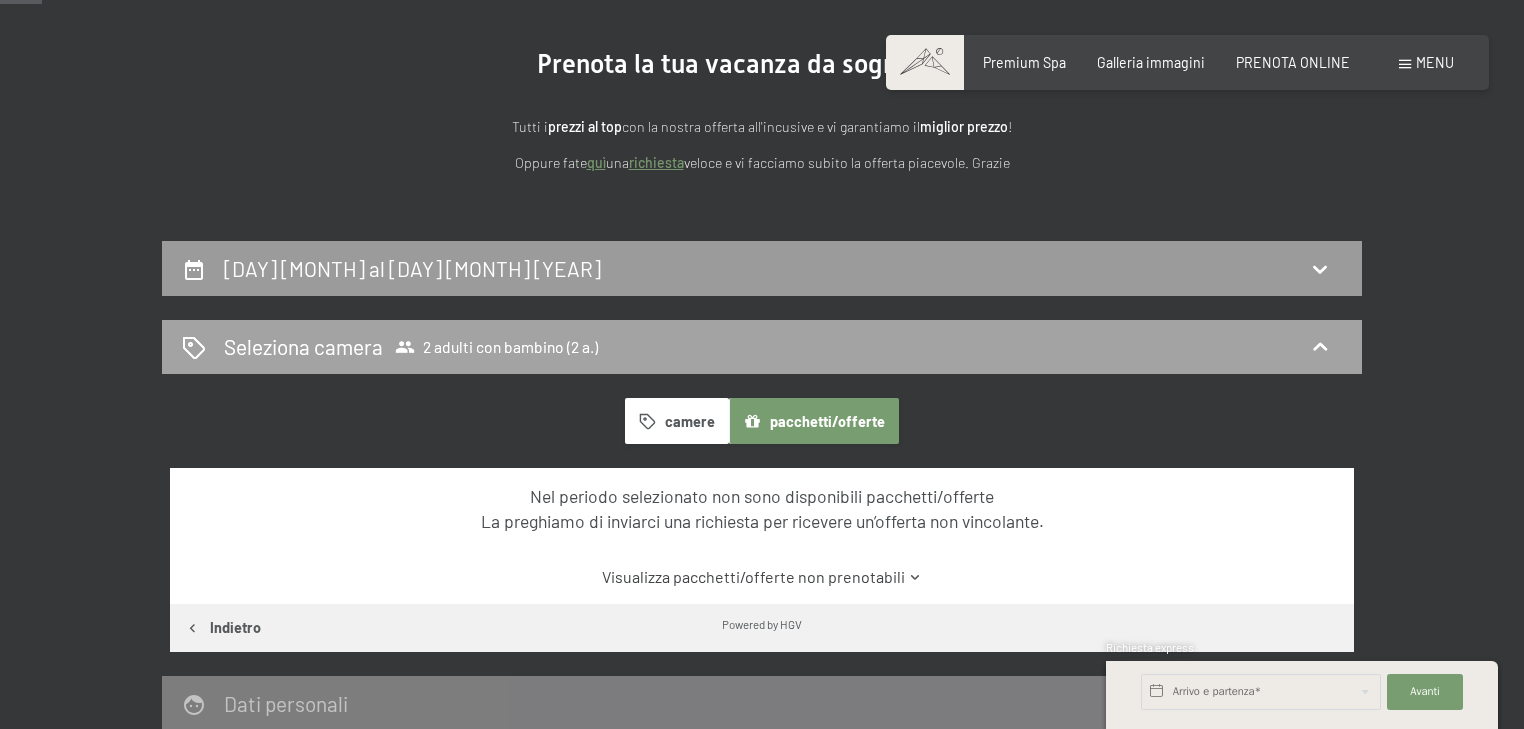 click on "Seleziona camera 2 adulti con bambino (2 a.)" at bounding box center [762, 347] 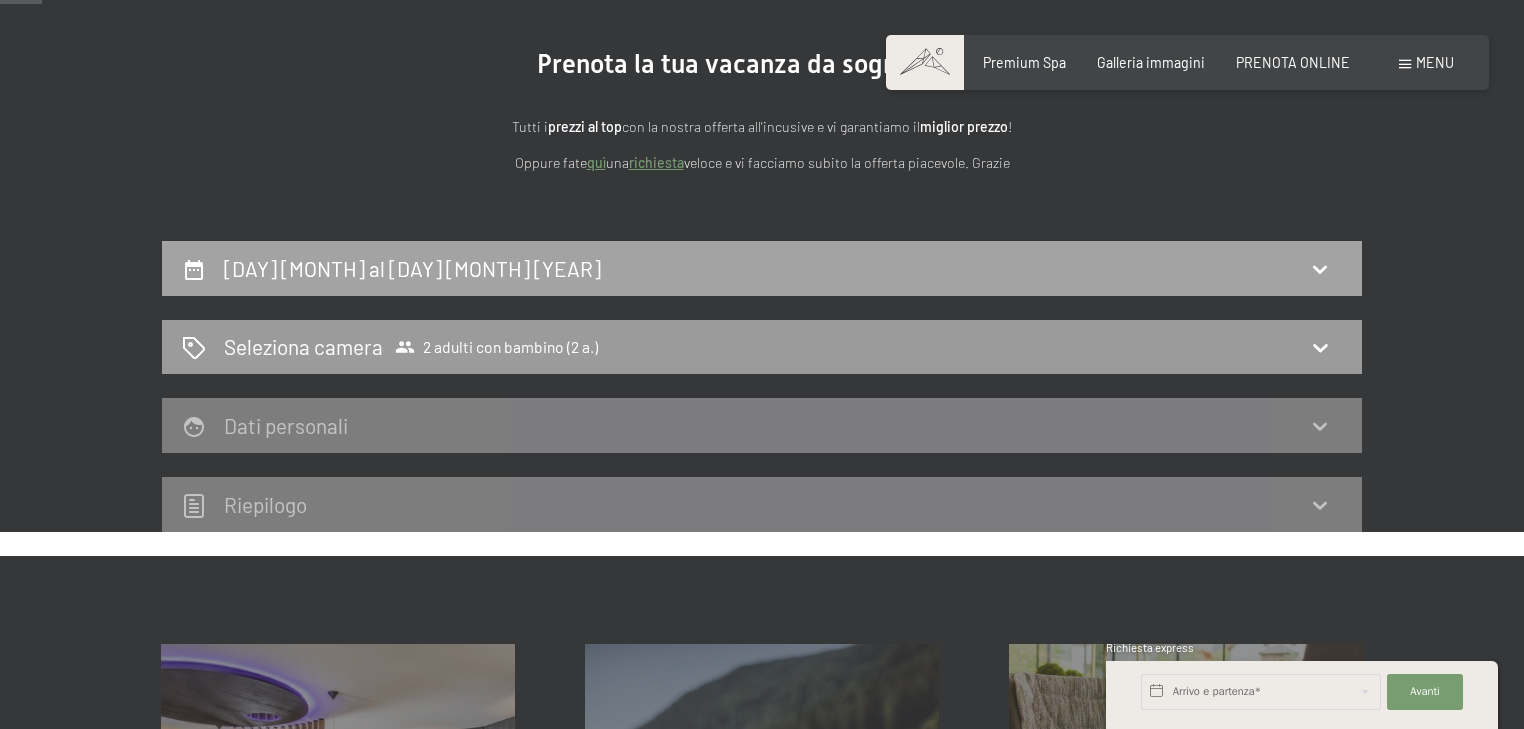 click on "[DAY] [MONTH] al [DAY] [MONTH] [YEAR]" at bounding box center (412, 268) 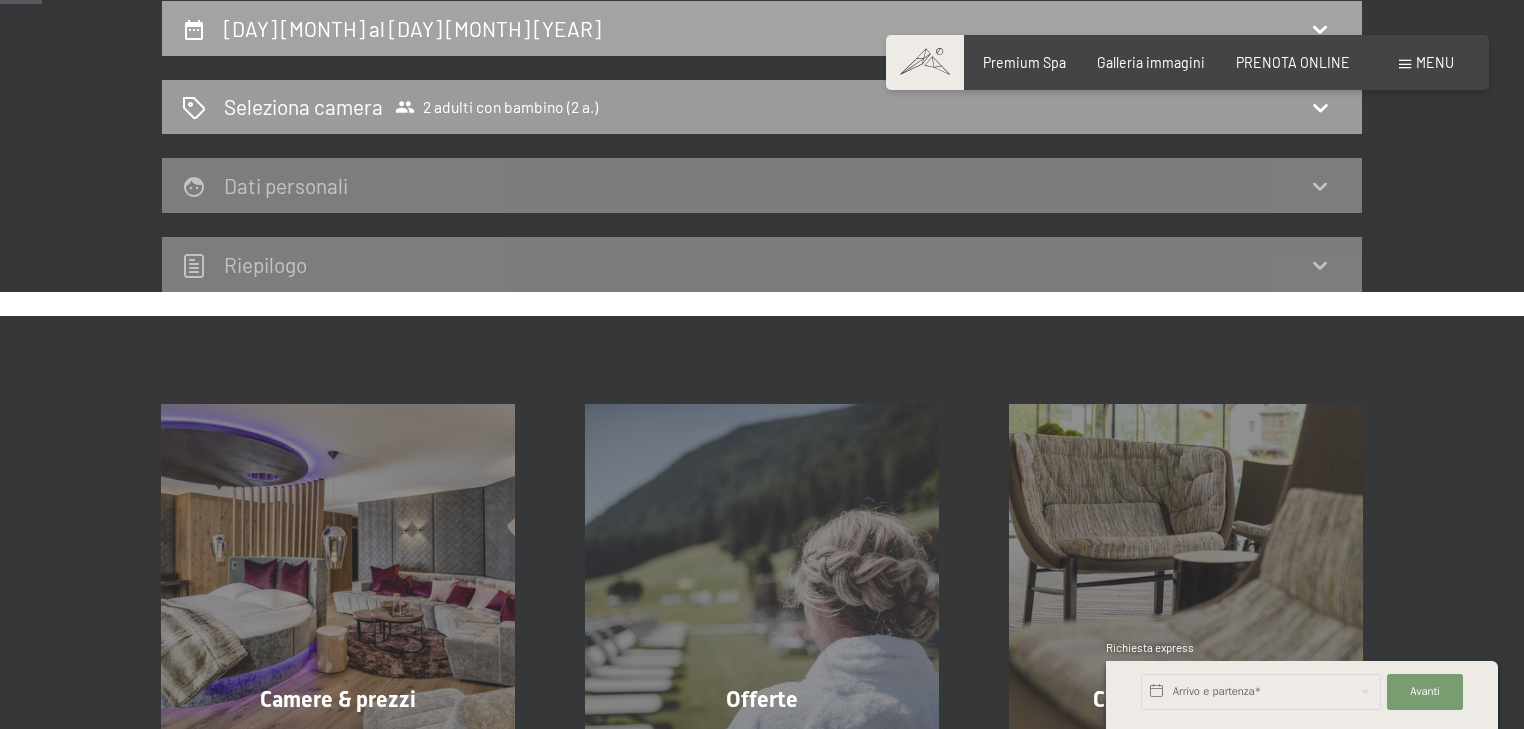 select on "2" 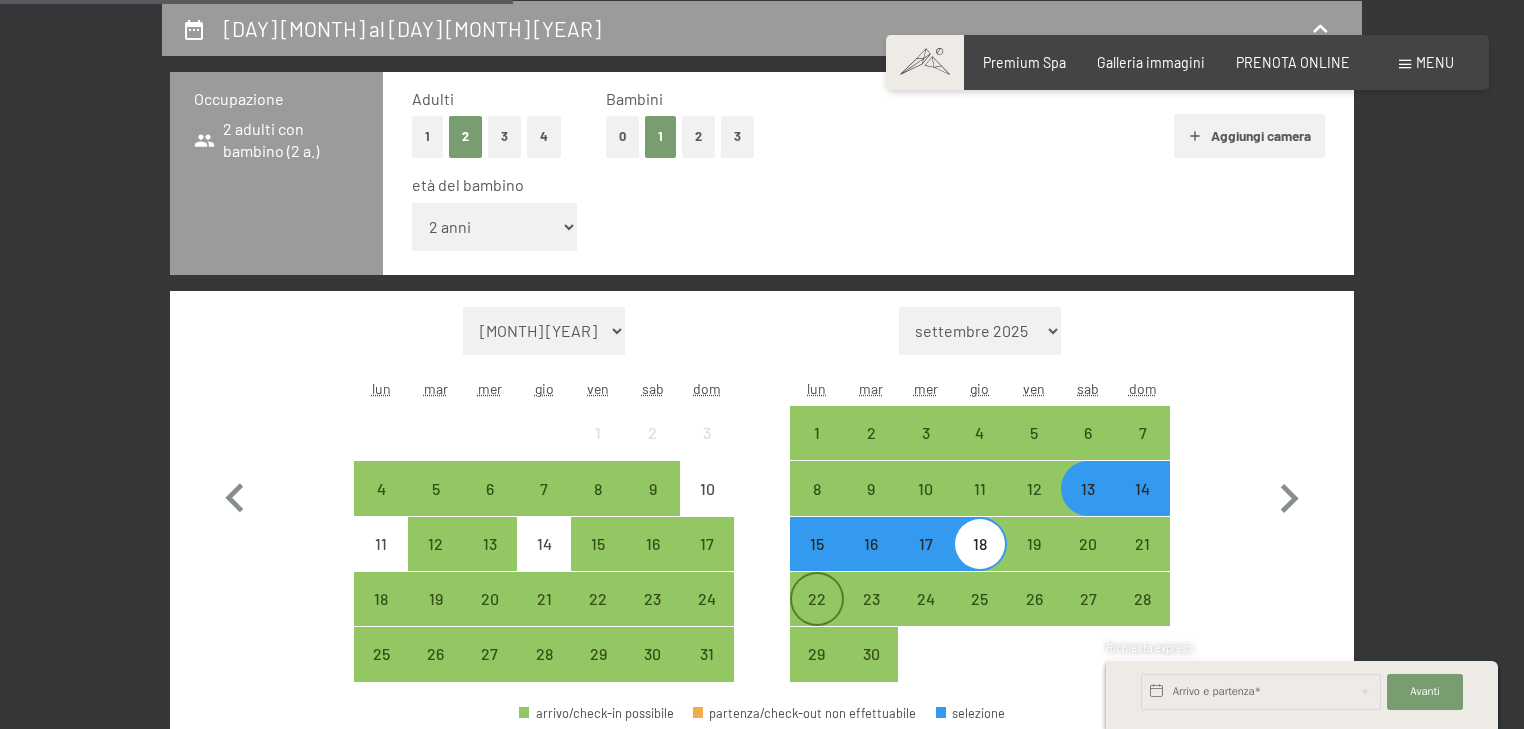 click on "22" at bounding box center (817, 616) 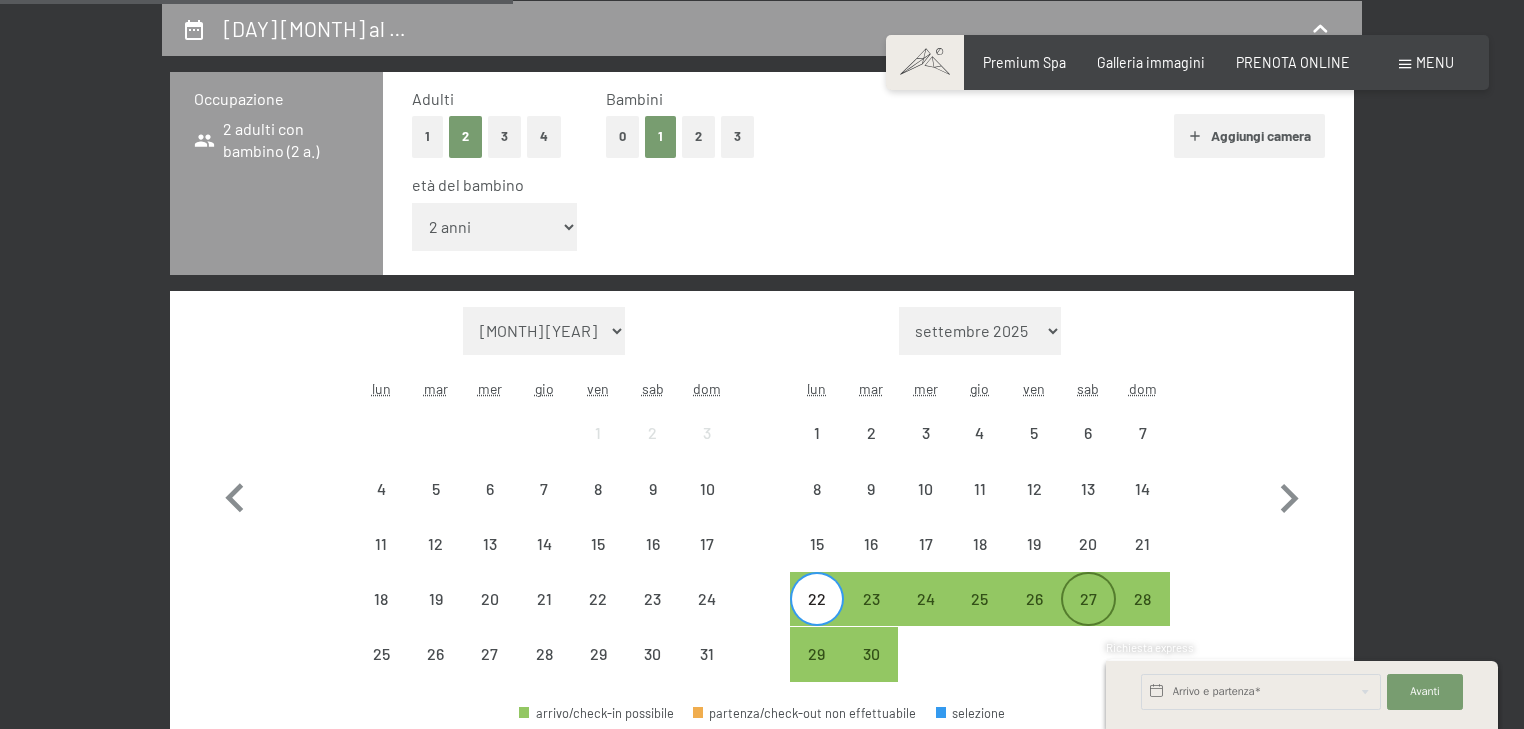 click on "27" at bounding box center [1088, 616] 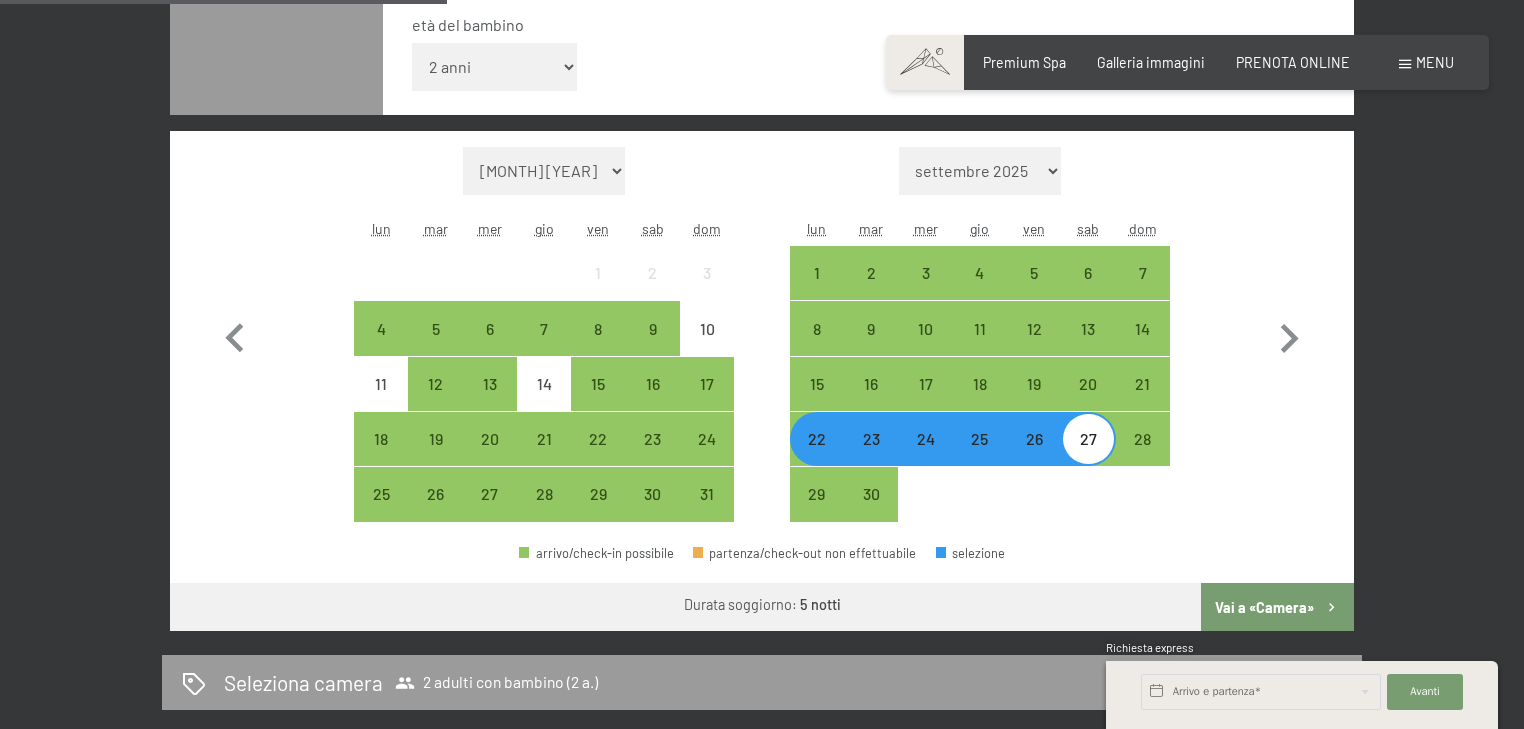 click on "Vai a «Camera»" at bounding box center [1277, 607] 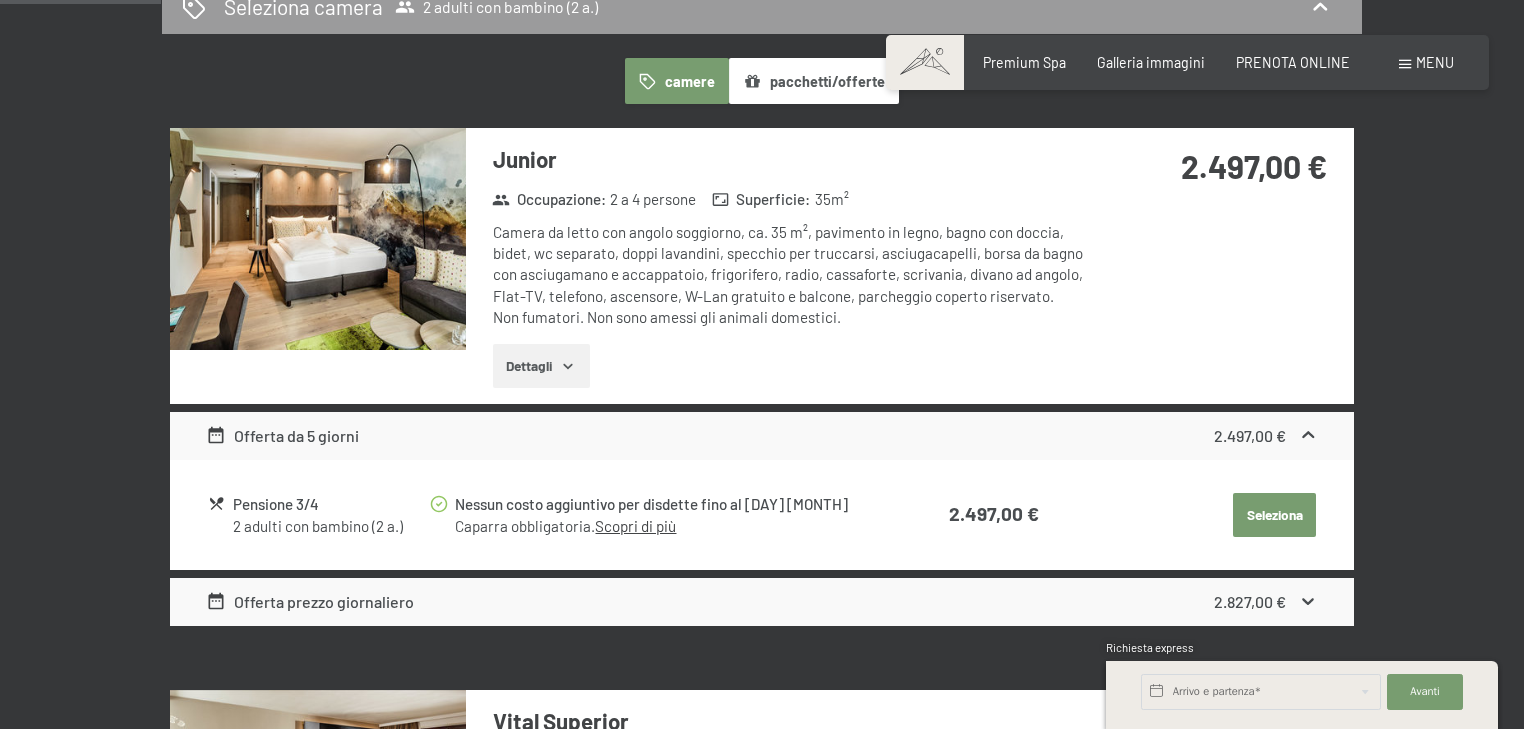 scroll, scrollTop: 673, scrollLeft: 0, axis: vertical 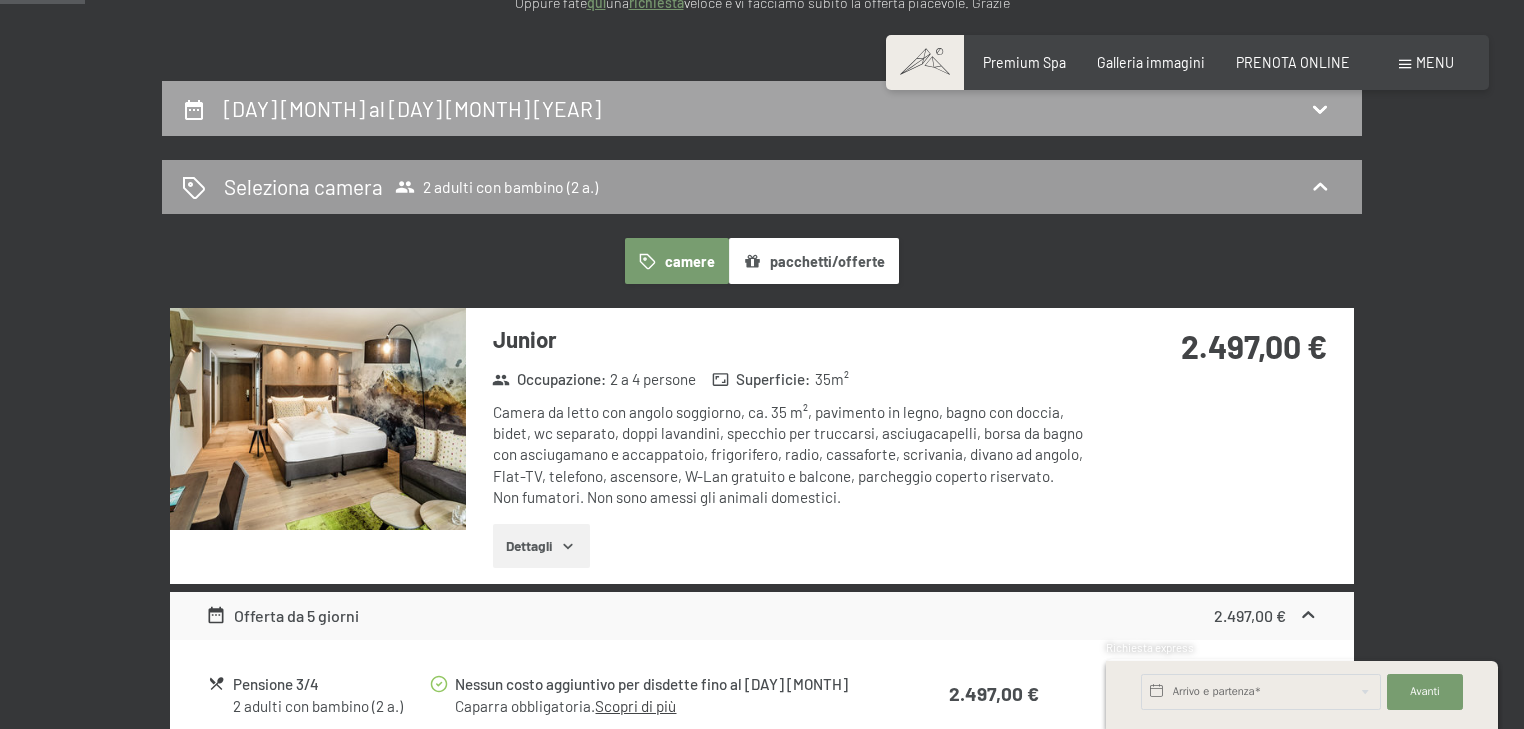 click on "[DAY] [MONTH] al [DAY] [MONTH] [YEAR]" at bounding box center [416, 108] 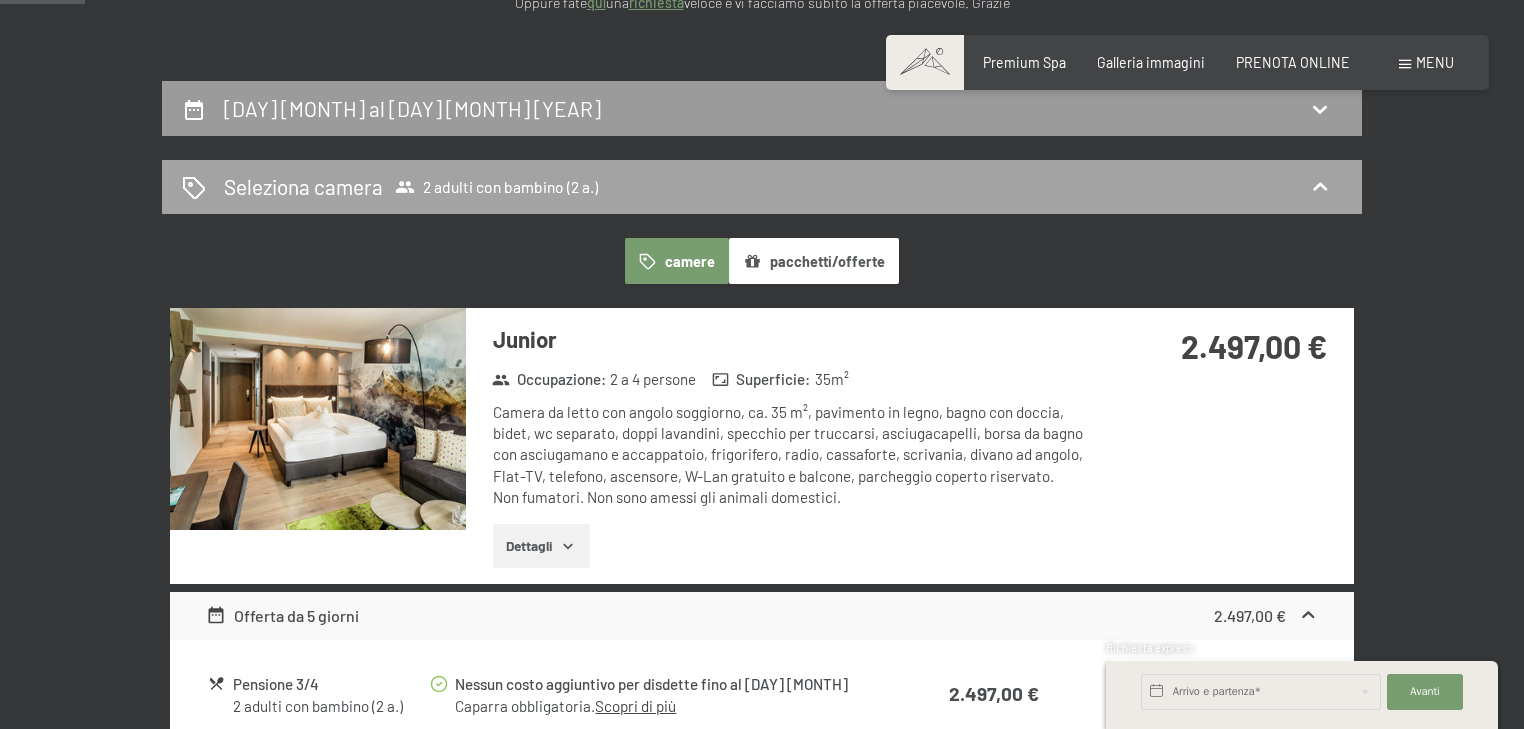 select on "2" 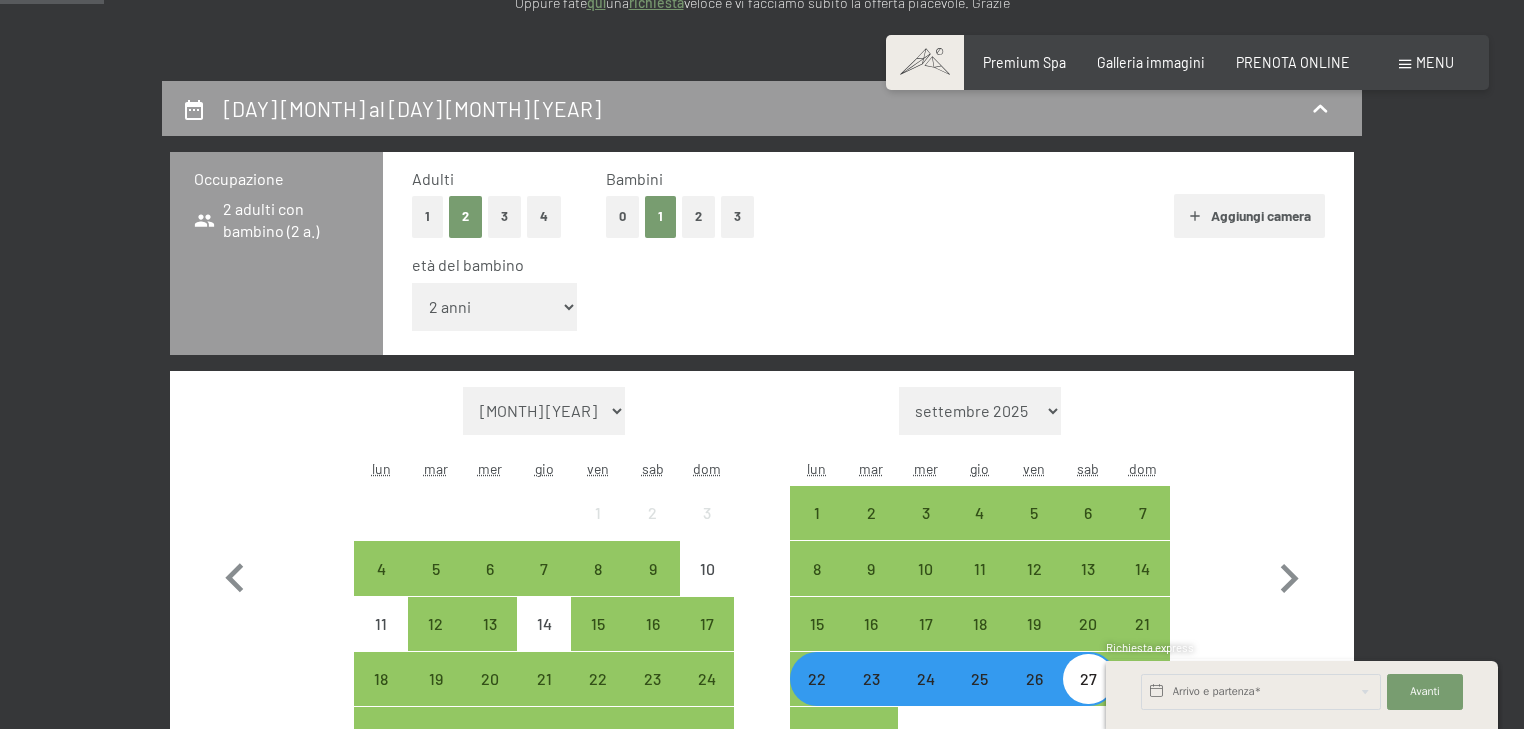 scroll, scrollTop: 433, scrollLeft: 0, axis: vertical 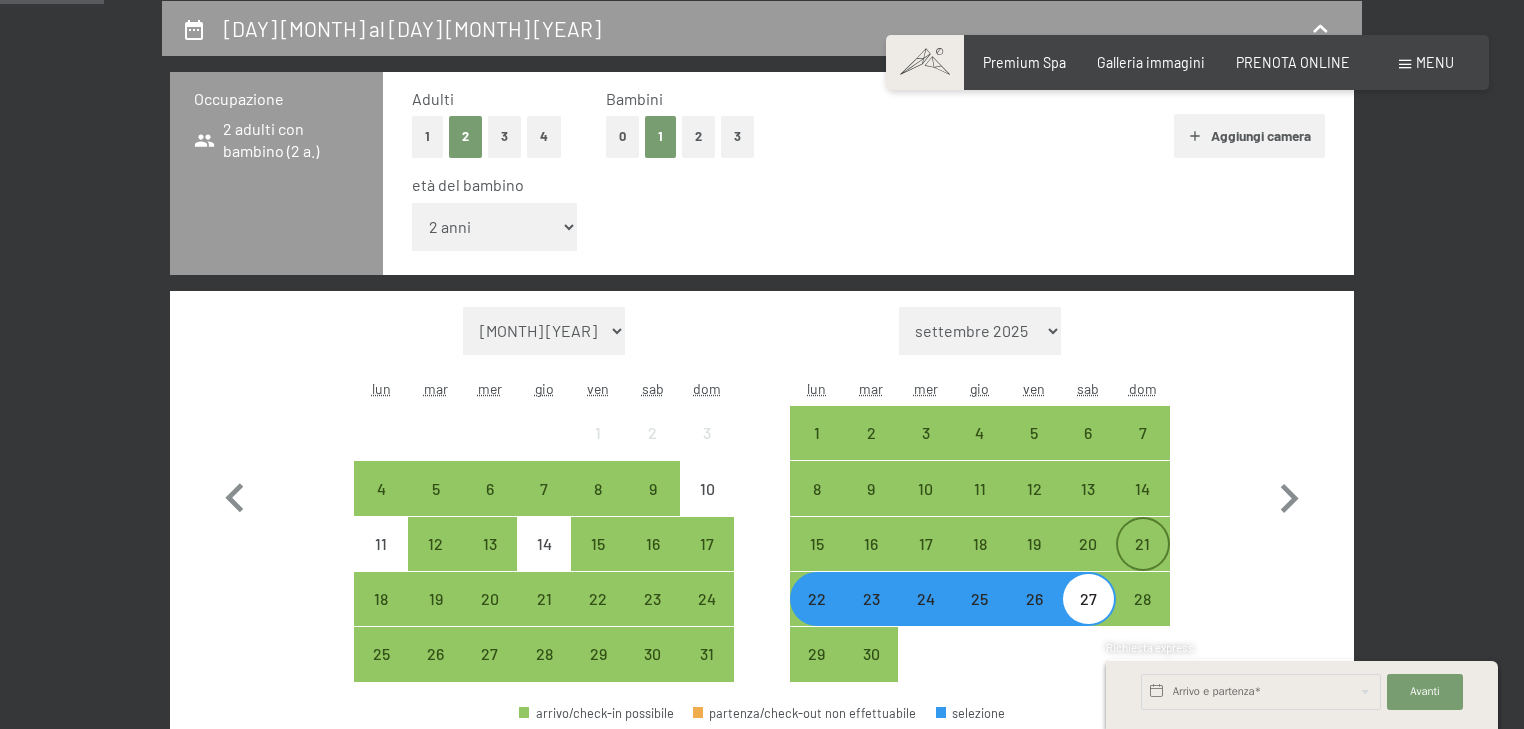 click on "21" at bounding box center [1143, 561] 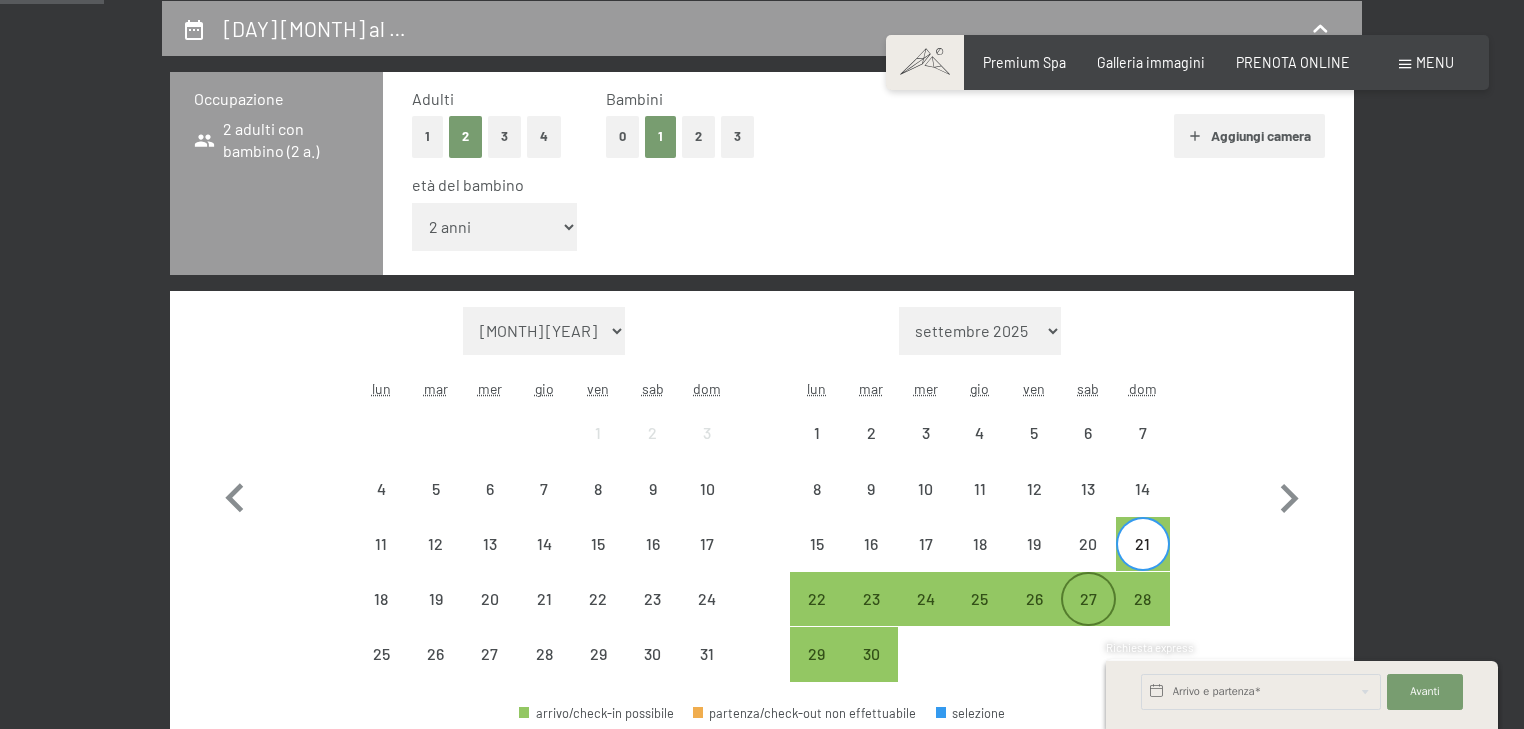 click on "27" at bounding box center (1088, 616) 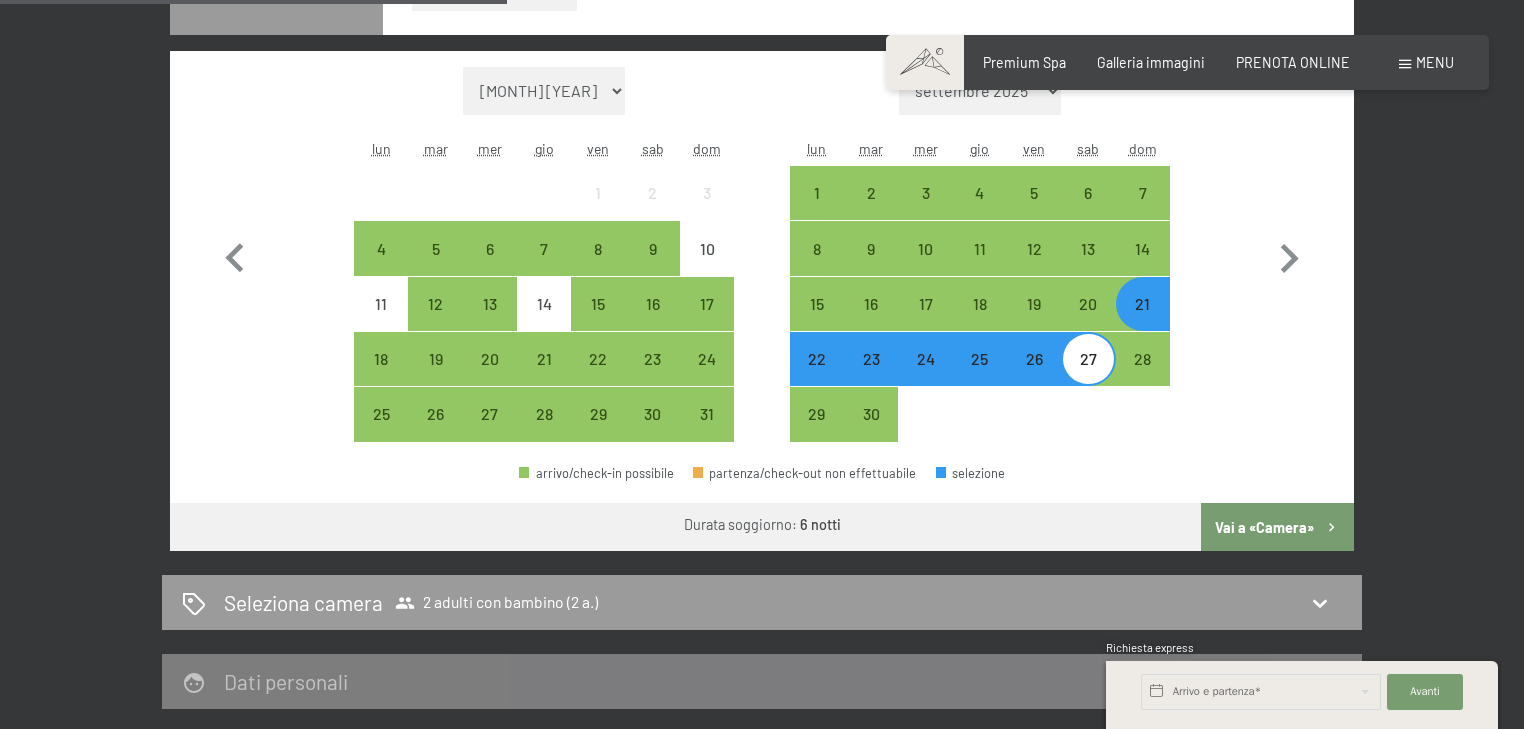 click on "Vai a «Camera»" at bounding box center (1277, 527) 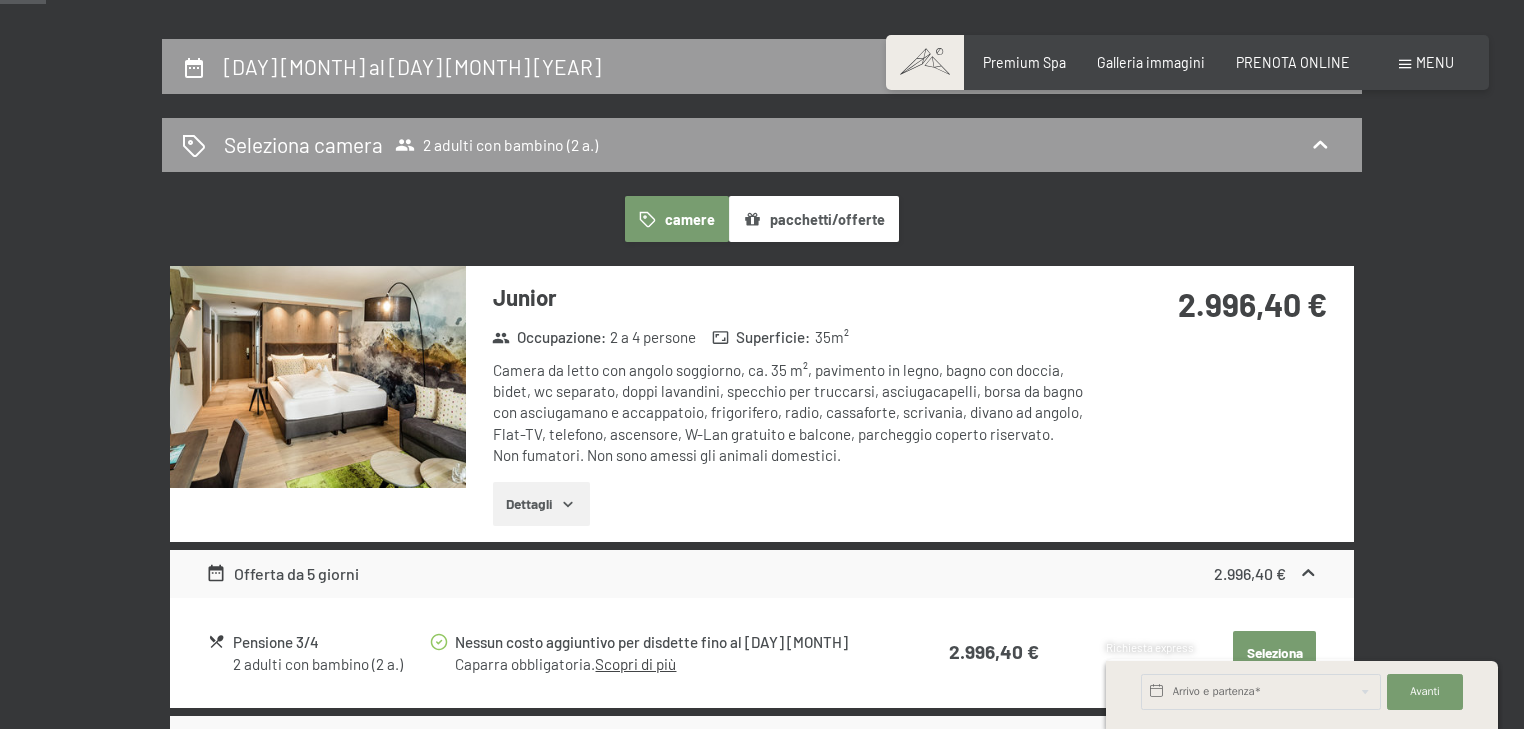 scroll, scrollTop: 513, scrollLeft: 0, axis: vertical 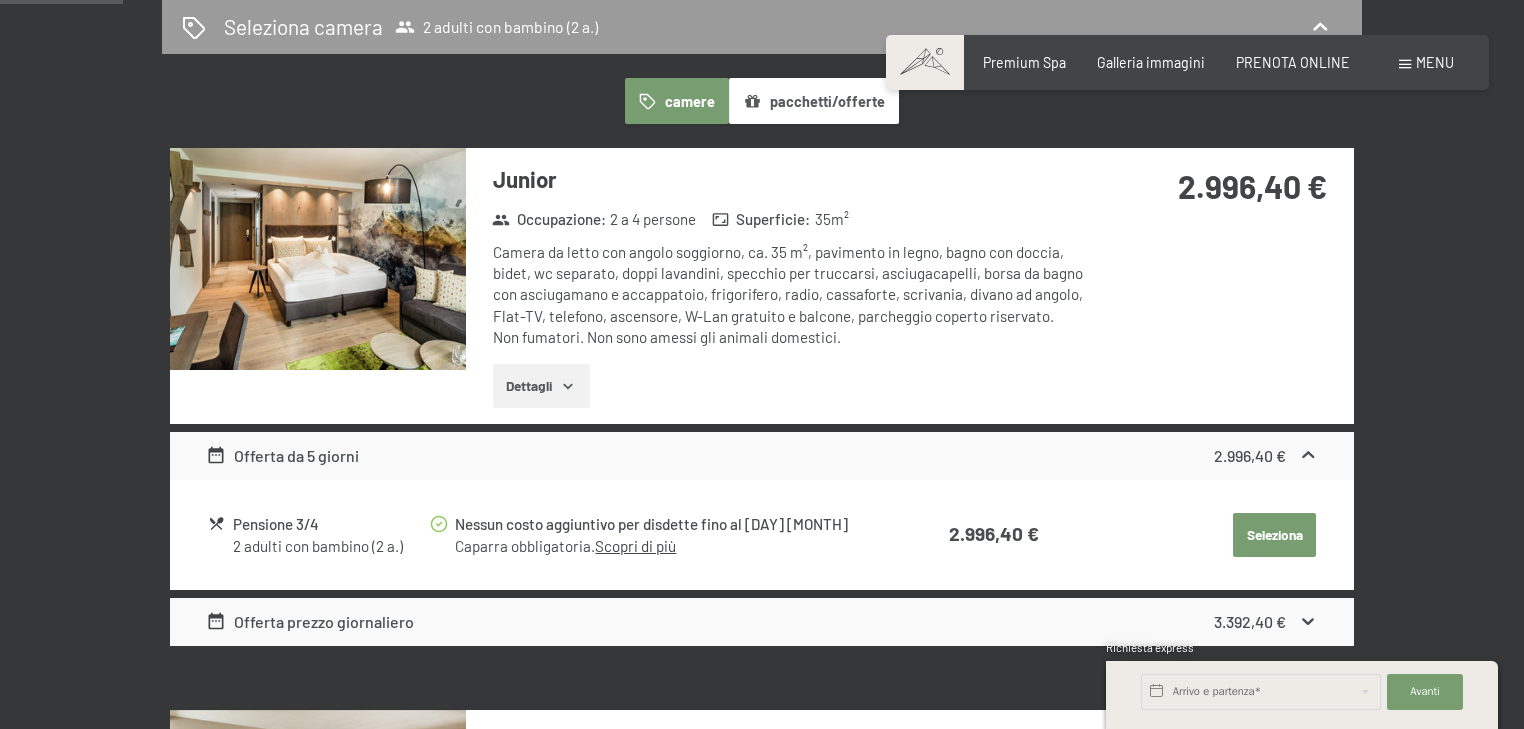 click on "Dettagli" at bounding box center (541, 386) 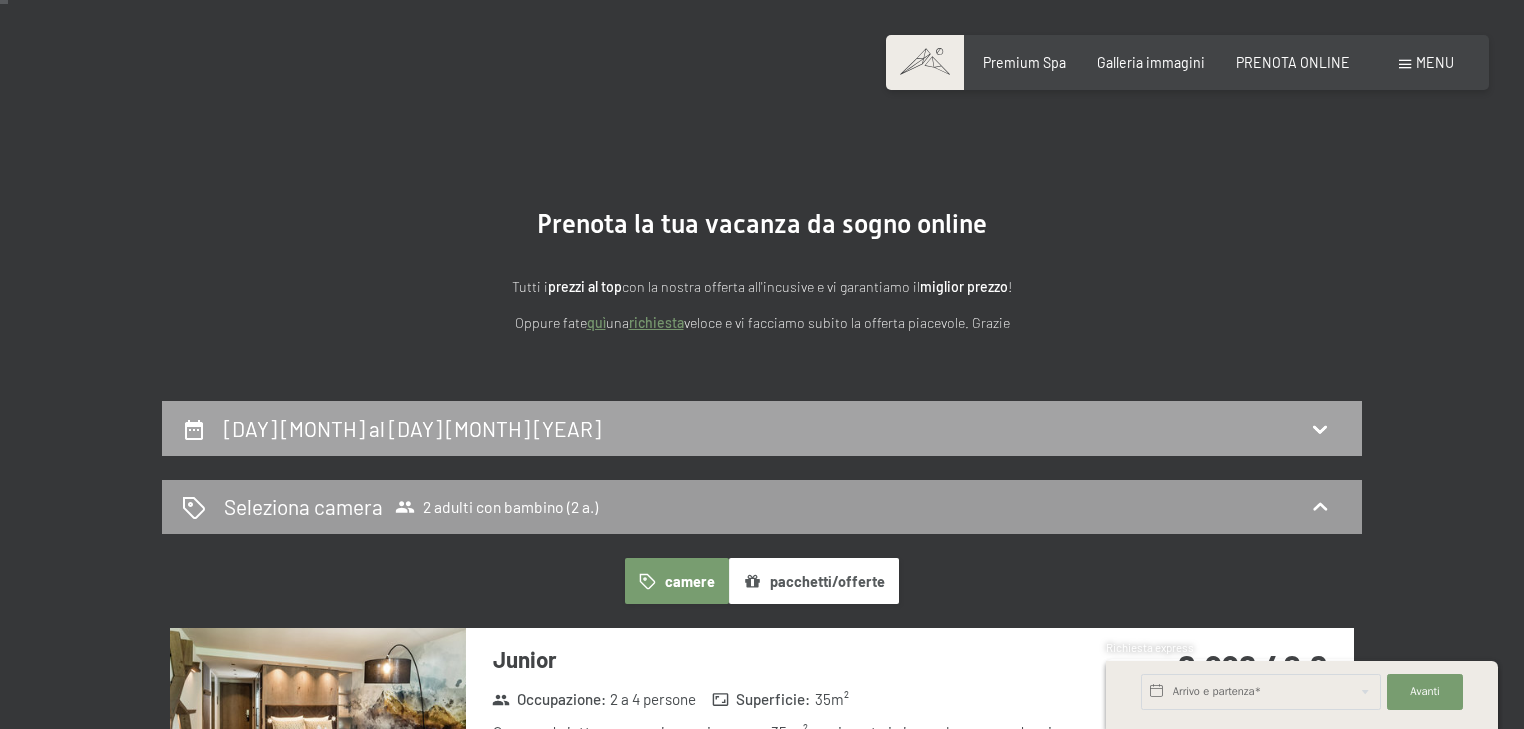 click on "[DAY] [MONTH] al [DAY] [MONTH] [YEAR]" at bounding box center [762, 428] 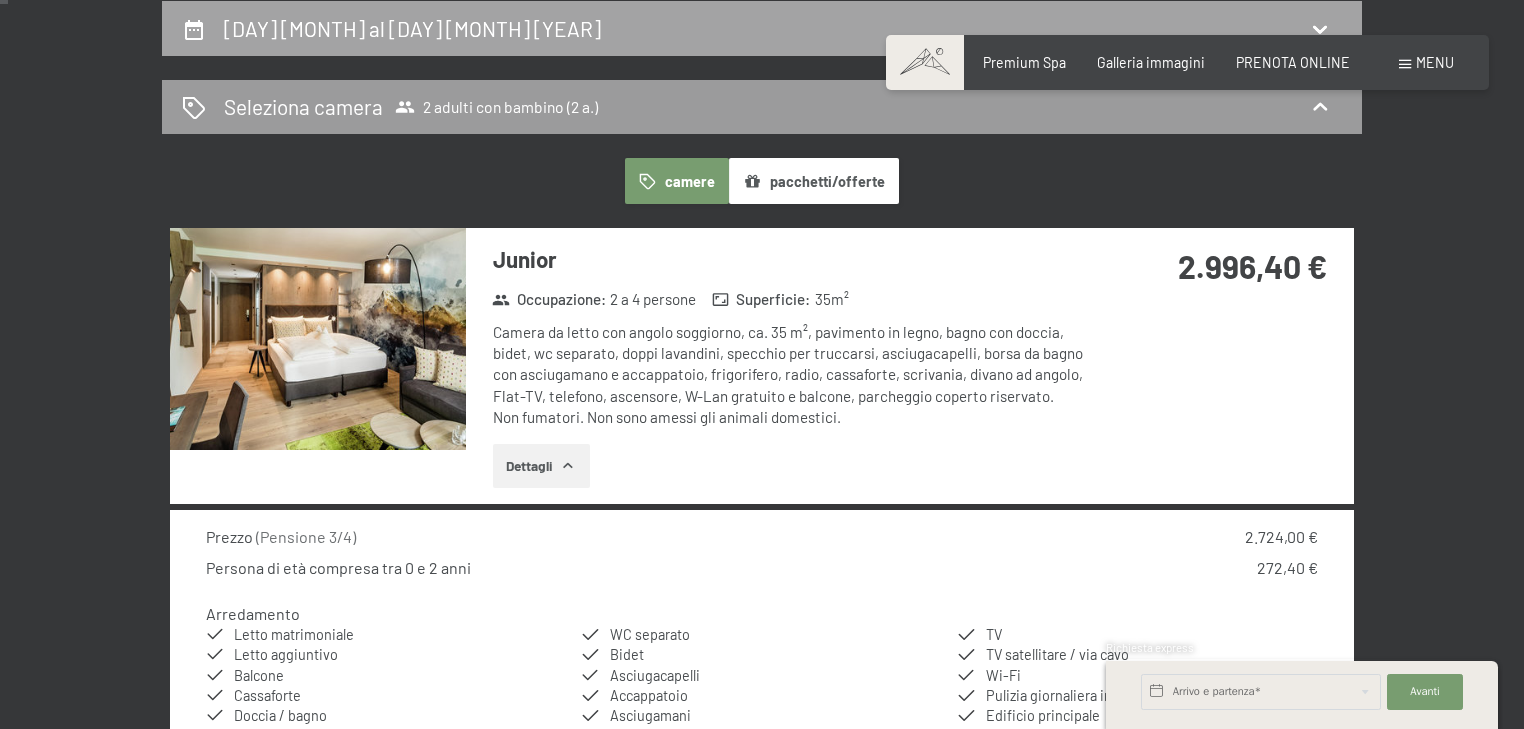 select on "2" 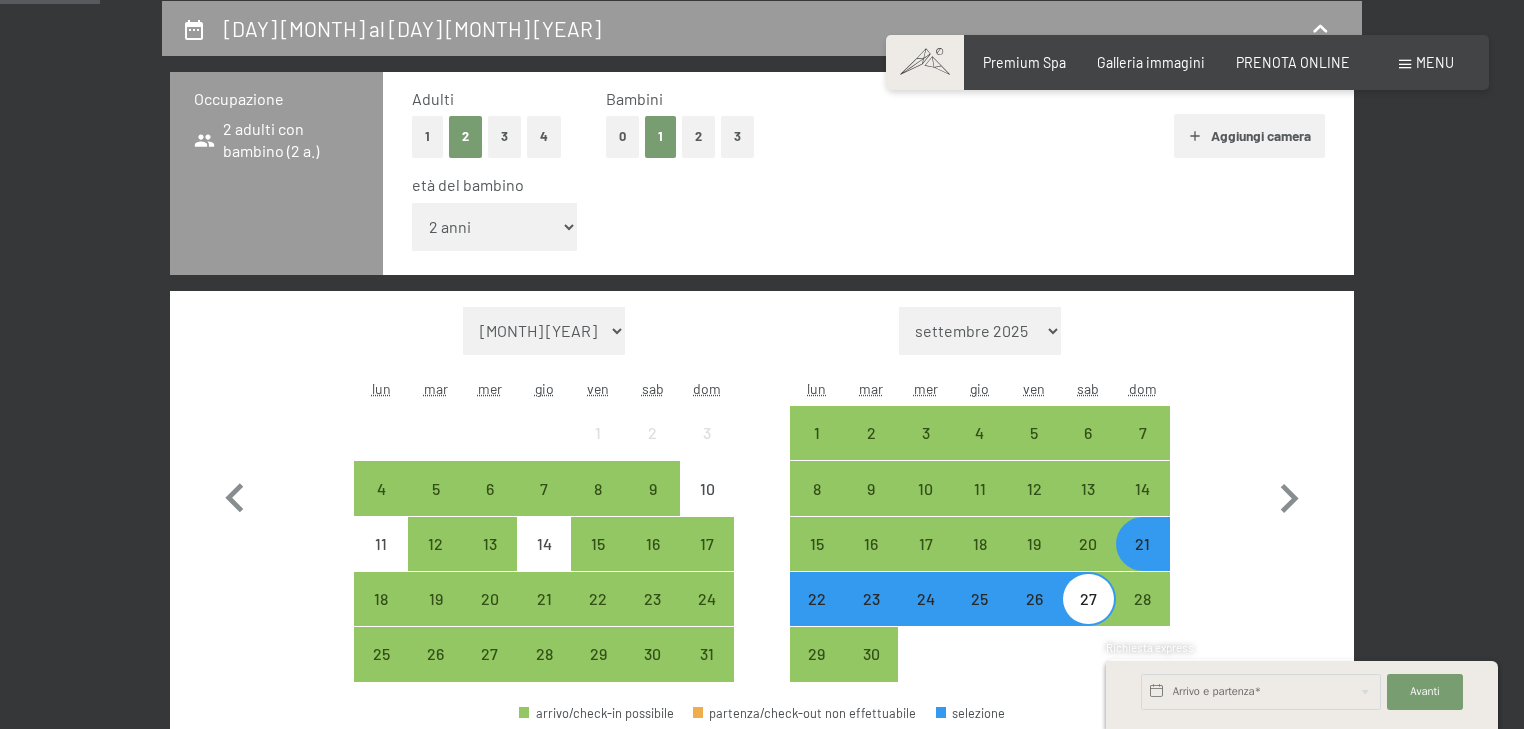 drag, startPoint x: 817, startPoint y: 437, endPoint x: 844, endPoint y: 436, distance: 27.018513 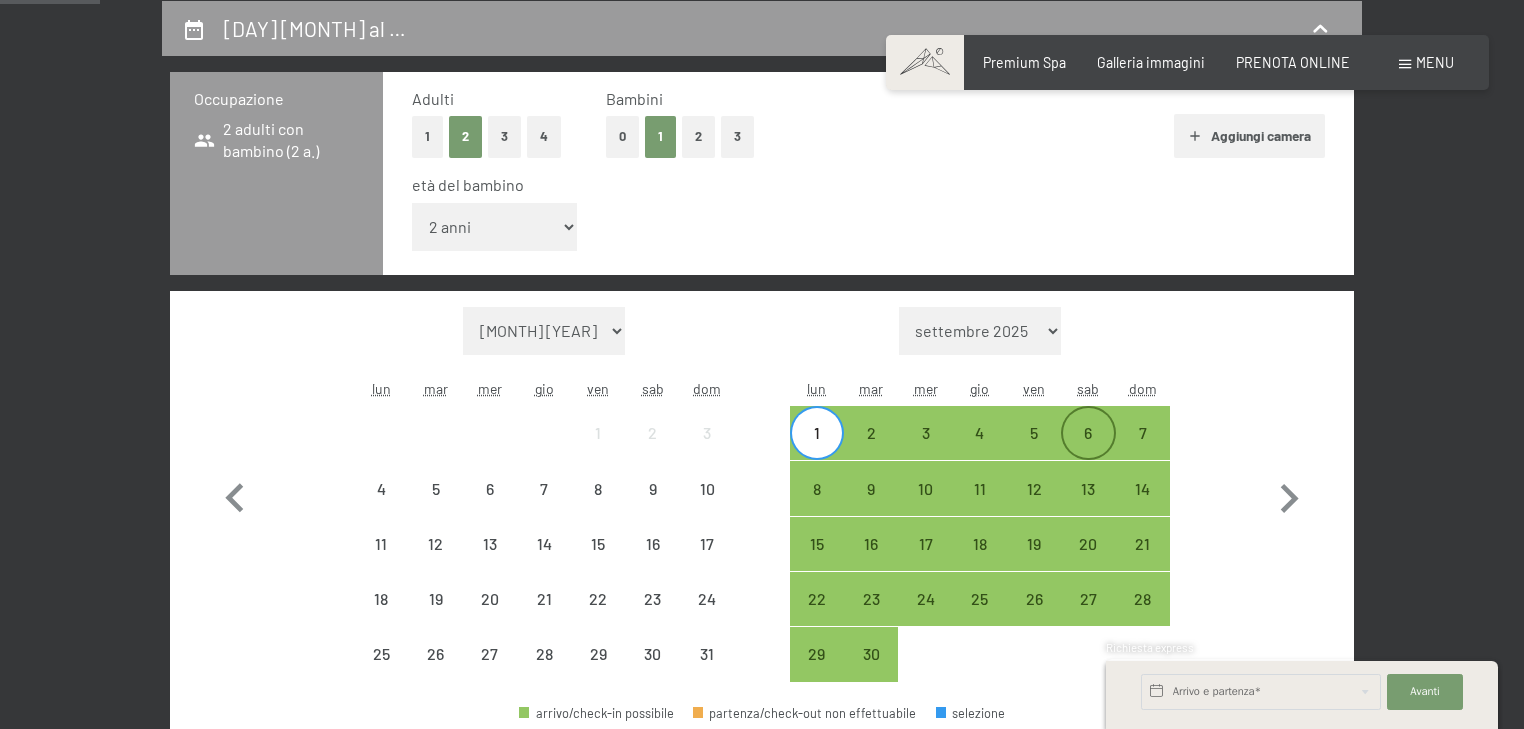 click on "6" at bounding box center (1088, 450) 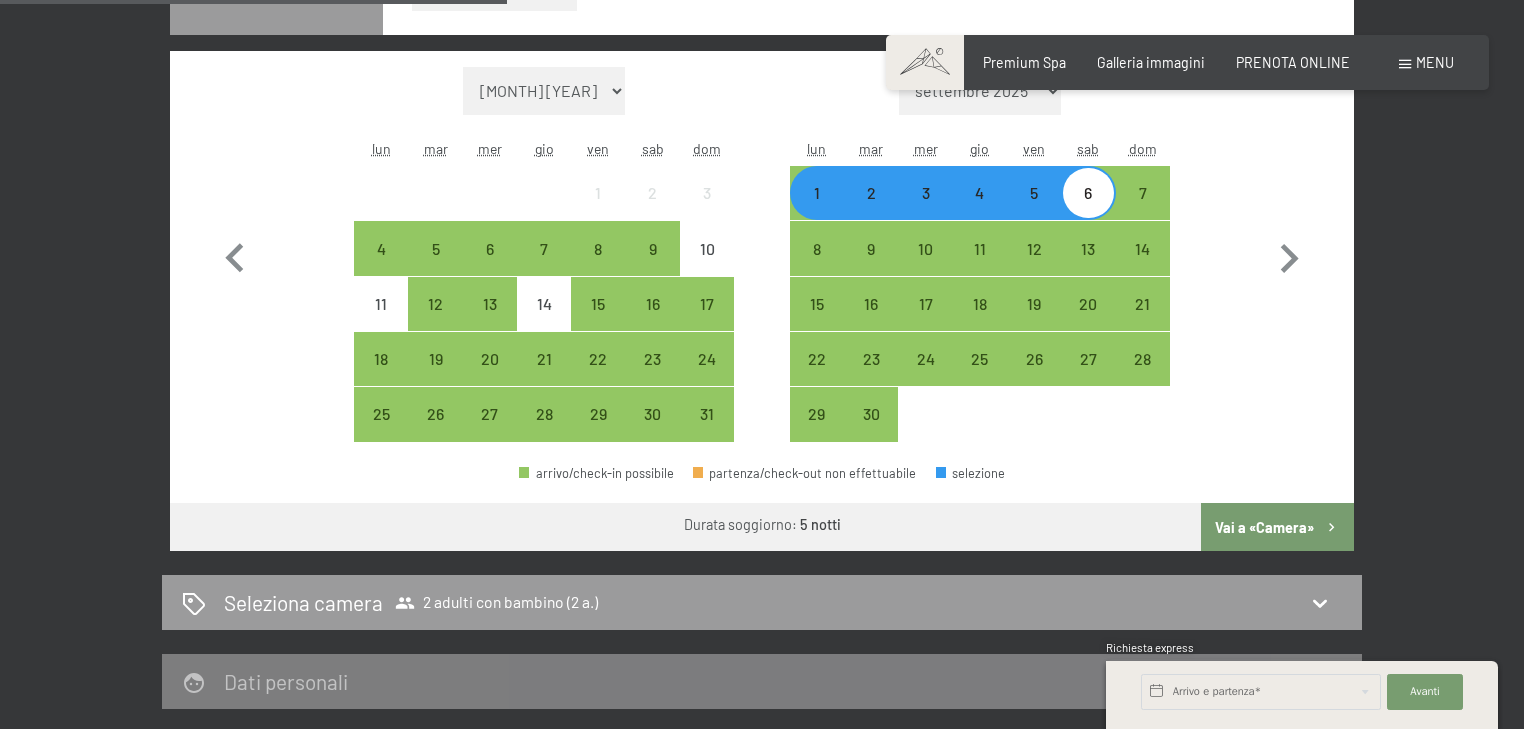 click on "Vai a «Camera»" at bounding box center [1277, 527] 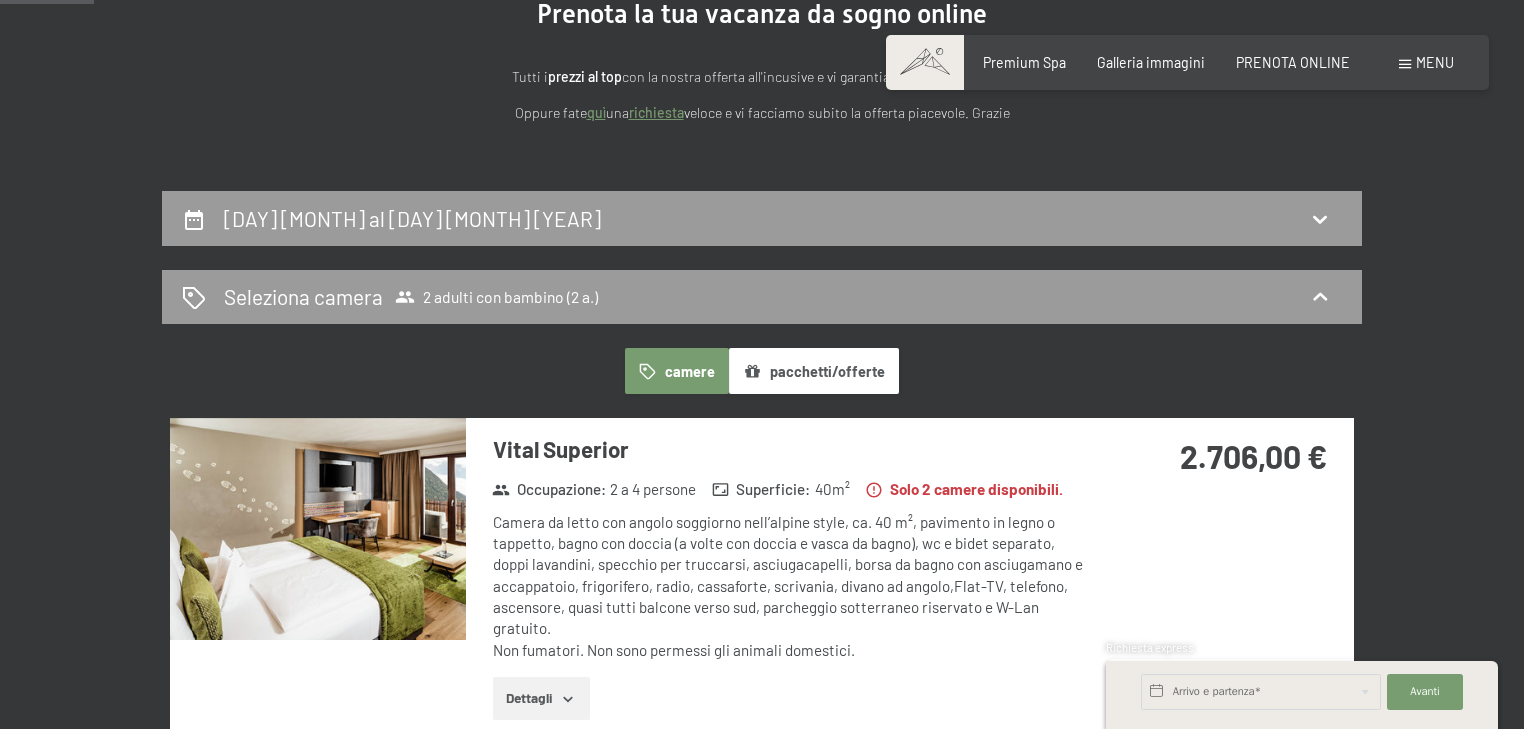 scroll, scrollTop: 33, scrollLeft: 0, axis: vertical 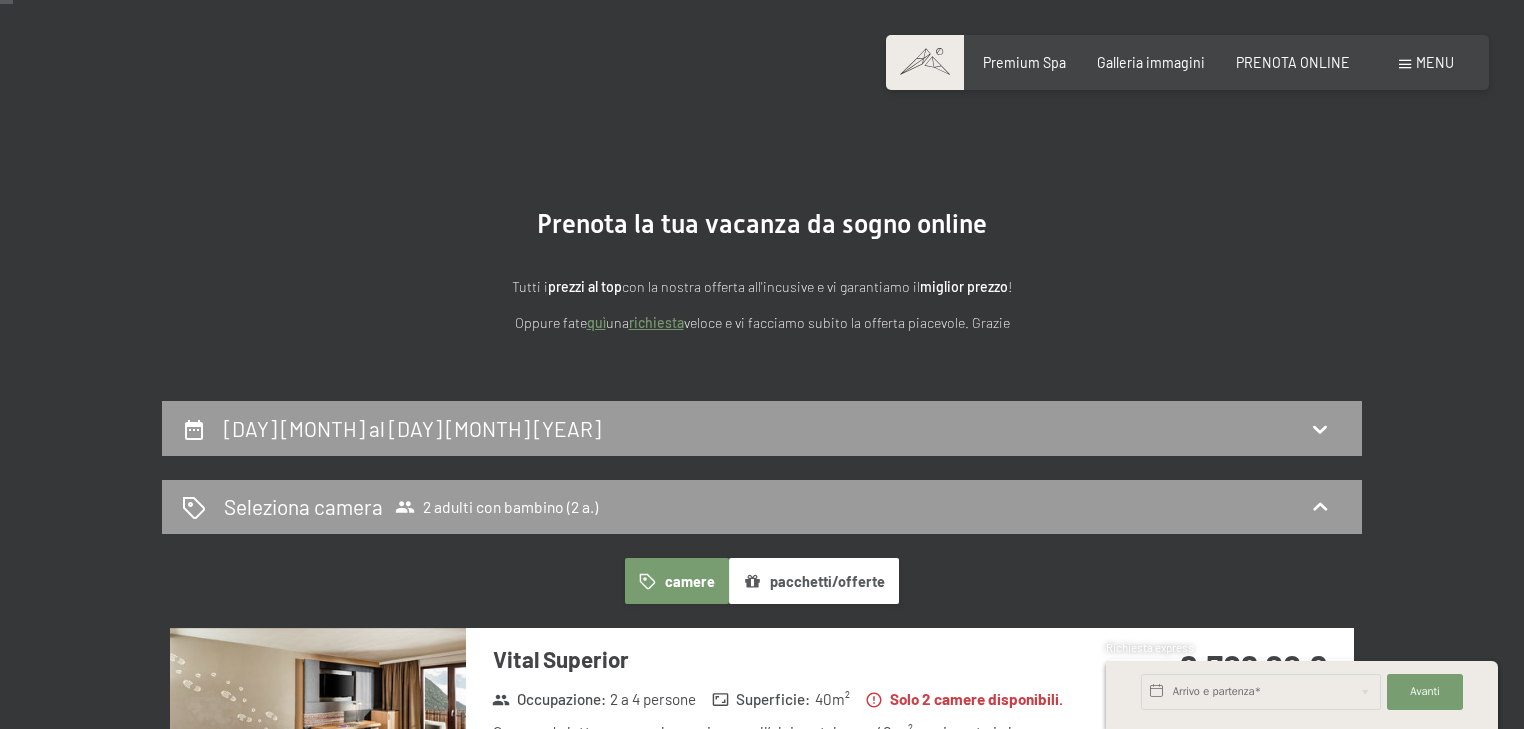 click on "Consenso marketing*" at bounding box center (630, 422) 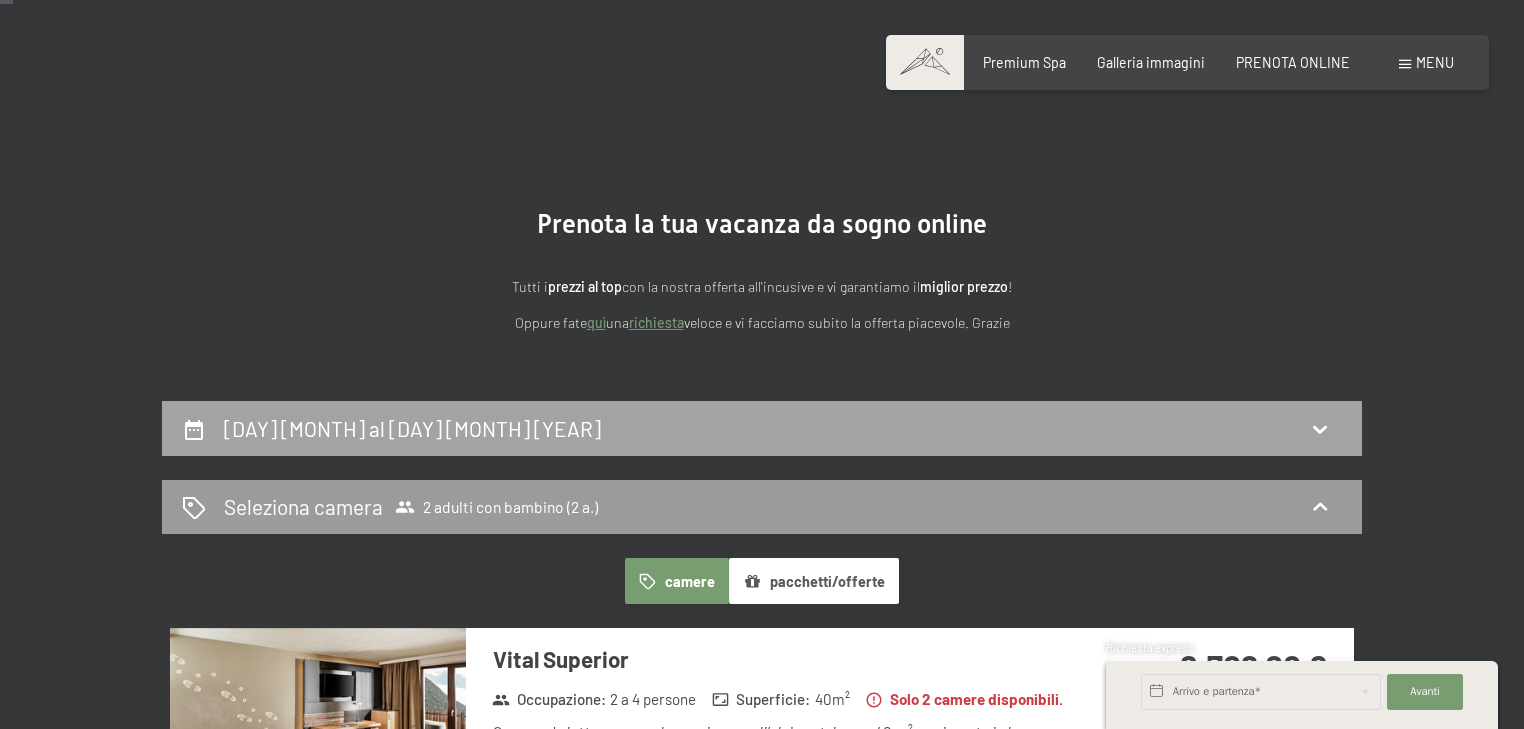 click on "[DAY] [MONTH] al [DAY] [MONTH] [YEAR]" at bounding box center (762, 428) 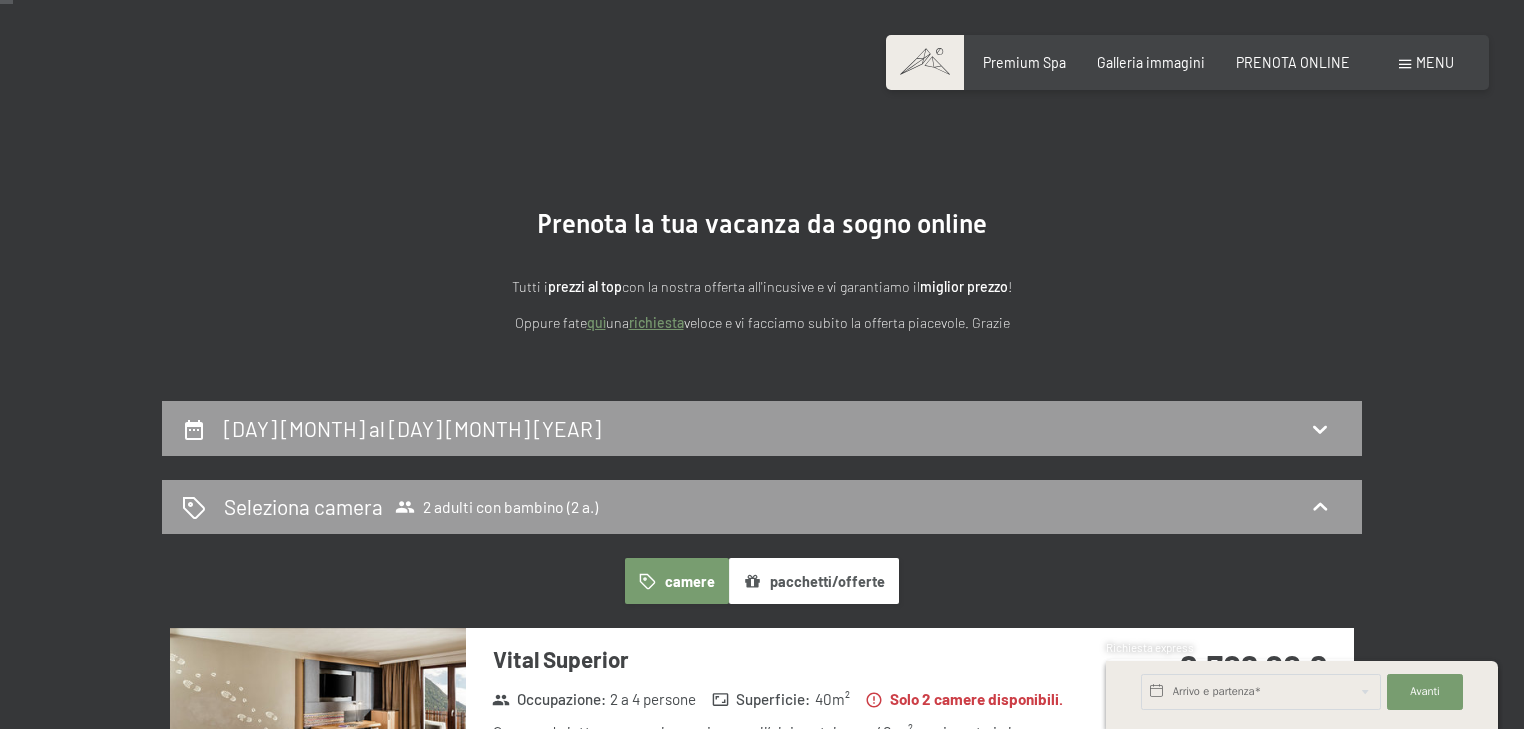 scroll, scrollTop: 433, scrollLeft: 0, axis: vertical 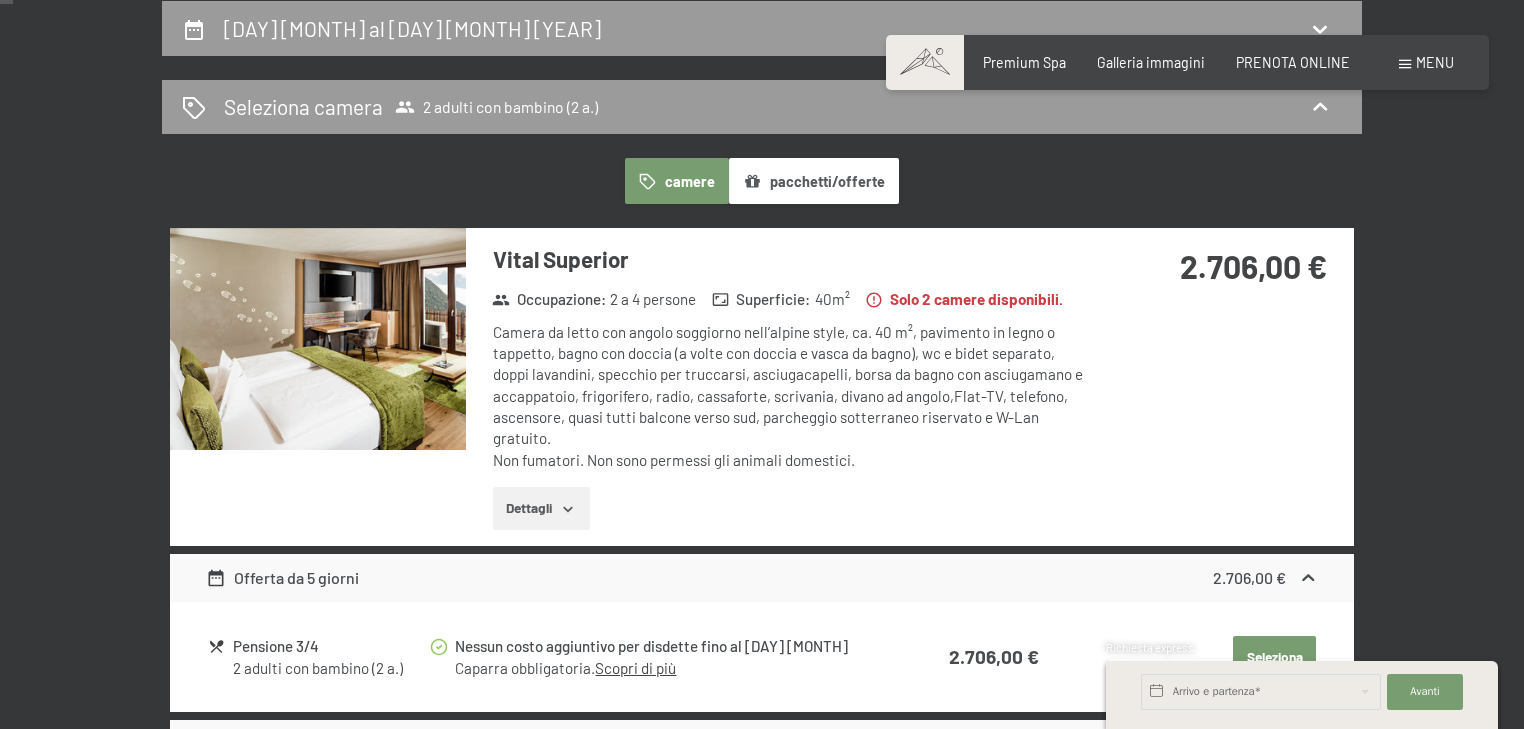 select on "2" 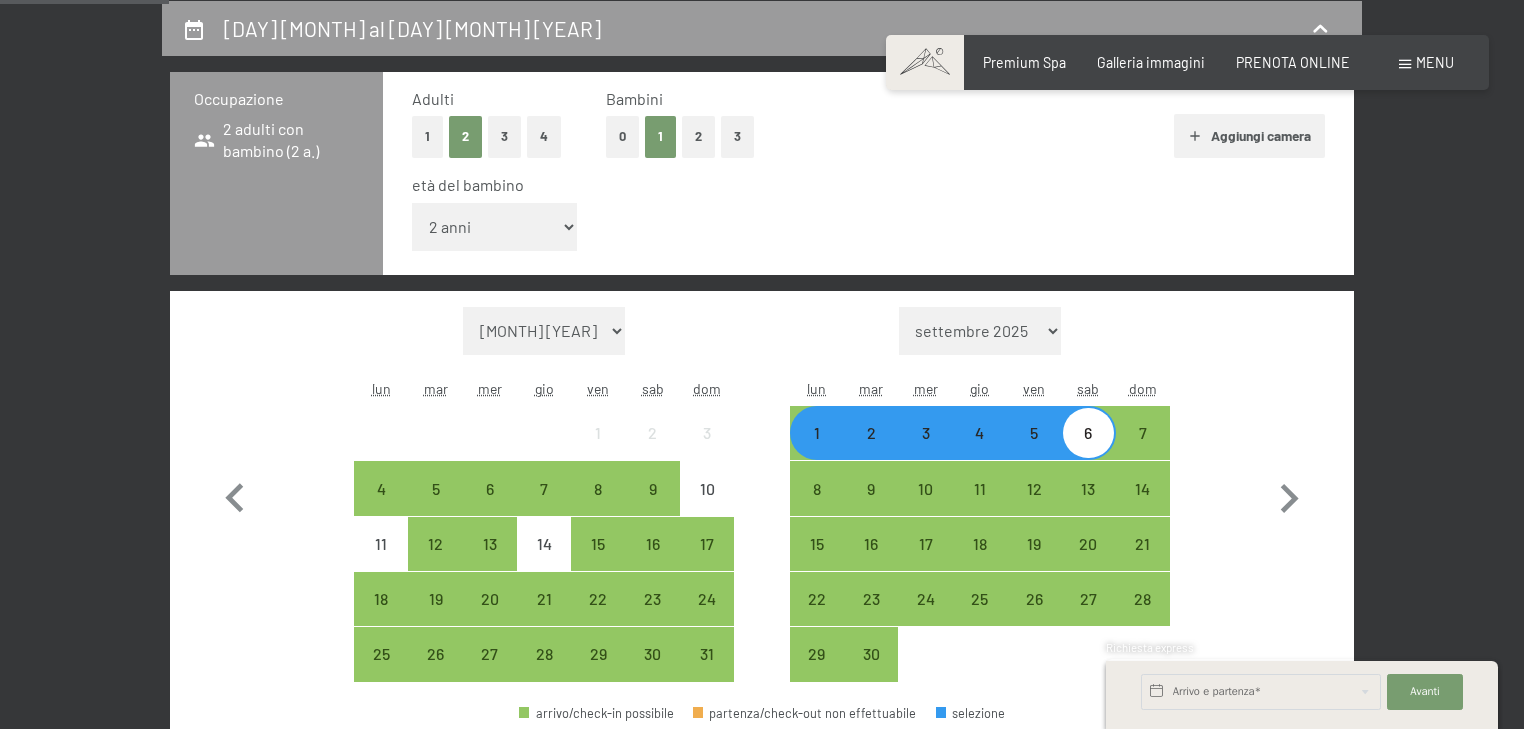 click on "6" at bounding box center [1088, 450] 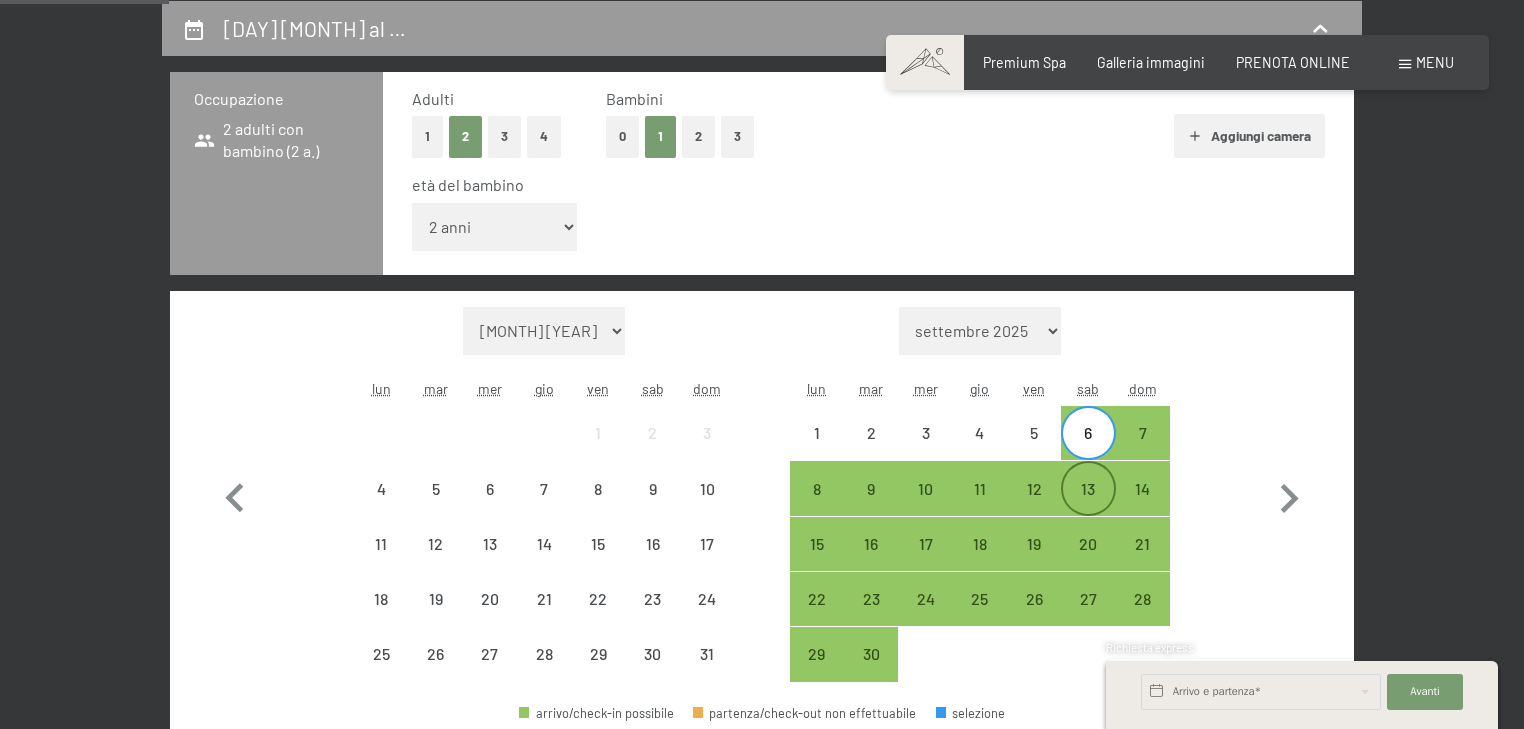 click on "13" at bounding box center (1088, 506) 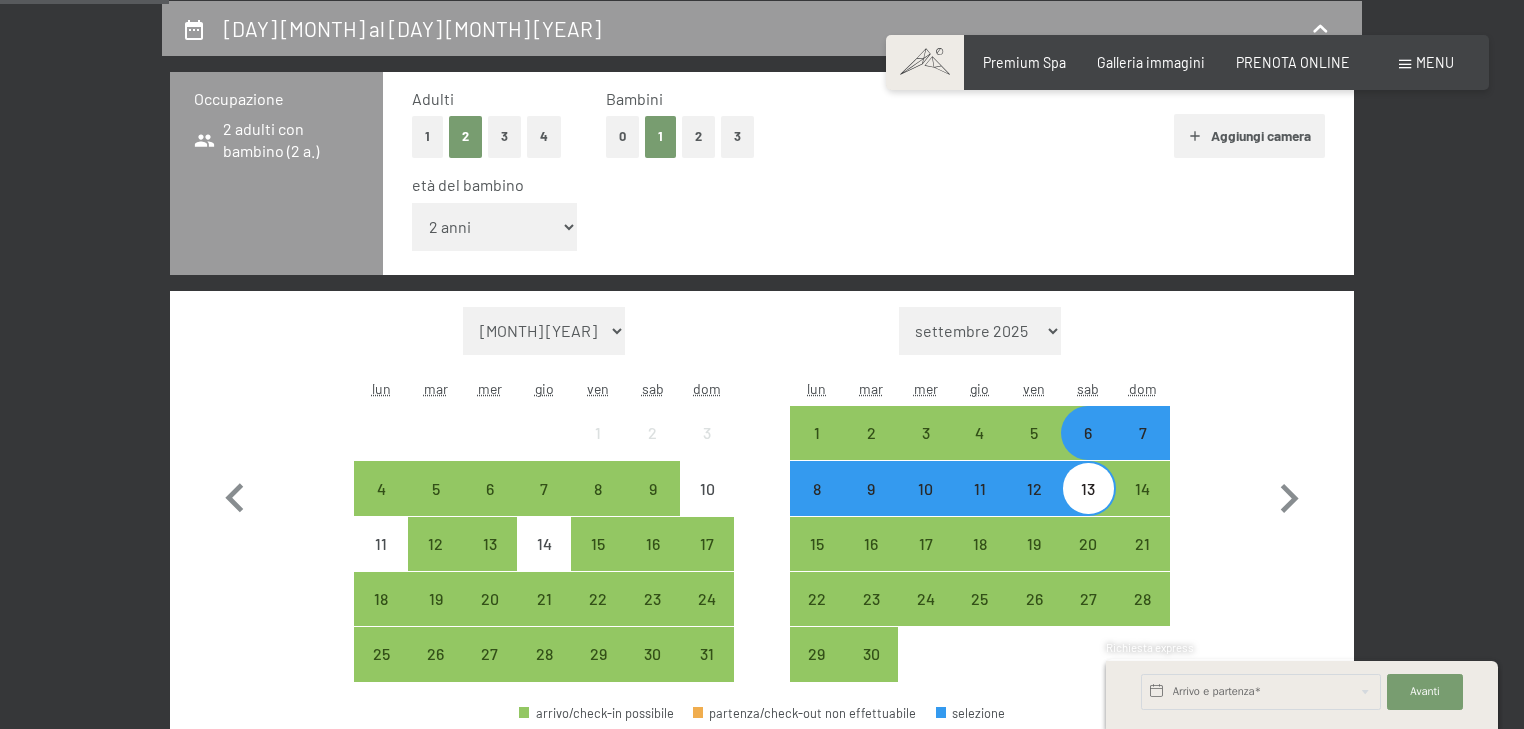 click on "6" at bounding box center (1088, 450) 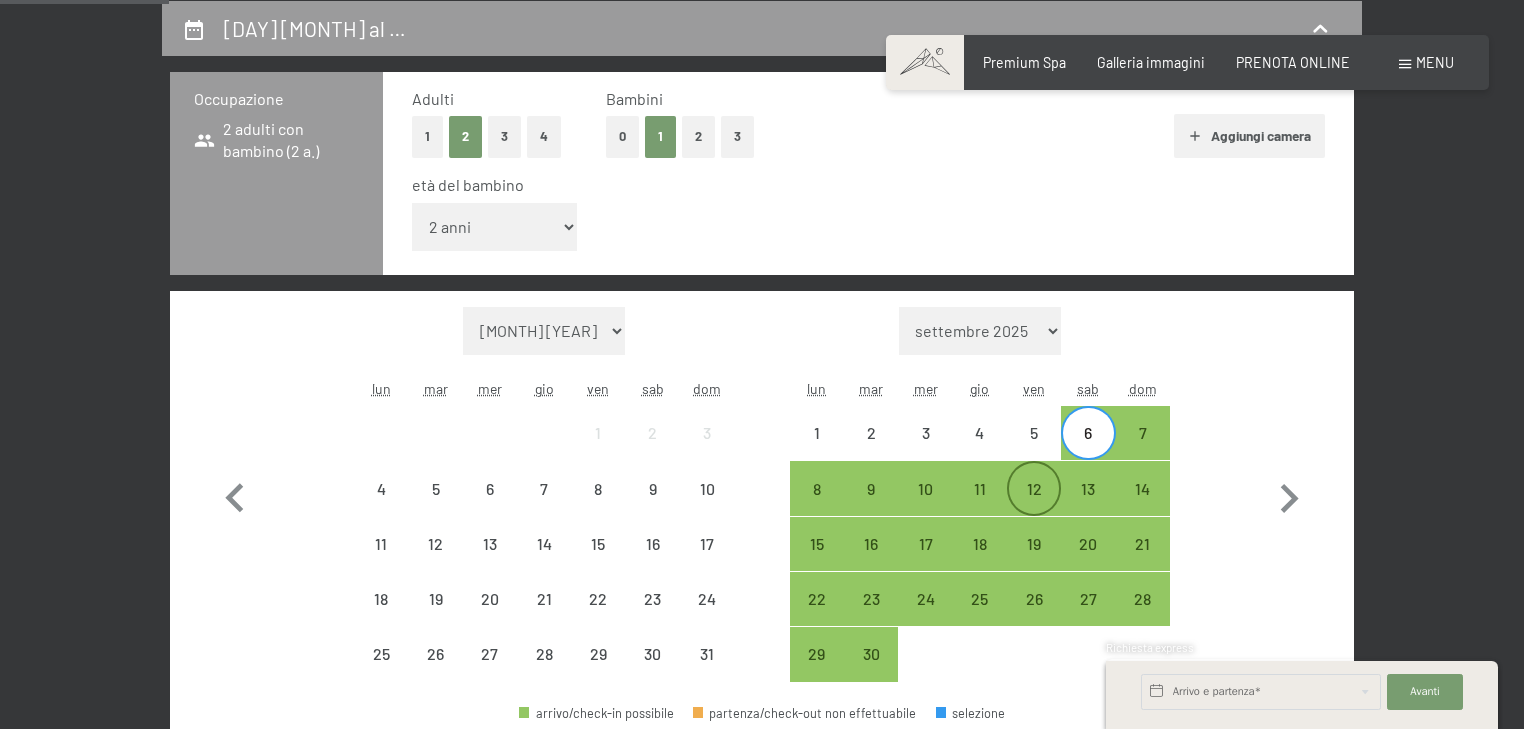click on "12" at bounding box center [1034, 506] 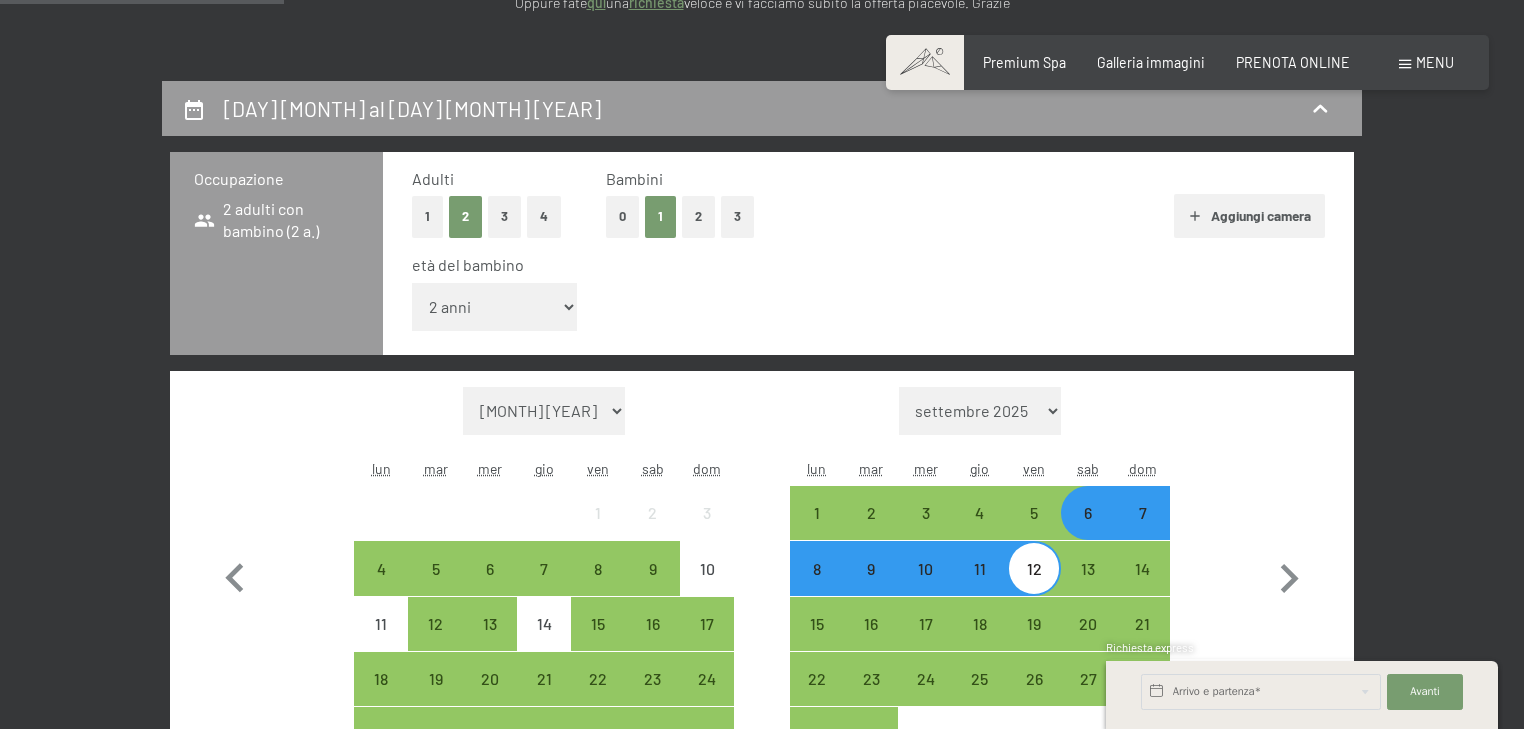 scroll, scrollTop: 593, scrollLeft: 0, axis: vertical 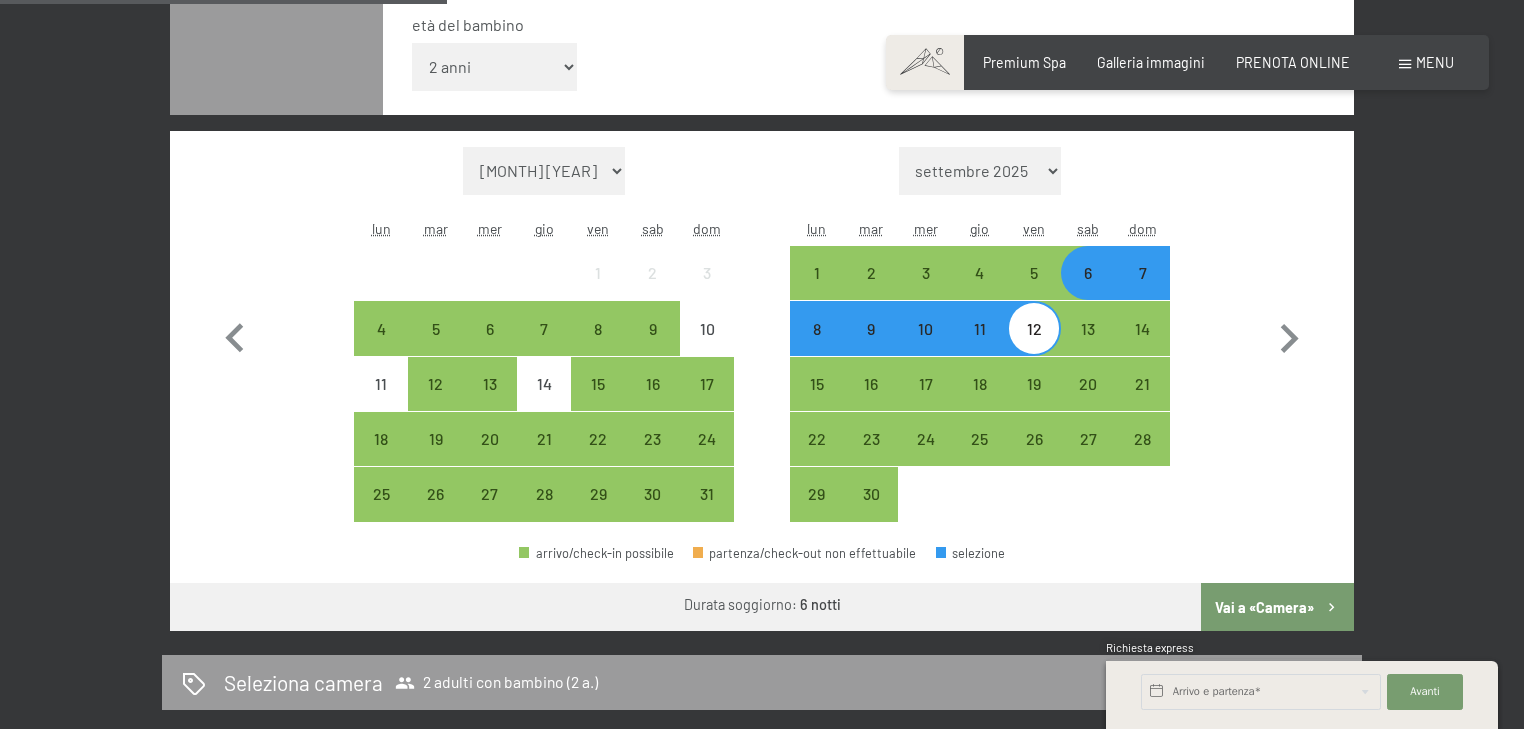 click on "Vai a «Camera»" at bounding box center (1277, 607) 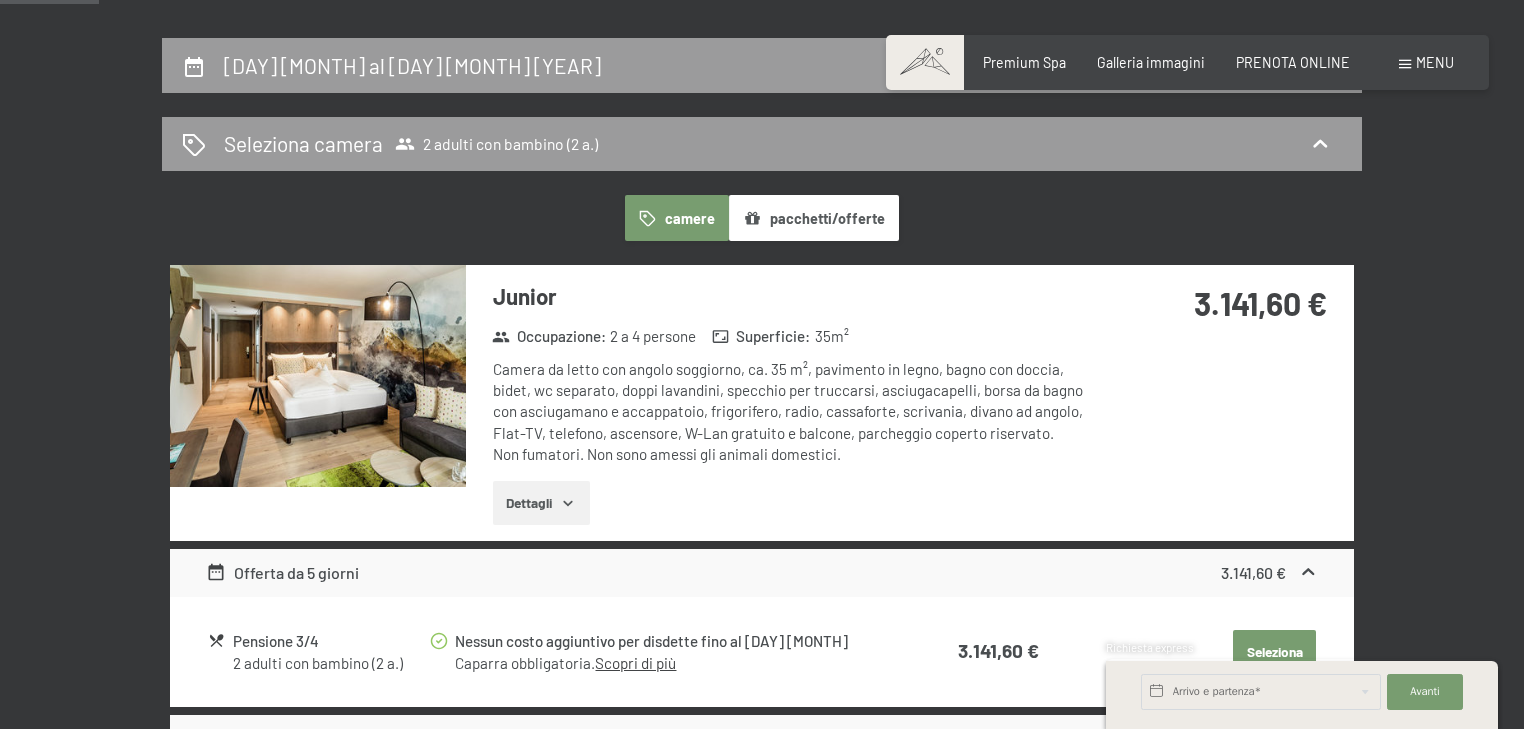scroll, scrollTop: 193, scrollLeft: 0, axis: vertical 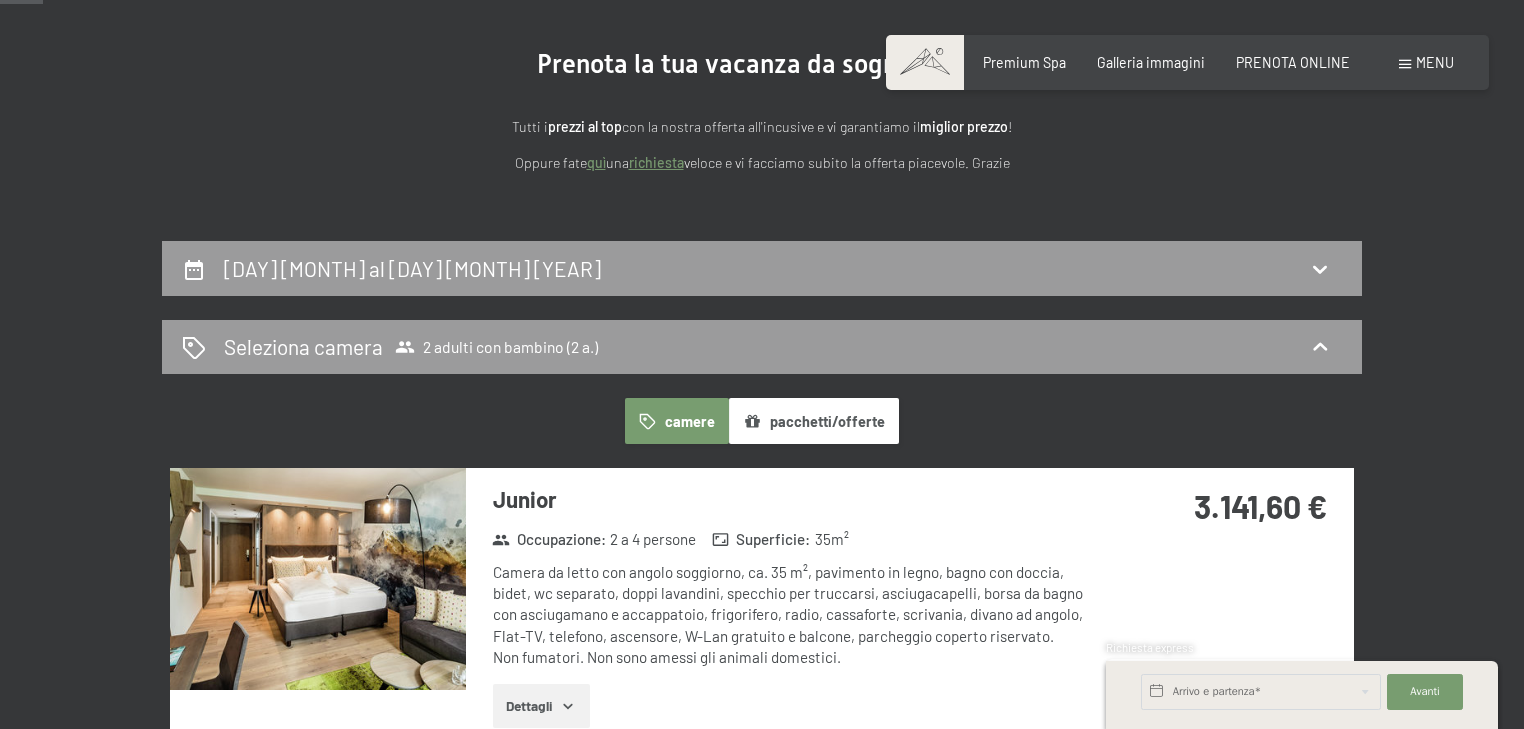 click on "[DAY] [MONTH] al [DAY] [MONTH] [YEAR]" at bounding box center [762, 268] 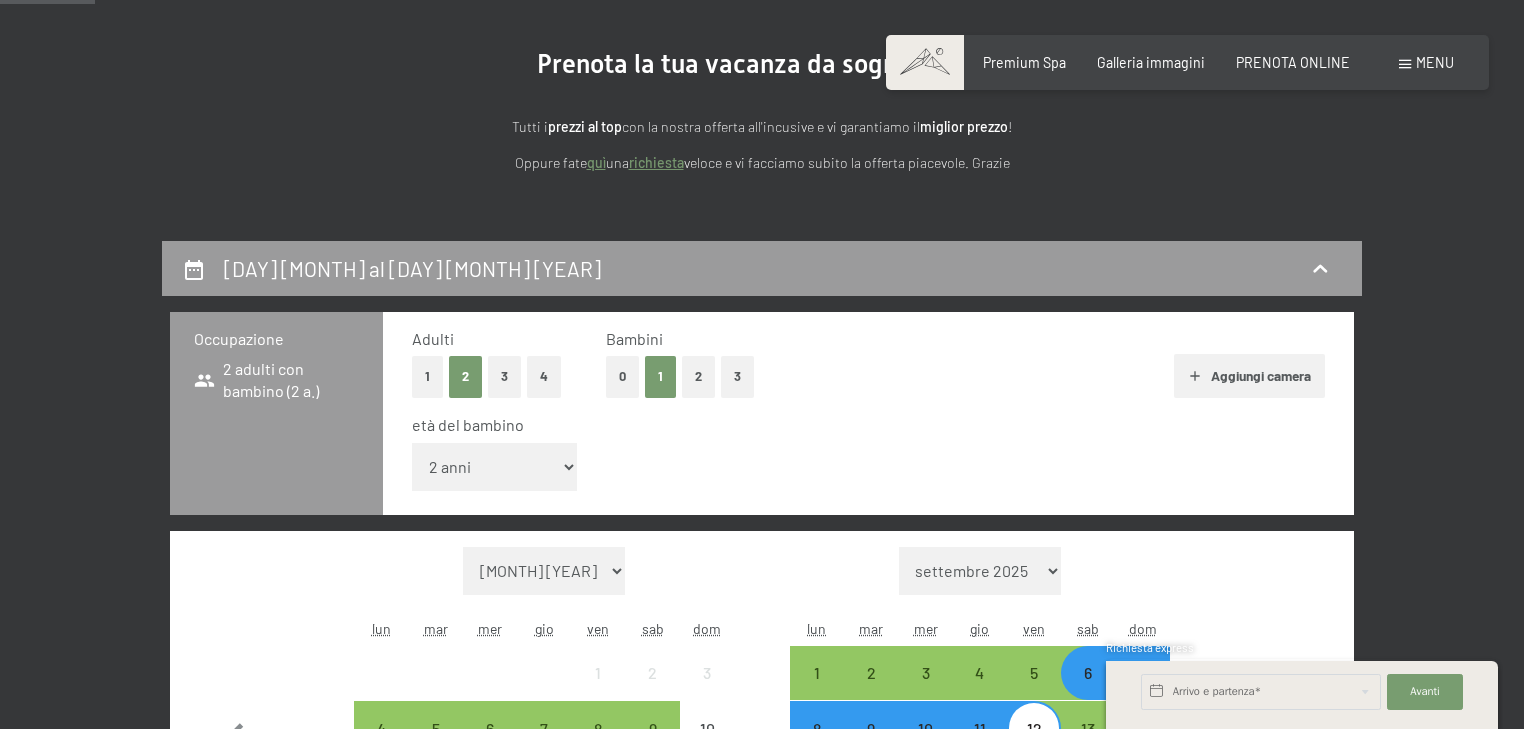 scroll, scrollTop: 433, scrollLeft: 0, axis: vertical 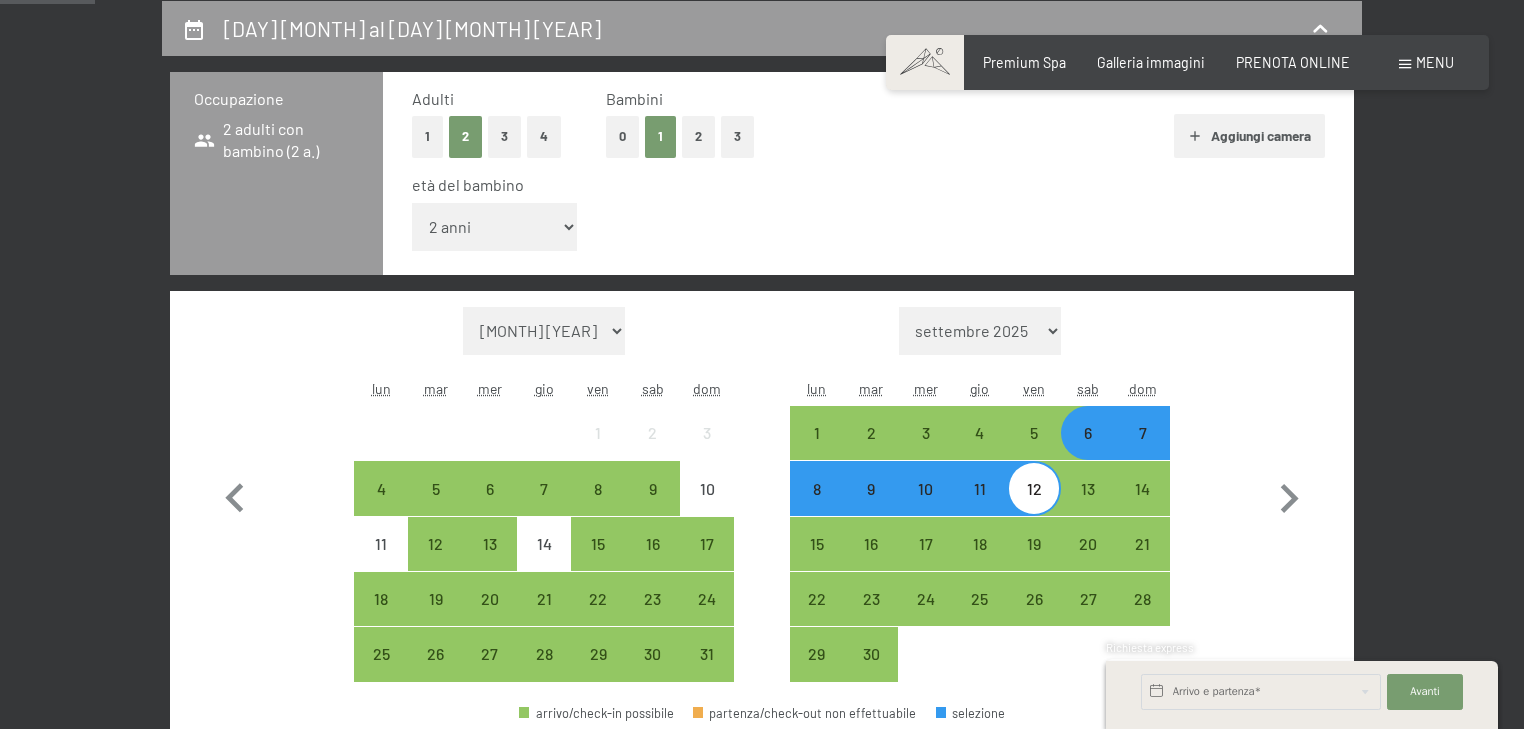 click on "6" at bounding box center [1088, 450] 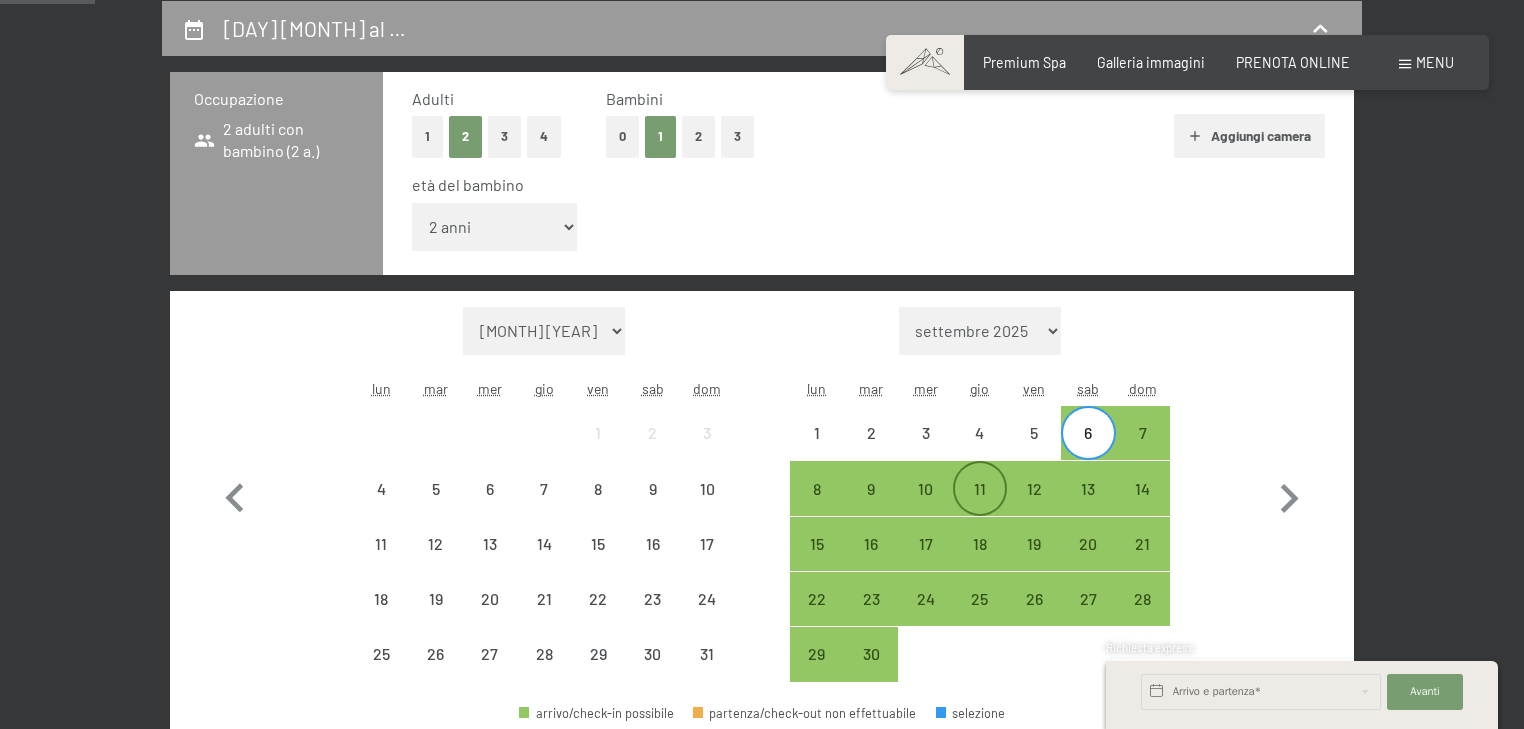 click on "11" at bounding box center [980, 506] 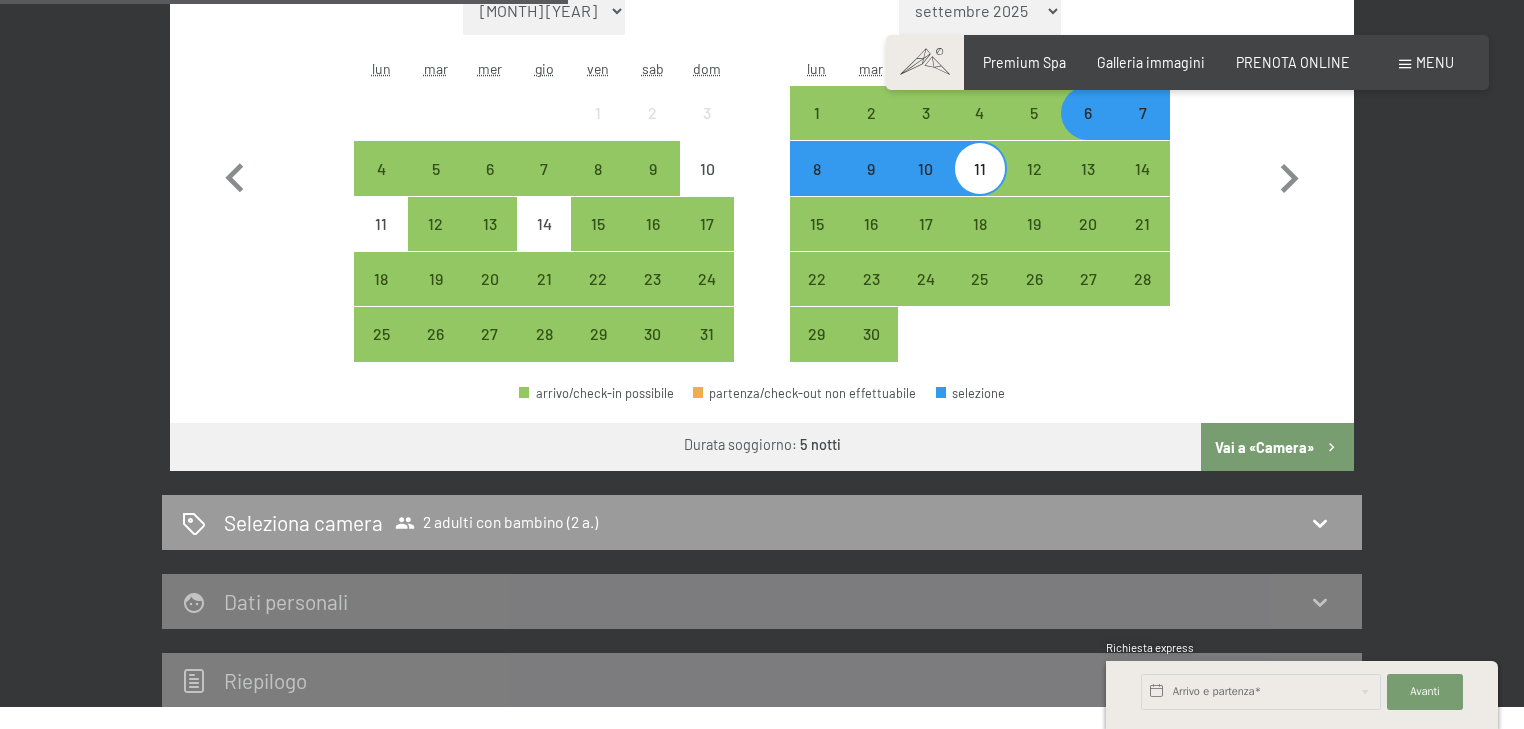 click on "Vai a «Camera»" at bounding box center (1277, 447) 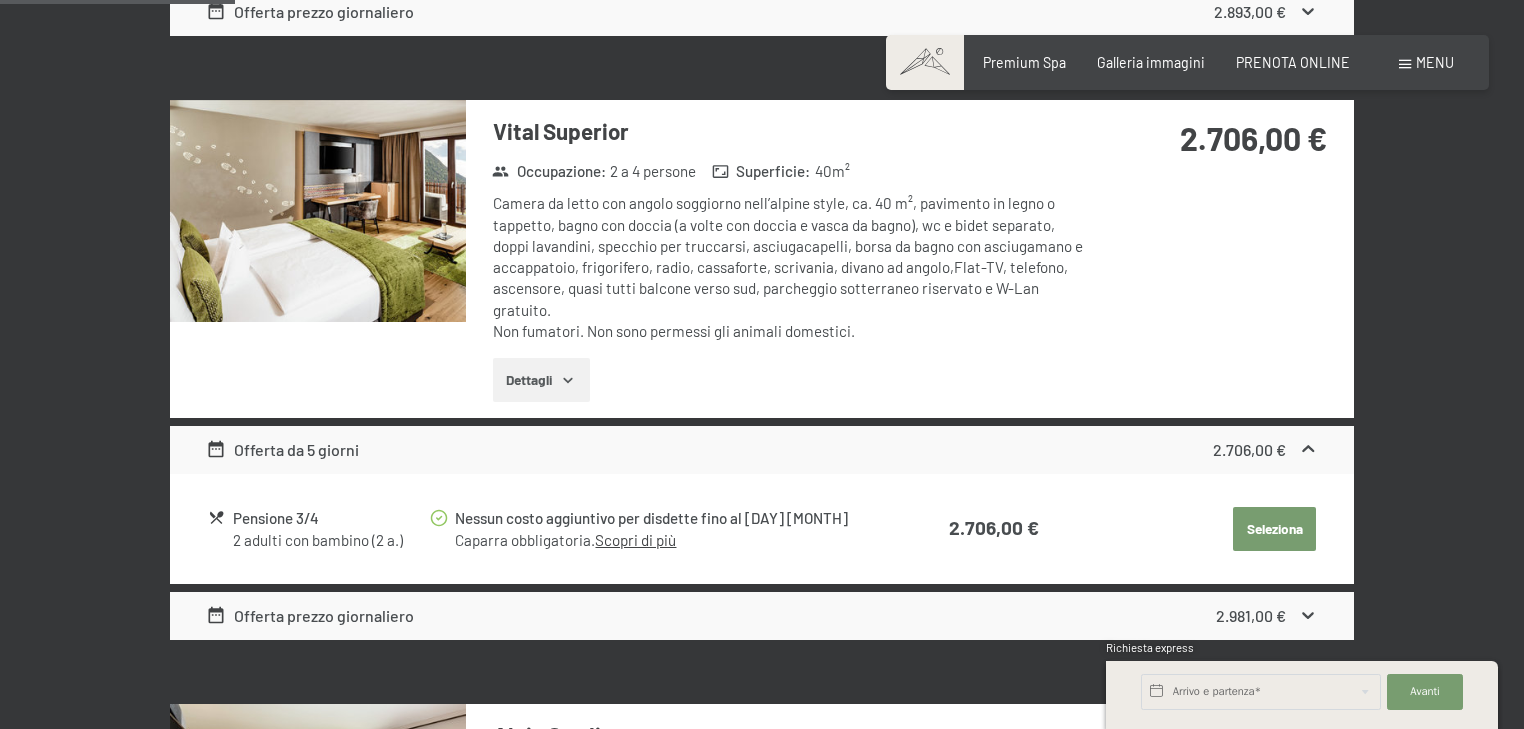 scroll, scrollTop: 1073, scrollLeft: 0, axis: vertical 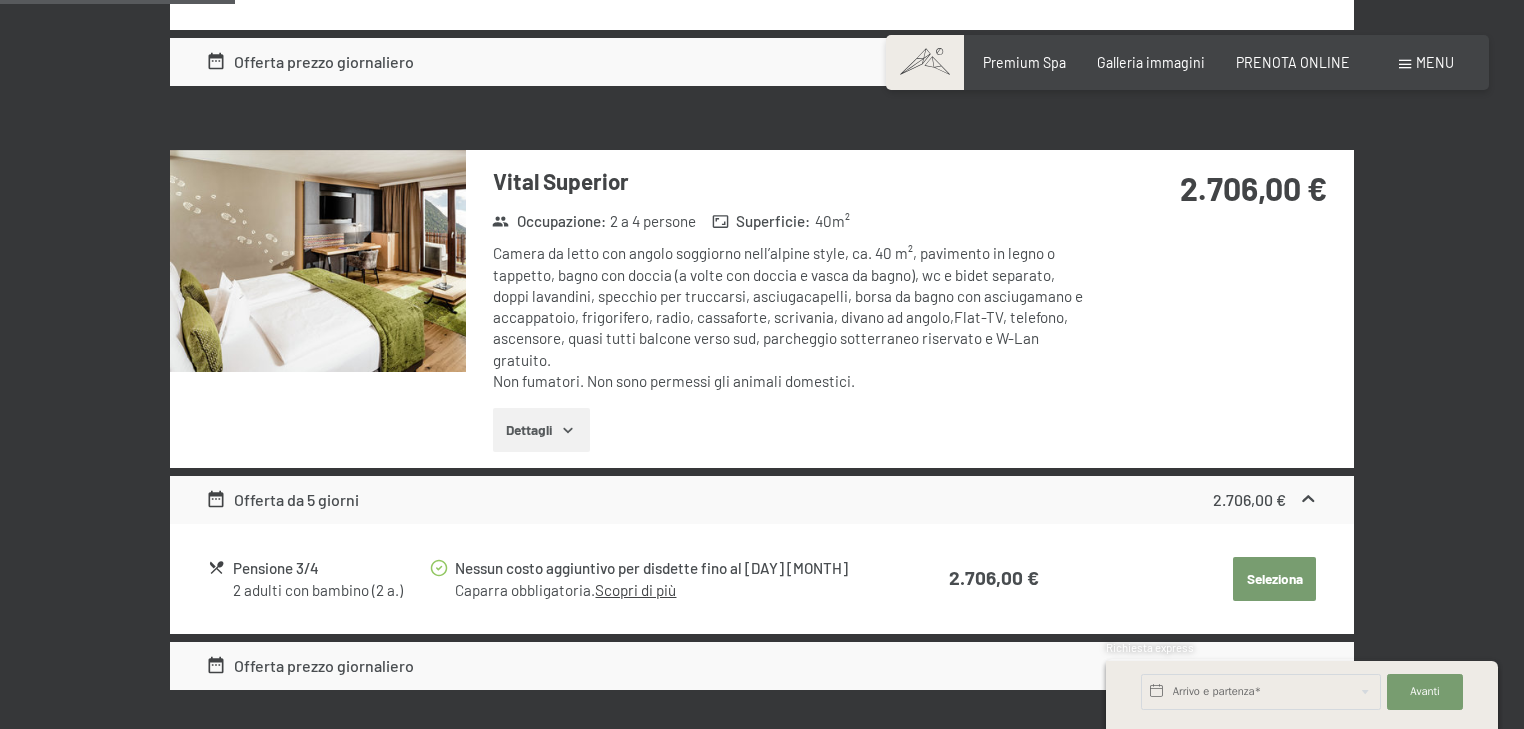 click on "Dettagli" at bounding box center [541, 430] 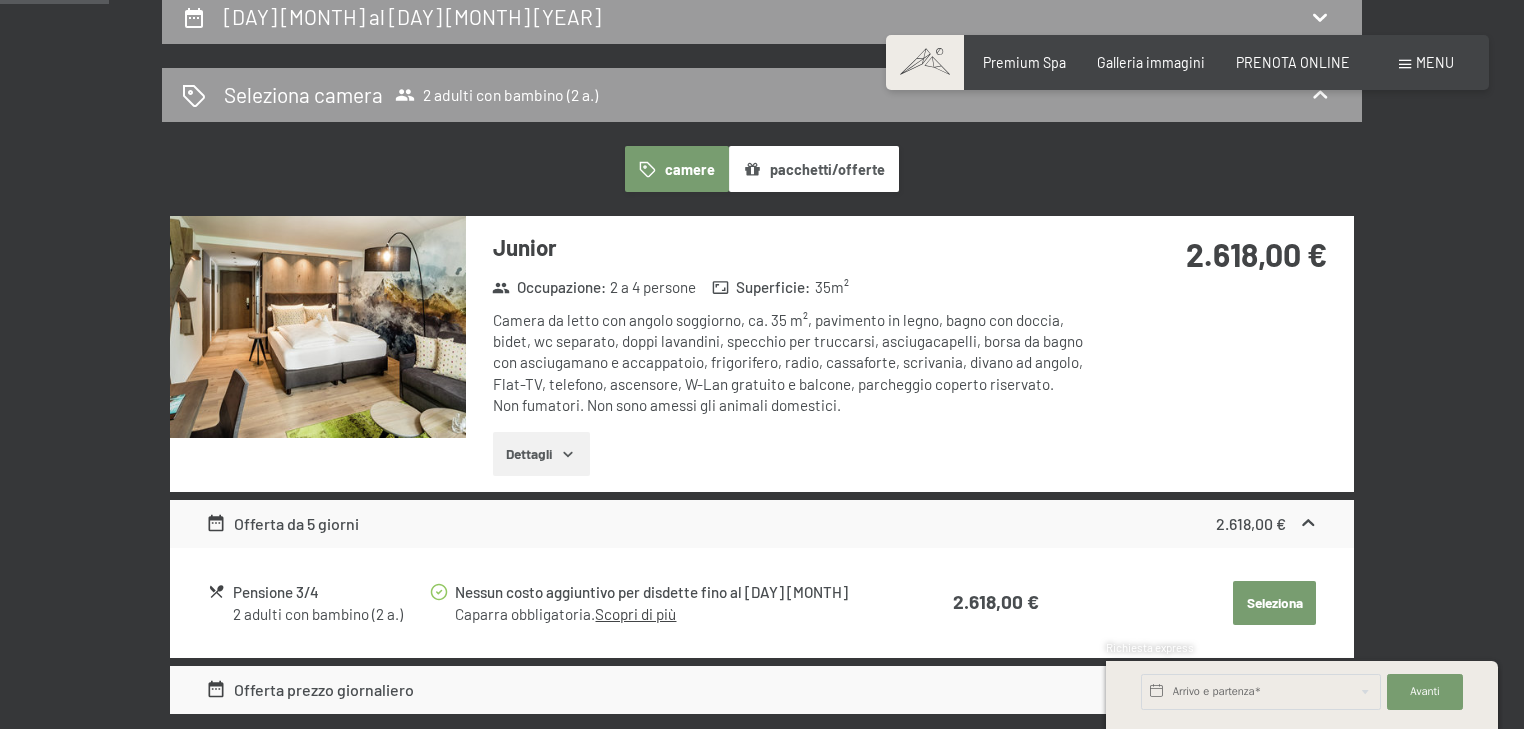 scroll, scrollTop: 513, scrollLeft: 0, axis: vertical 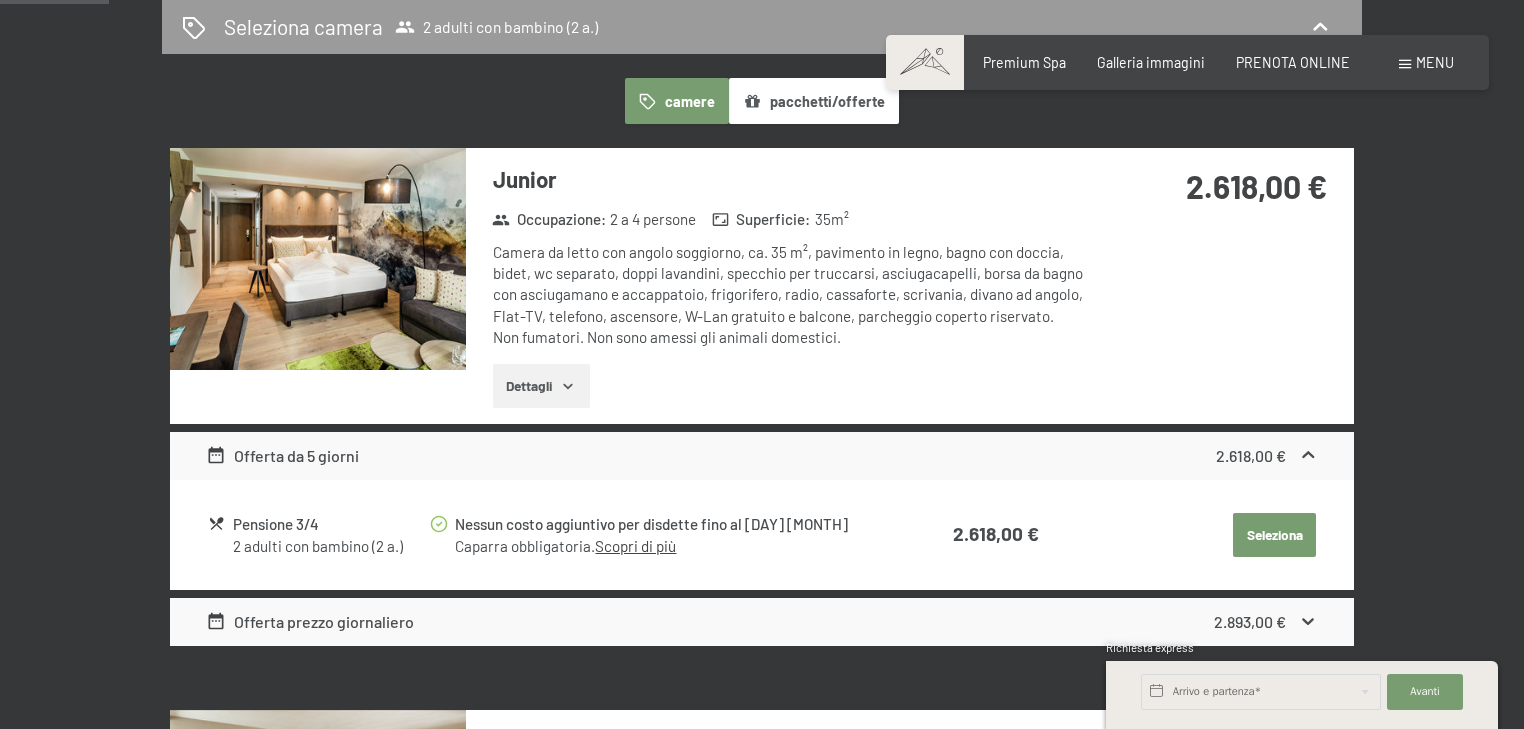 click on "Dettagli" at bounding box center [541, 386] 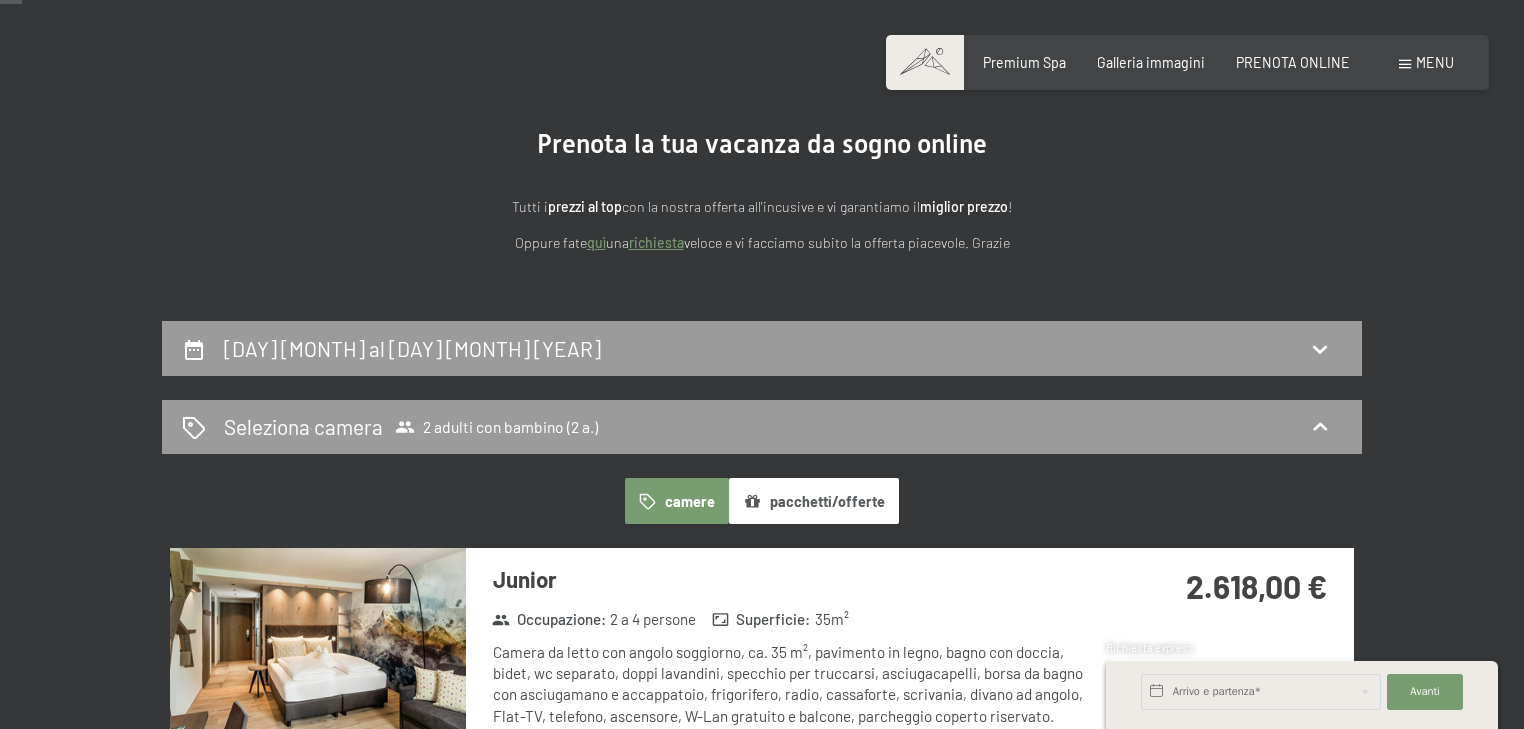 scroll, scrollTop: 0, scrollLeft: 0, axis: both 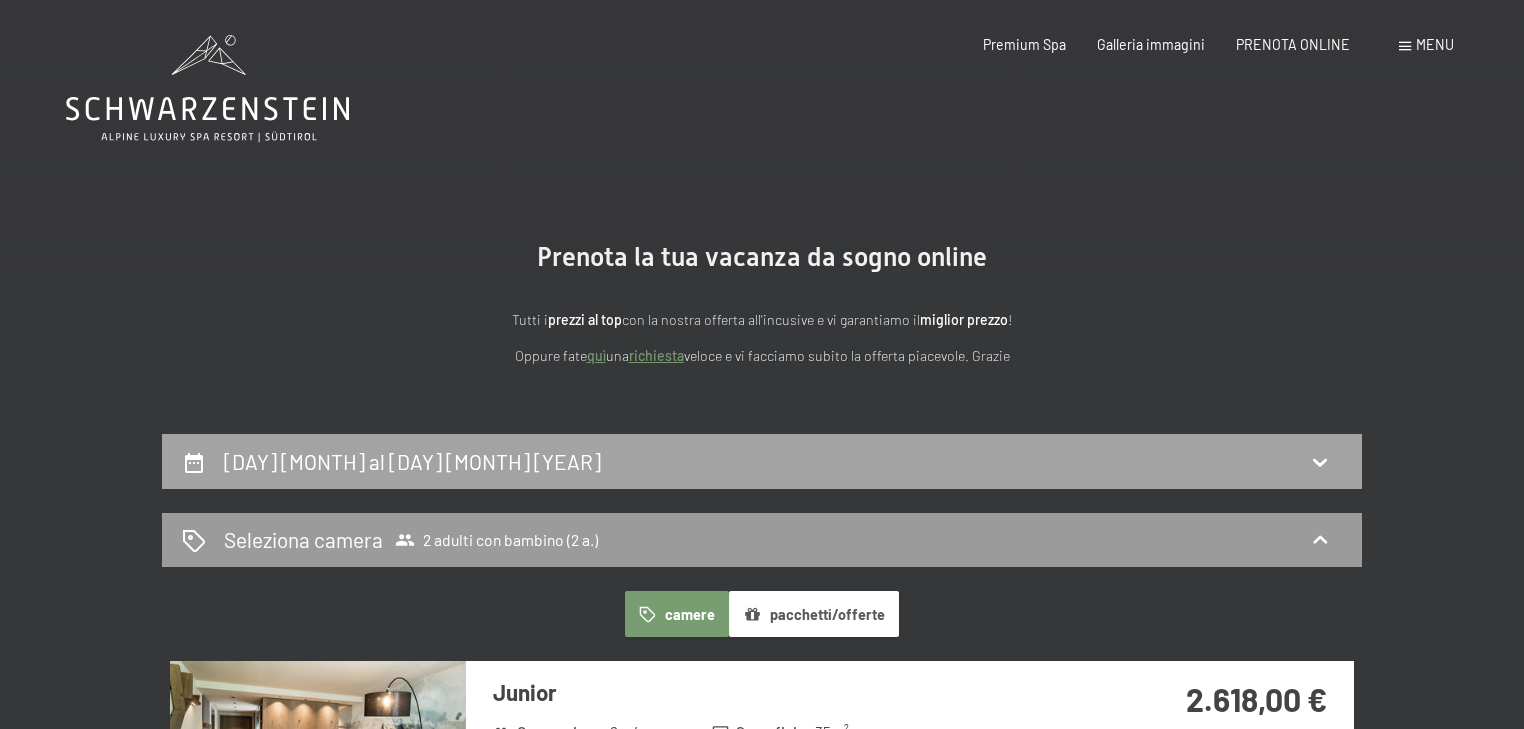 click on "[DAY] [MONTH] al [DAY] [MONTH] [YEAR]" at bounding box center (412, 461) 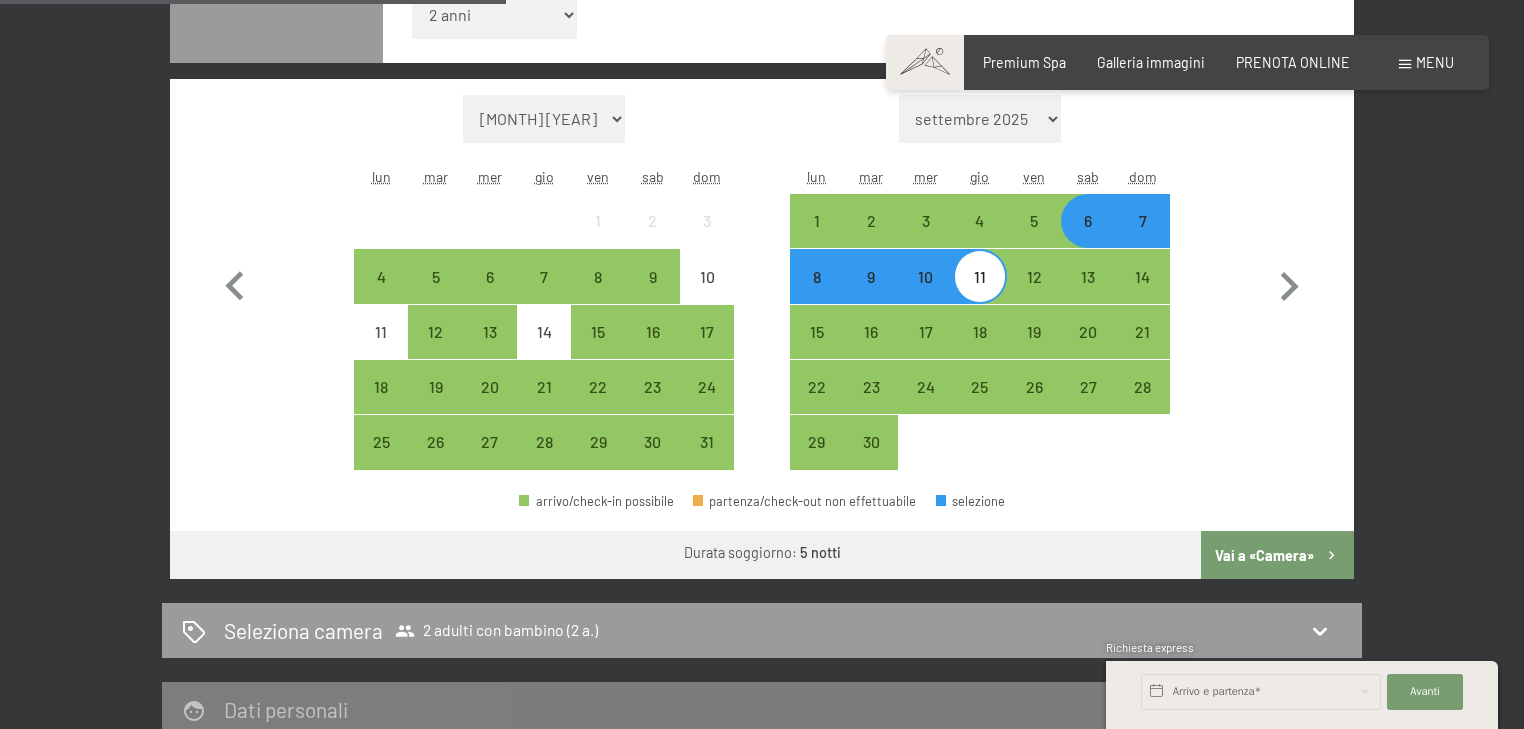 scroll, scrollTop: 640, scrollLeft: 0, axis: vertical 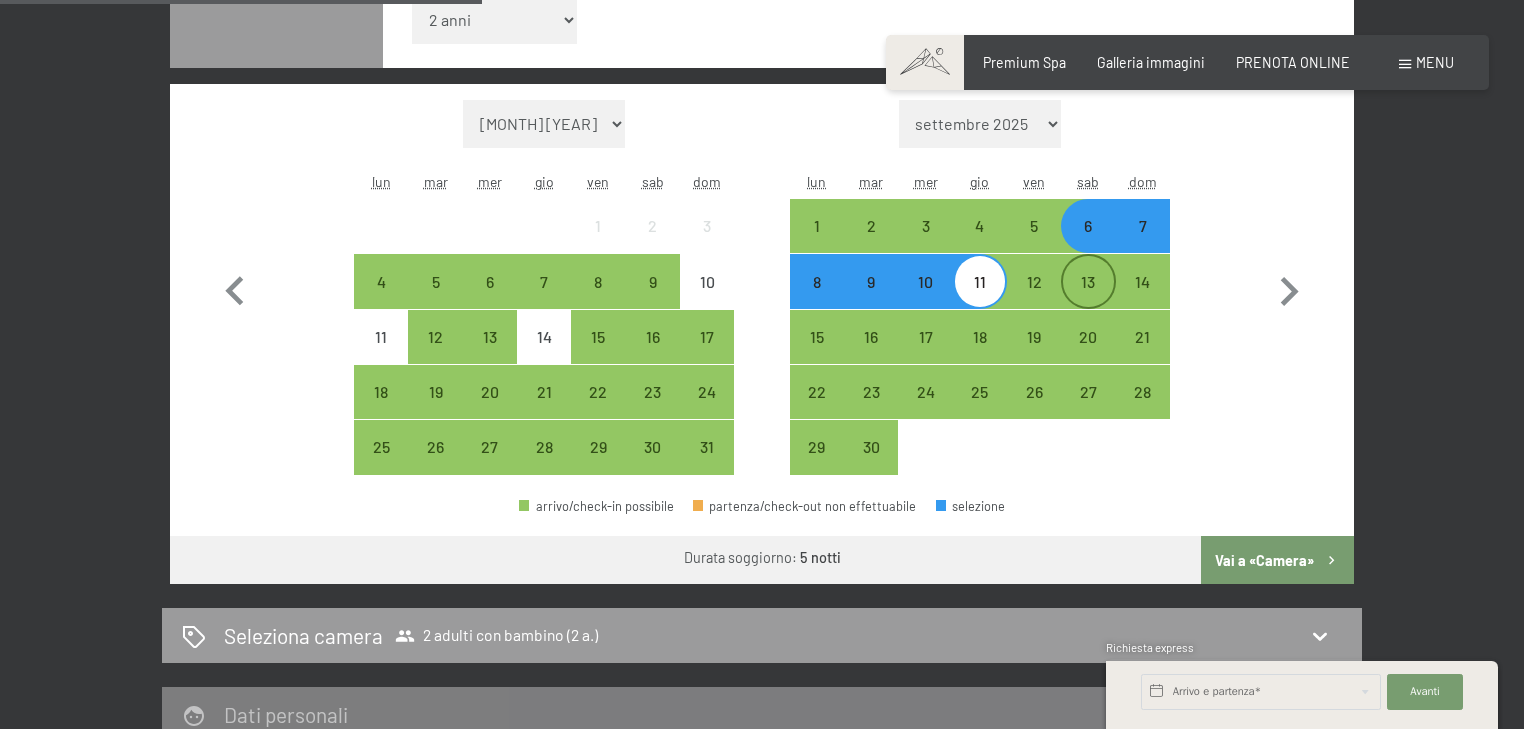 click on "13" at bounding box center (1088, 299) 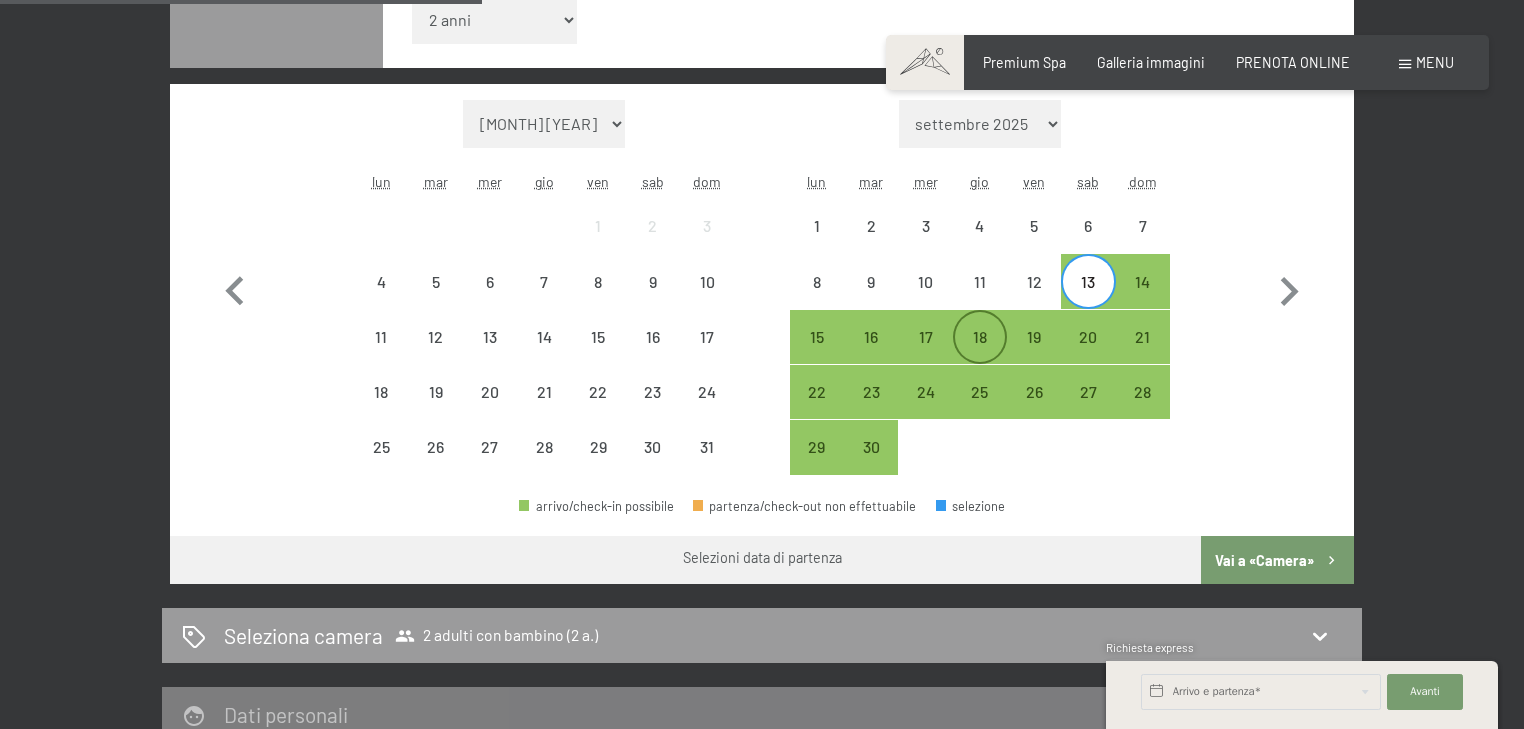 click on "18" at bounding box center [980, 354] 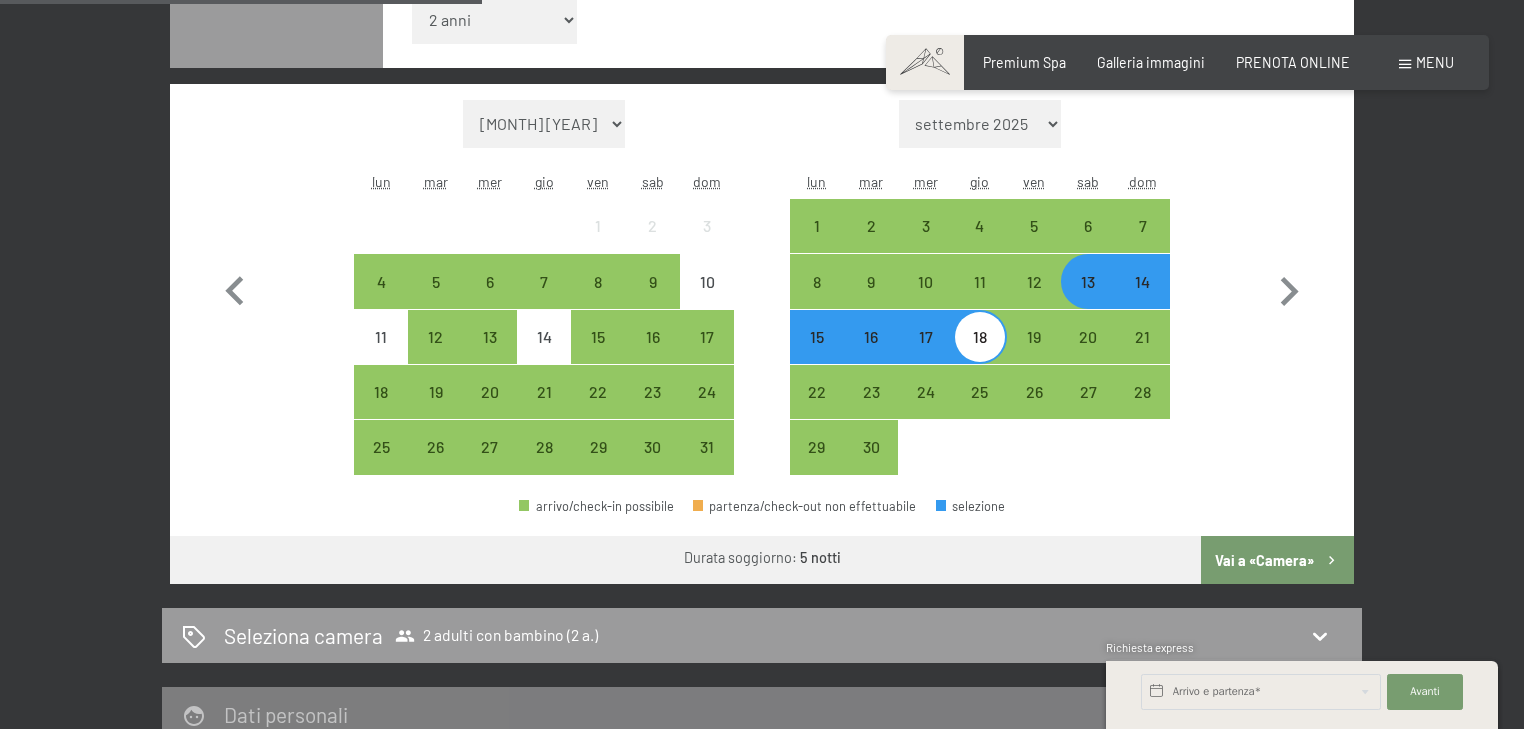 click on "Vai a «Camera»" at bounding box center (1277, 560) 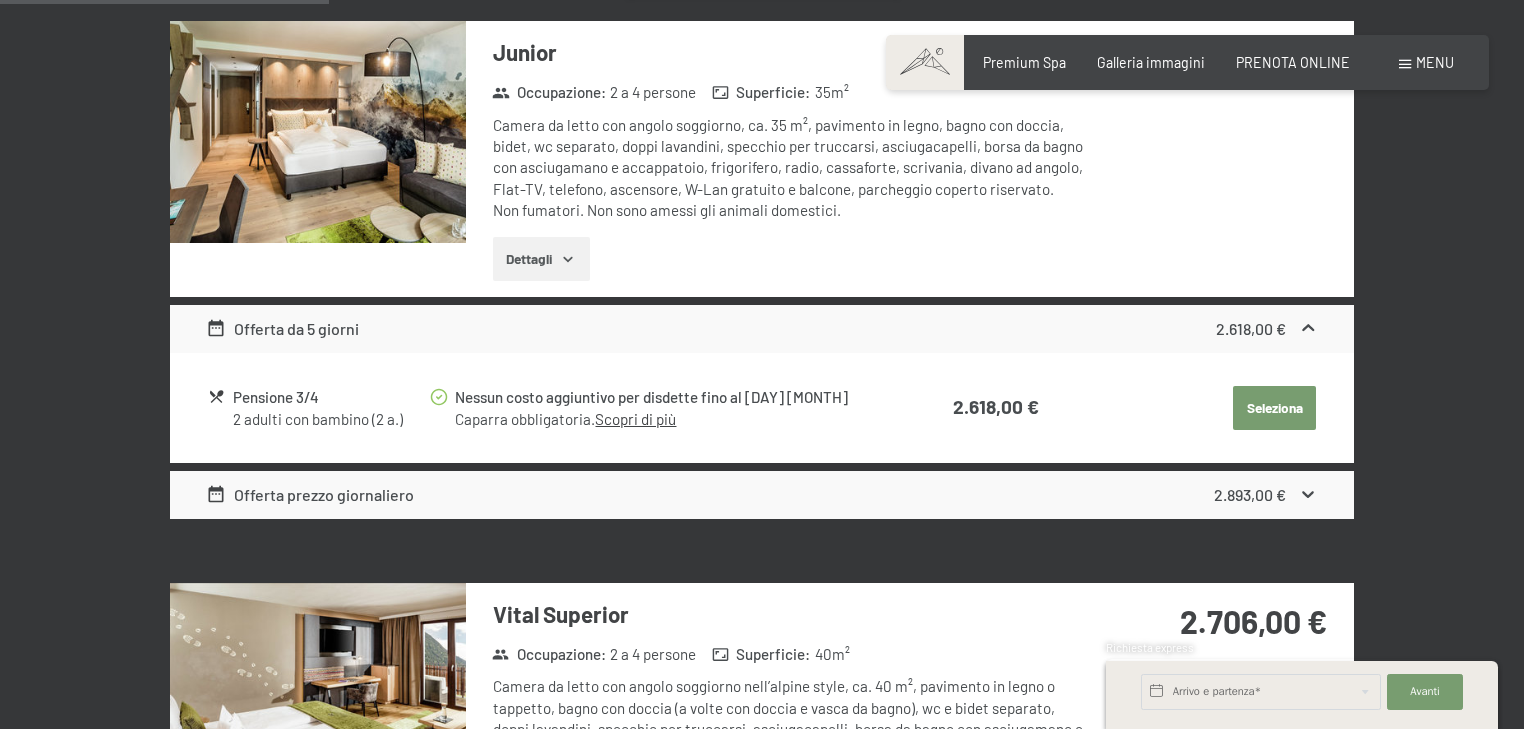 scroll, scrollTop: 433, scrollLeft: 0, axis: vertical 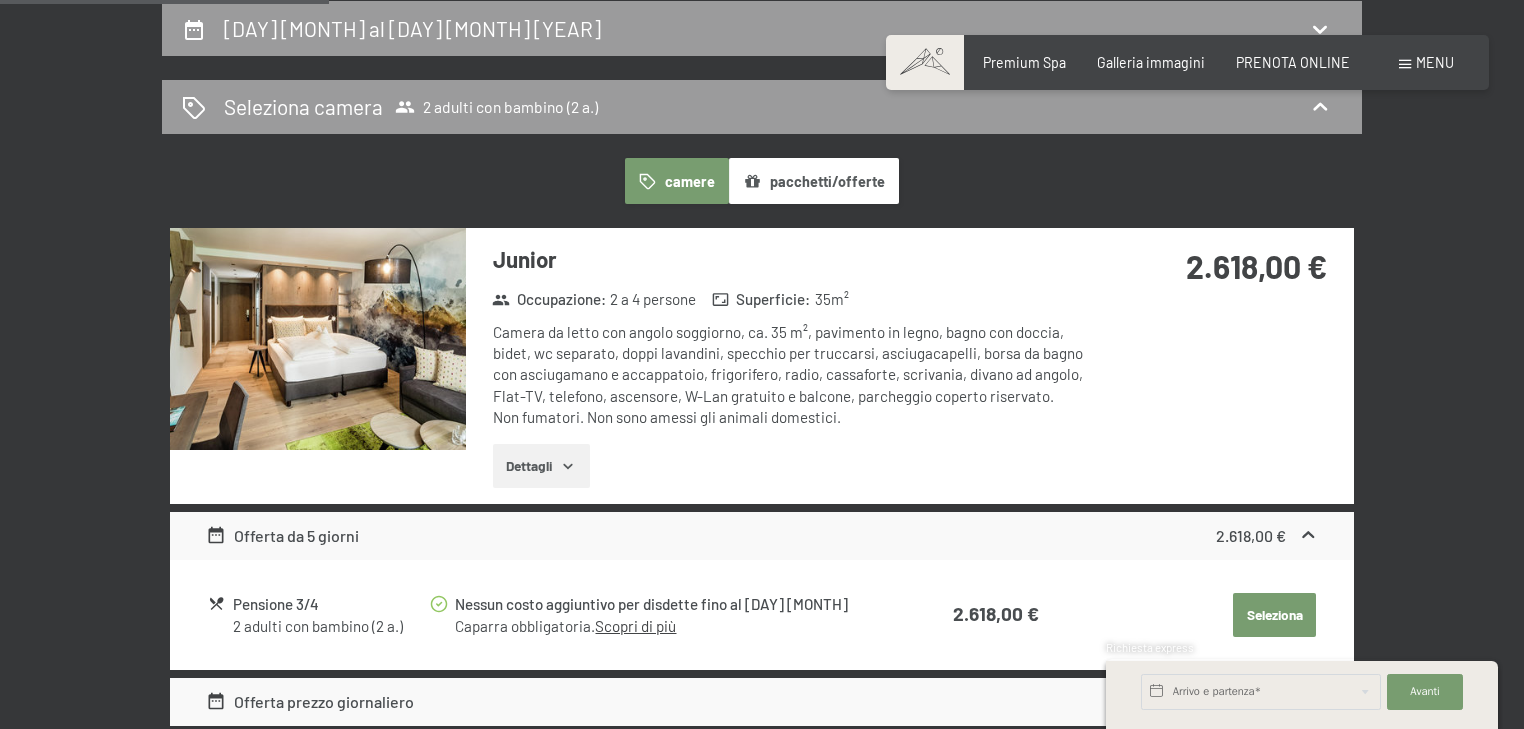 click on "Dettagli" at bounding box center [541, 466] 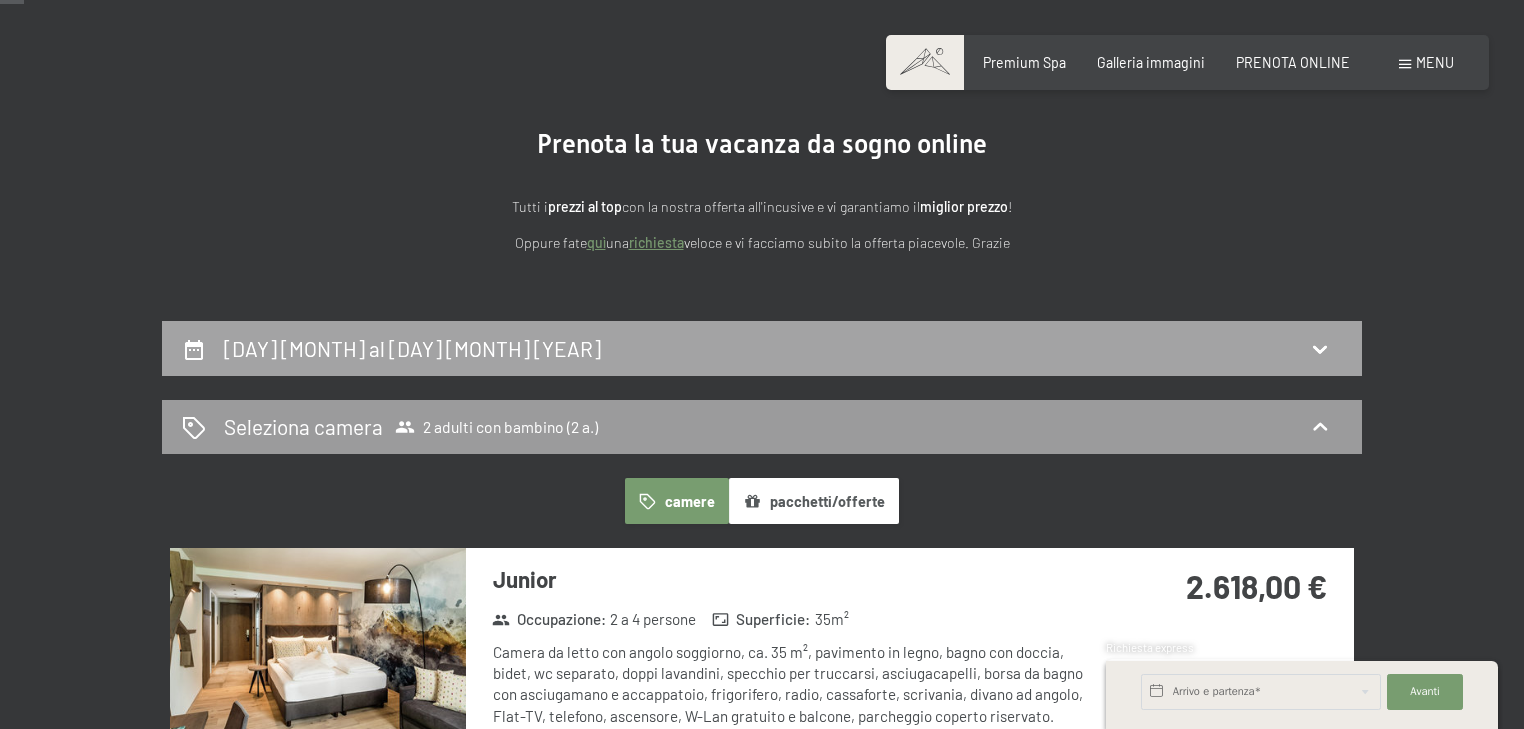 click on "[DAY] [MONTH] al [DAY] [MONTH] [YEAR]" at bounding box center (762, 348) 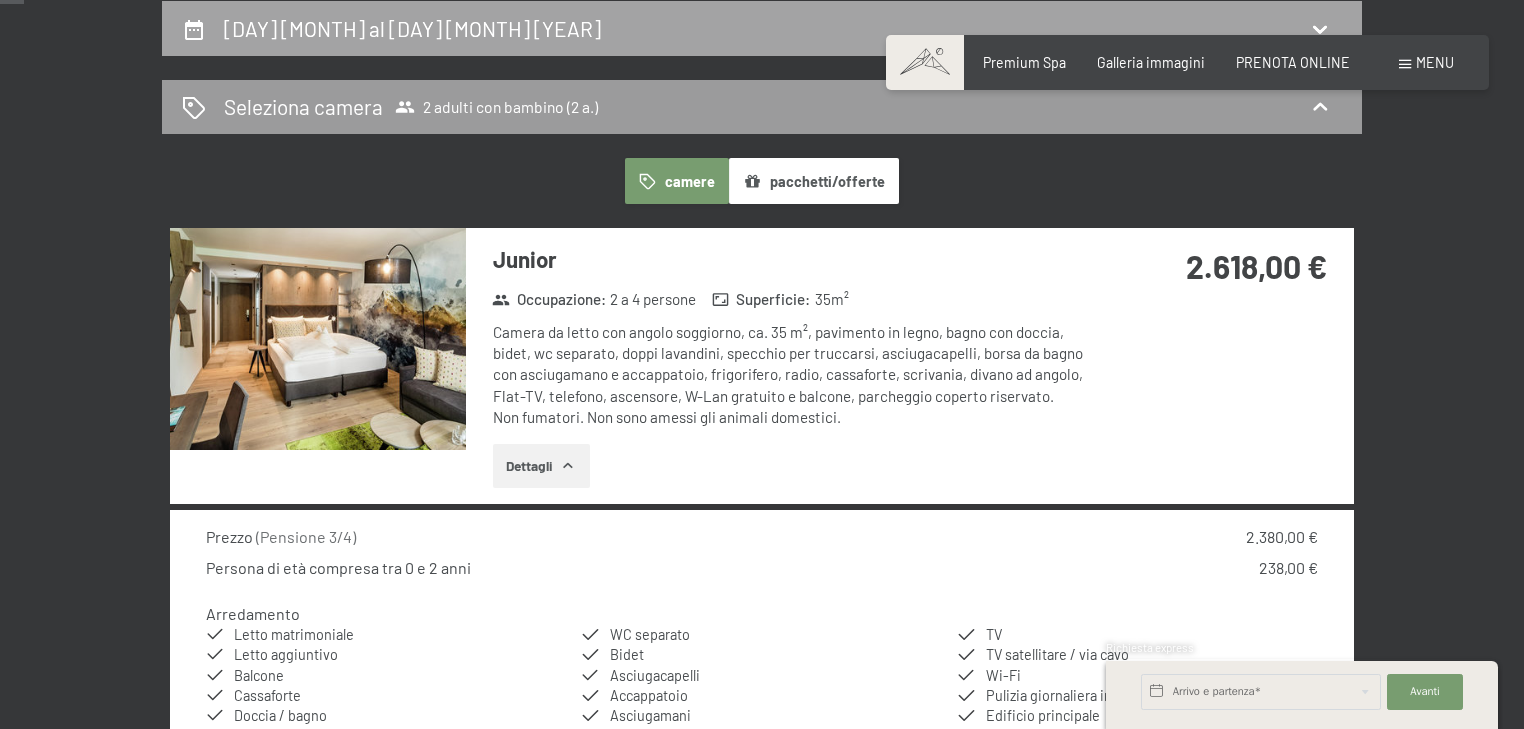 select on "2" 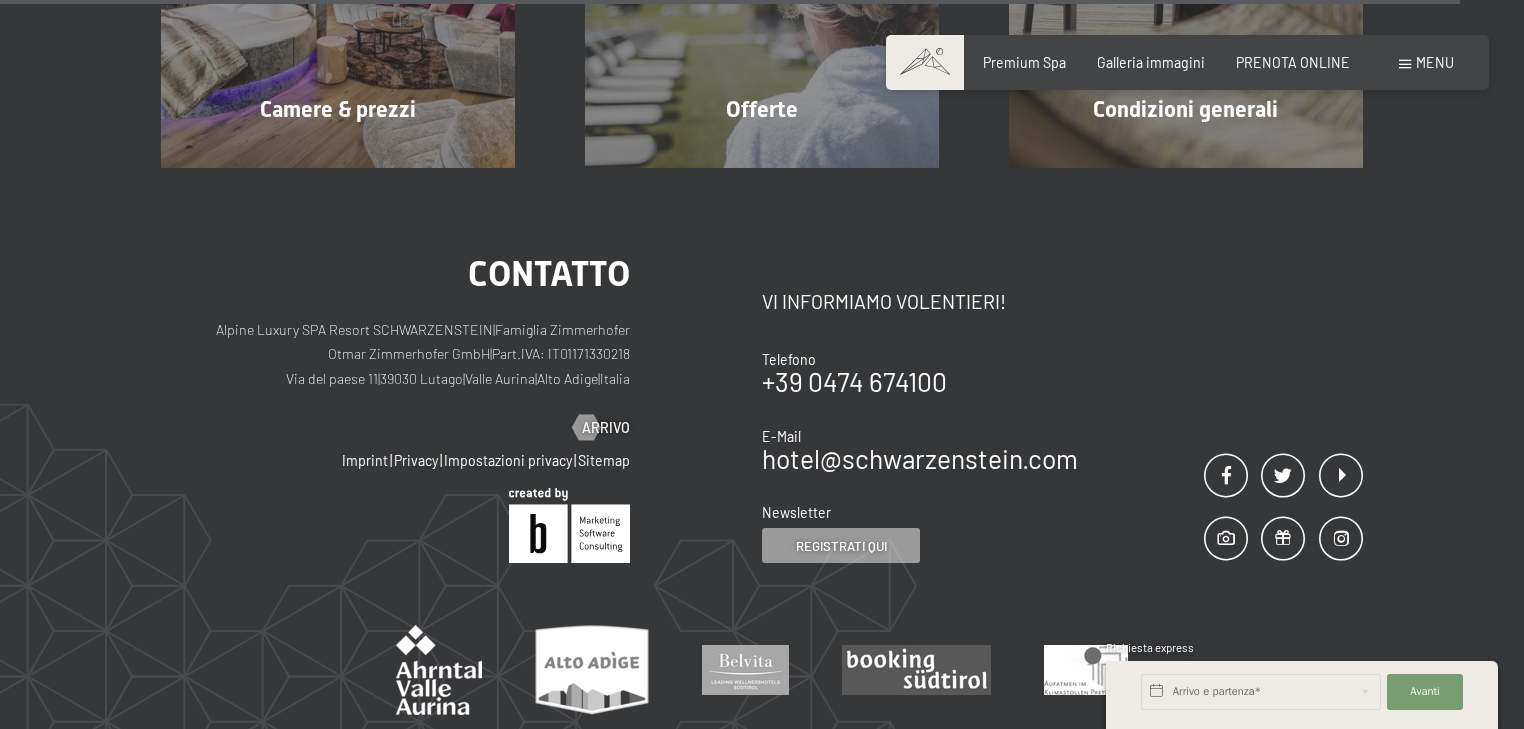 scroll, scrollTop: 1623, scrollLeft: 0, axis: vertical 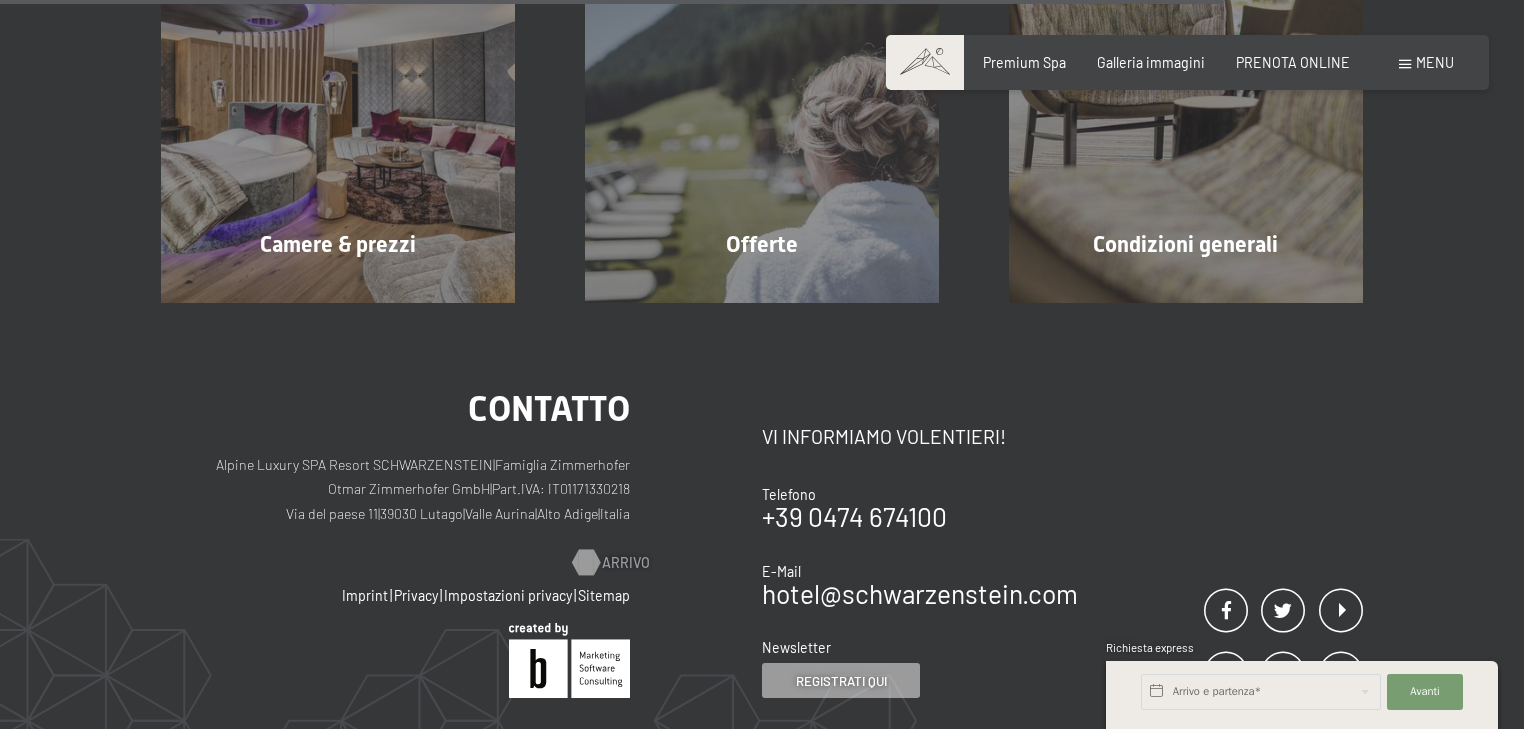 click on "Arrivo" at bounding box center (626, 563) 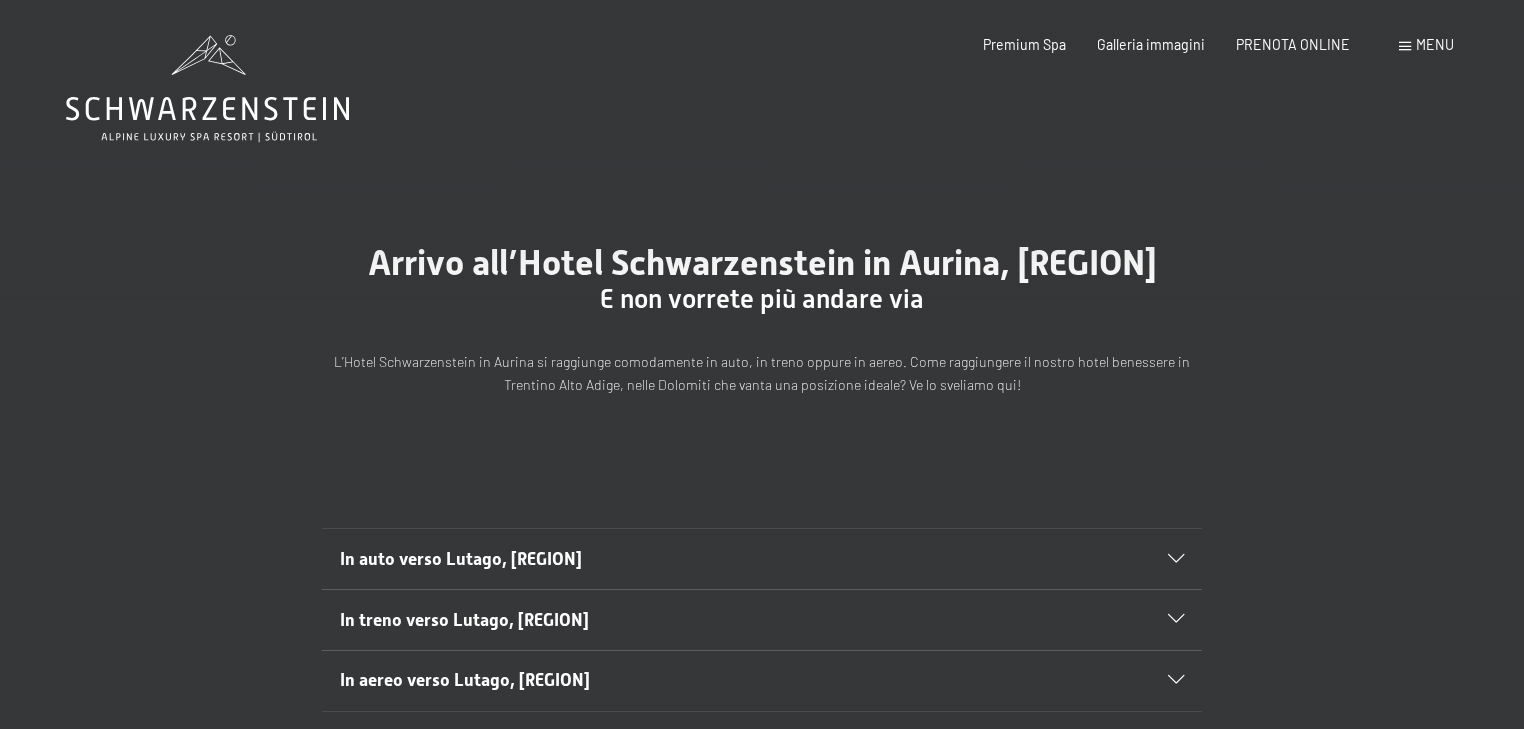 scroll, scrollTop: 0, scrollLeft: 0, axis: both 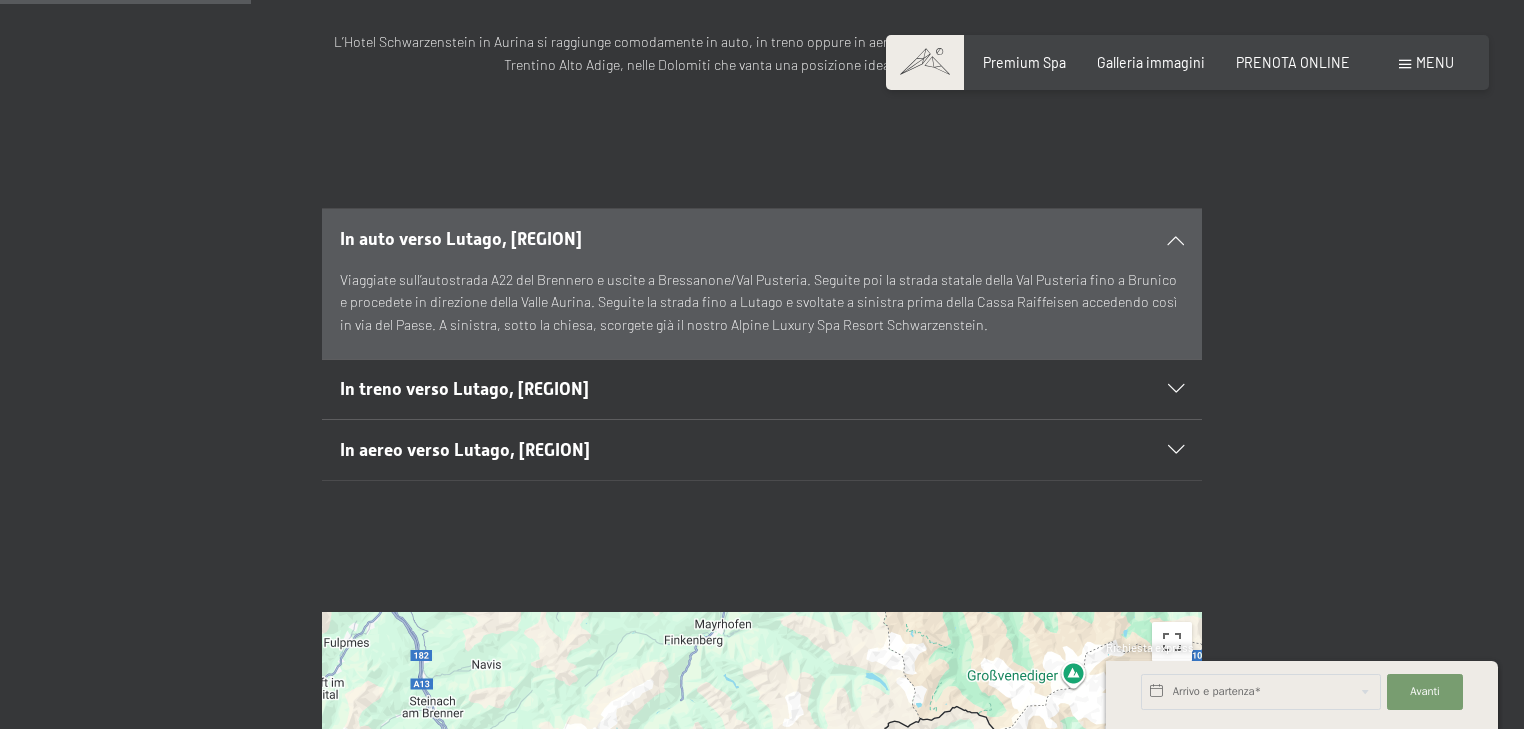 click on "In treno verso Lutago, Alto Adige" at bounding box center (762, 390) 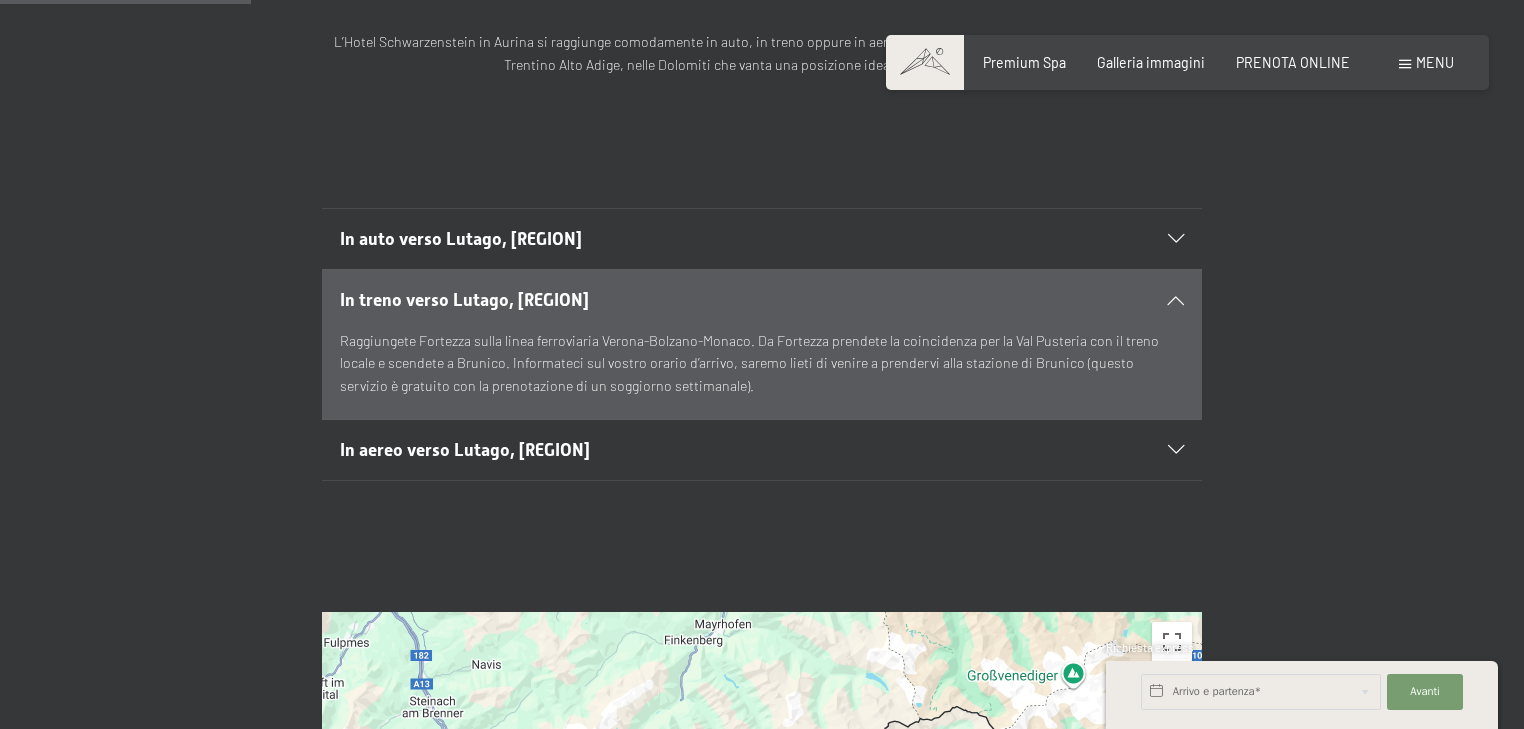 click on "Raggiungete Fortezza sulla linea ferroviaria Verona-Bolzano-Monaco. Da Fortezza prendete la coincidenza per la Val Pusteria con il treno locale e scendete a Brunico. Informateci sul vostro orario d’arrivo, saremo lieti di venire a prendervi alla stazione di Brunico (questo servizio è gratuito con la prenotazione di un soggiorno settimanale)." at bounding box center [762, 364] 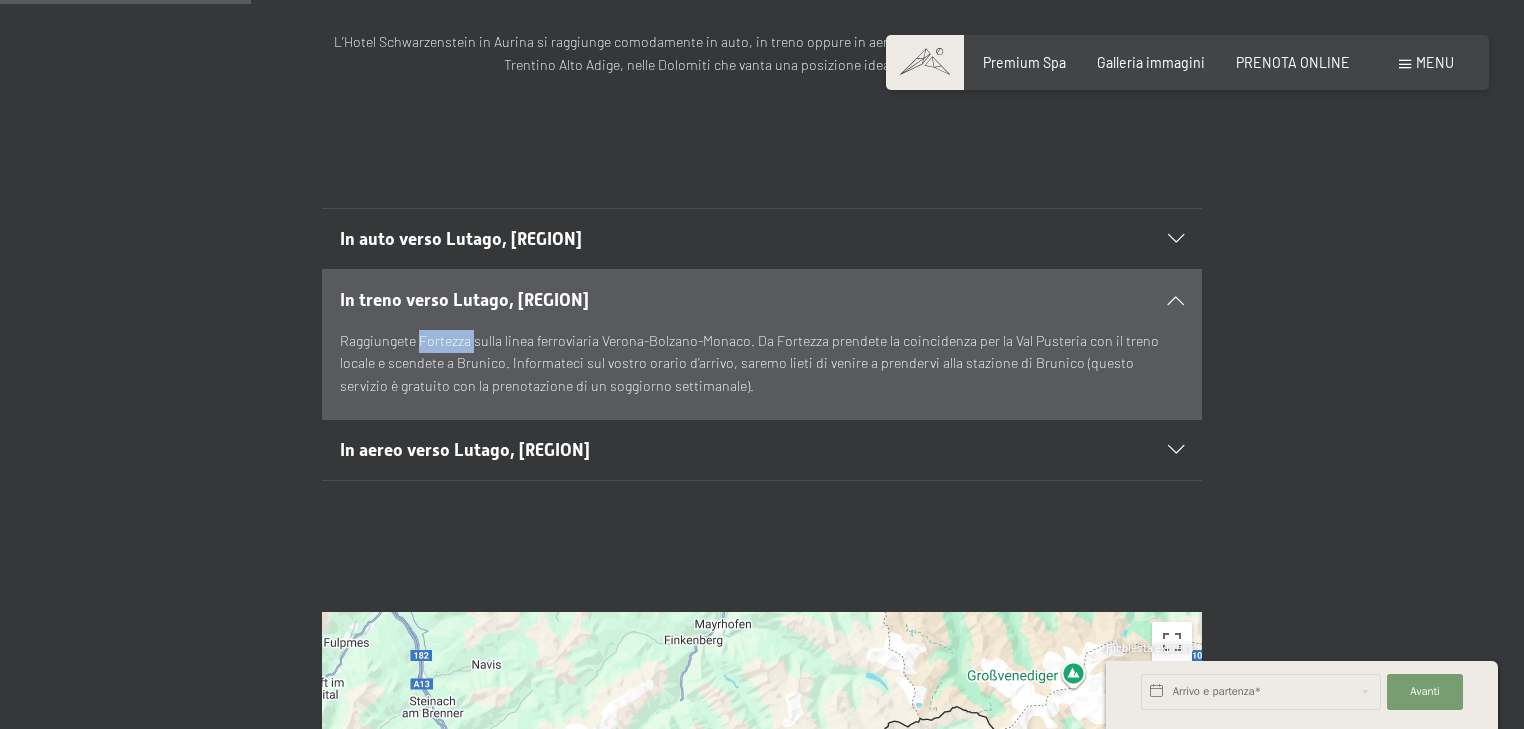 click on "Raggiungete Fortezza sulla linea ferroviaria Verona-Bolzano-Monaco. Da Fortezza prendete la coincidenza per la Val Pusteria con il treno locale e scendete a Brunico. Informateci sul vostro orario d’arrivo, saremo lieti di venire a prendervi alla stazione di Brunico (questo servizio è gratuito con la prenotazione di un soggiorno settimanale)." at bounding box center [762, 364] 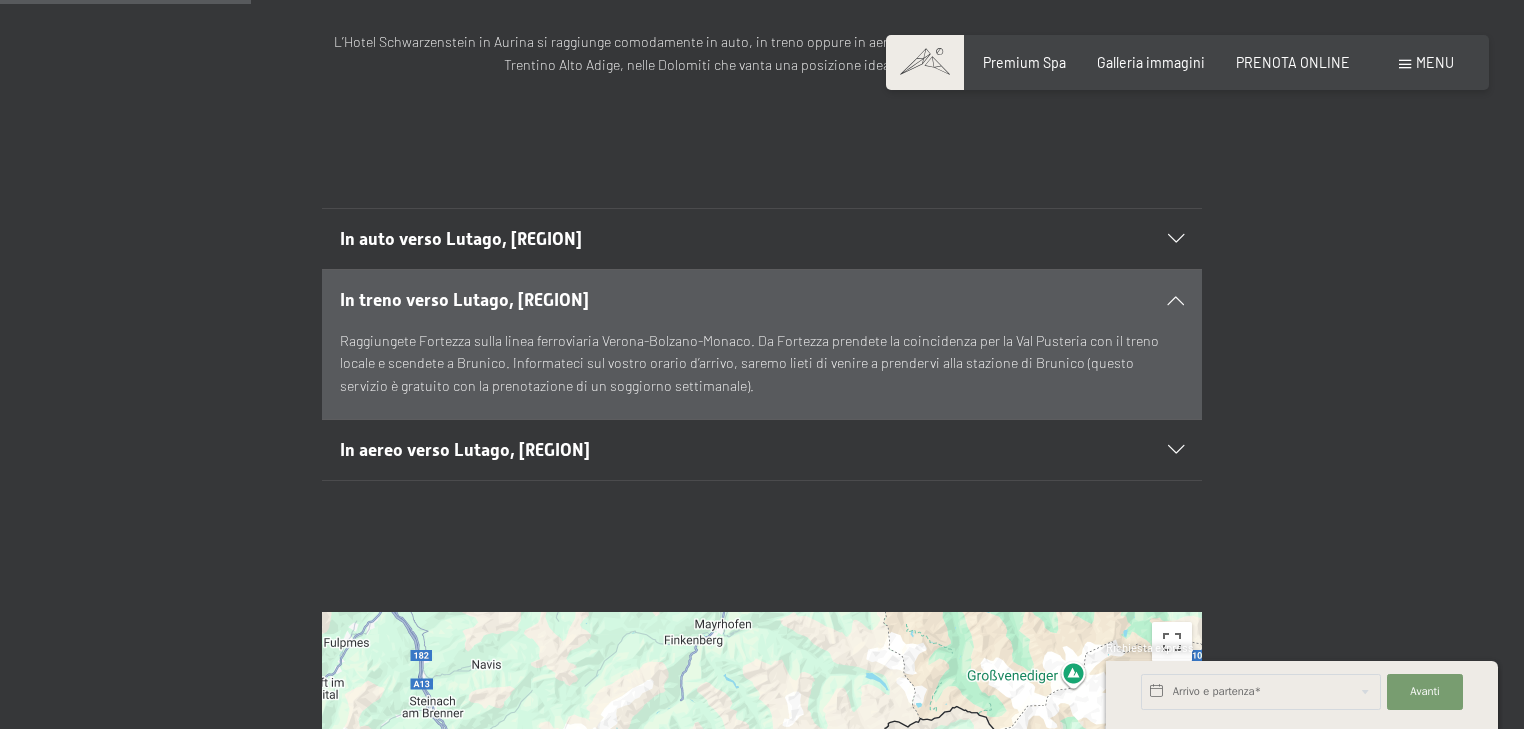 click on "In treno verso Lutago, Alto Adige                     Raggiungete Fortezza sulla linea ferroviaria Verona-Bolzano-Monaco. Da Fortezza prendete la coincidenza per la Val Pusteria con il treno locale e scendete a Brunico. Informateci sul vostro orario d’arrivo, saremo lieti di venire a prendervi alla stazione di Brunico (questo servizio è gratuito con la prenotazione di un soggiorno settimanale)." at bounding box center [761, 344] 